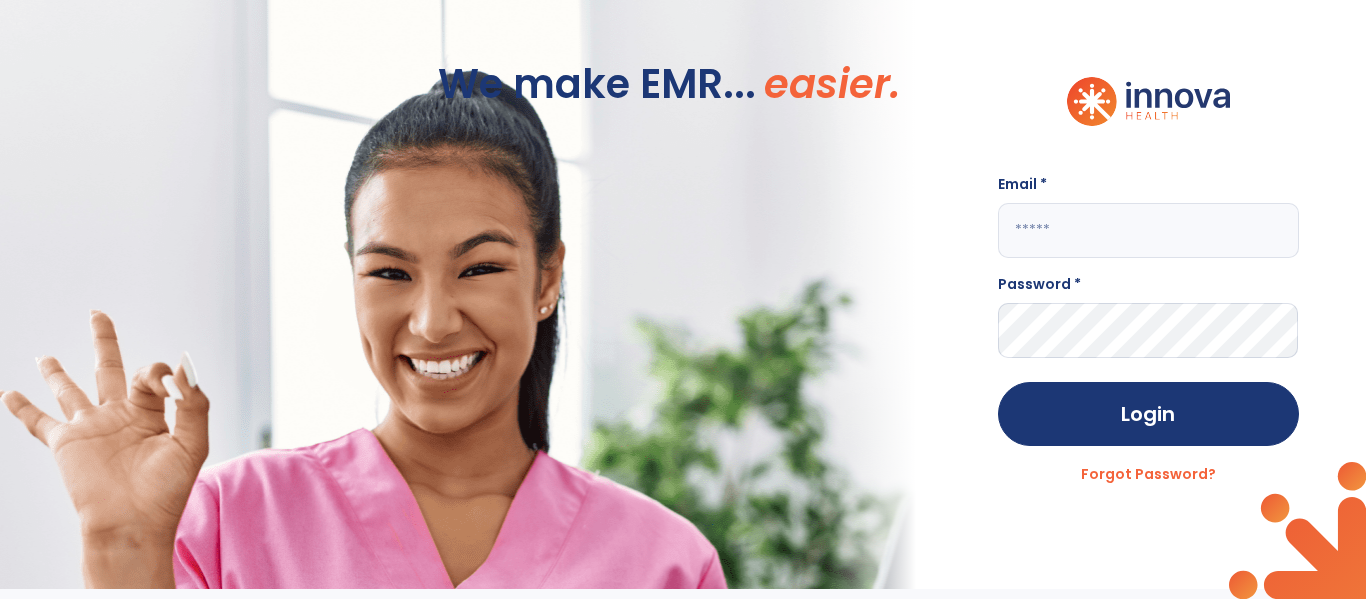 scroll, scrollTop: 0, scrollLeft: 0, axis: both 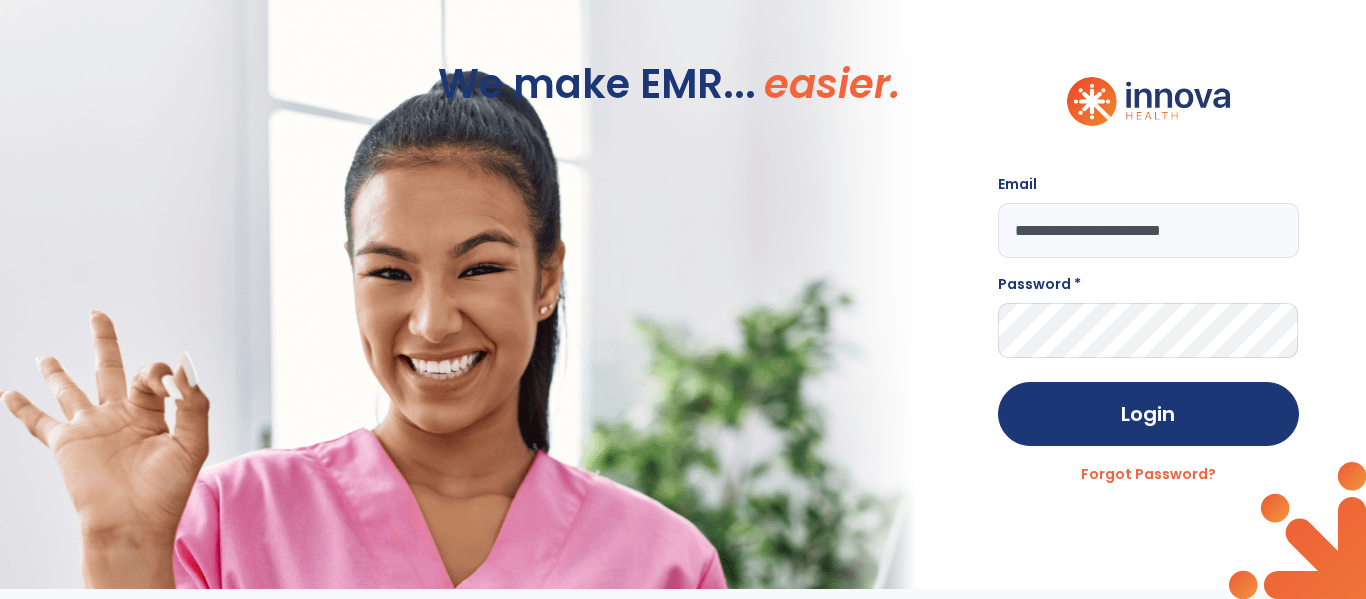 type on "**********" 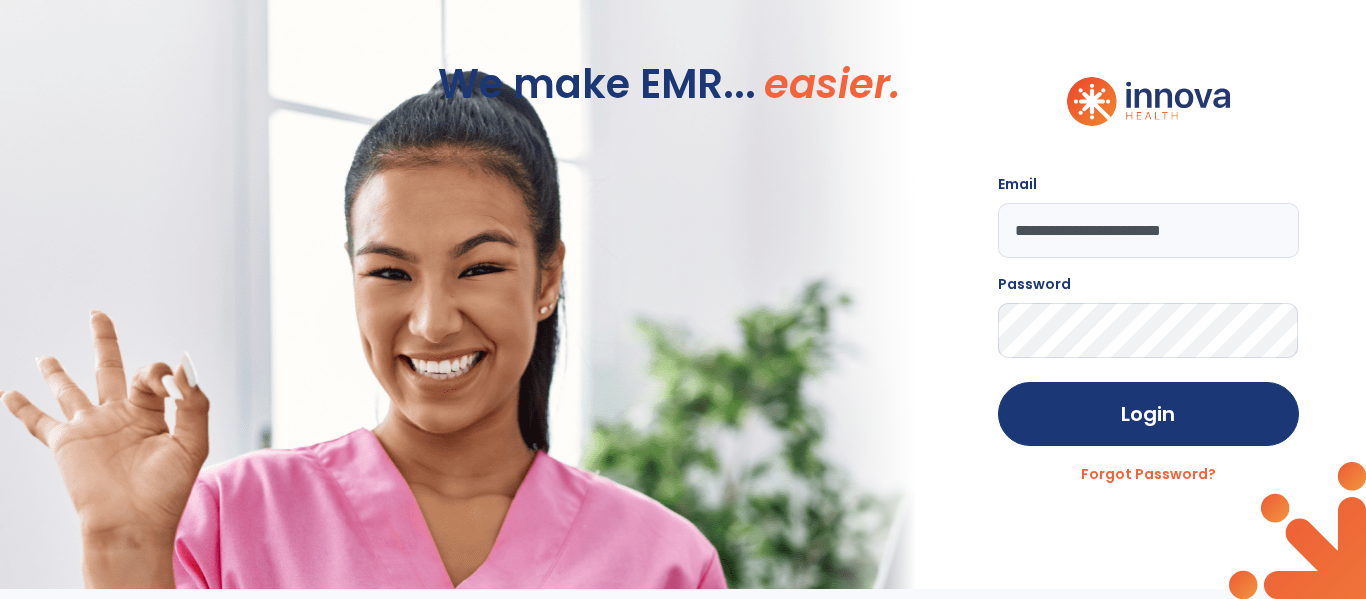 click on "Login" 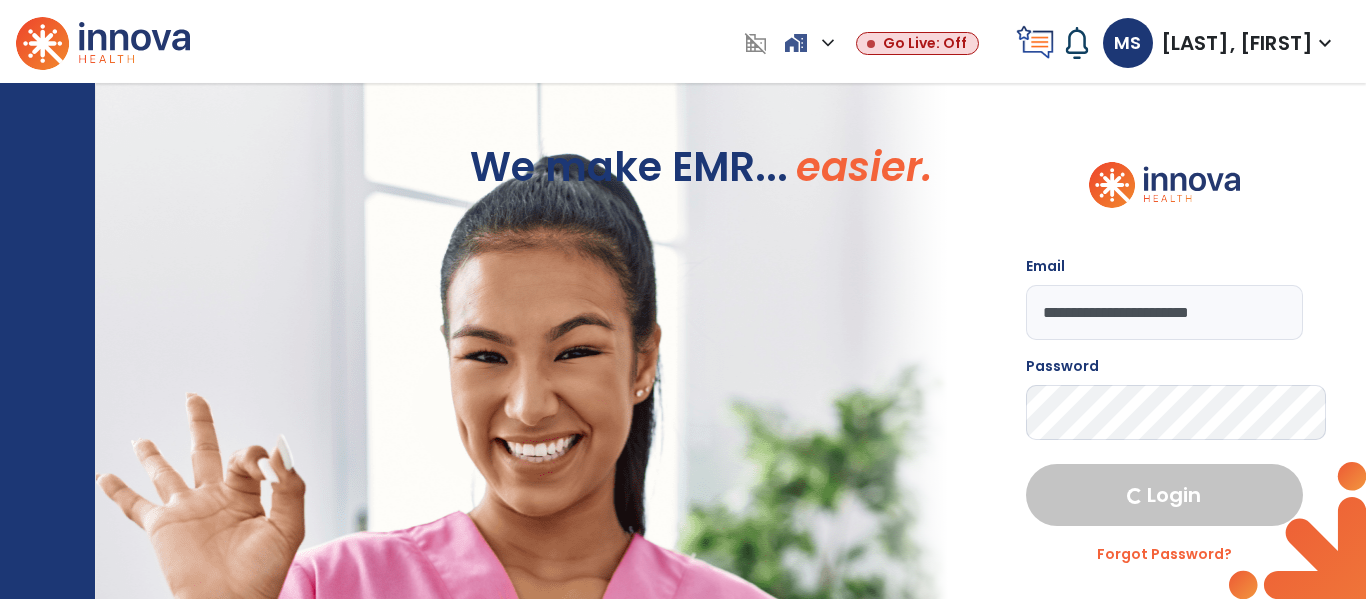 select on "****" 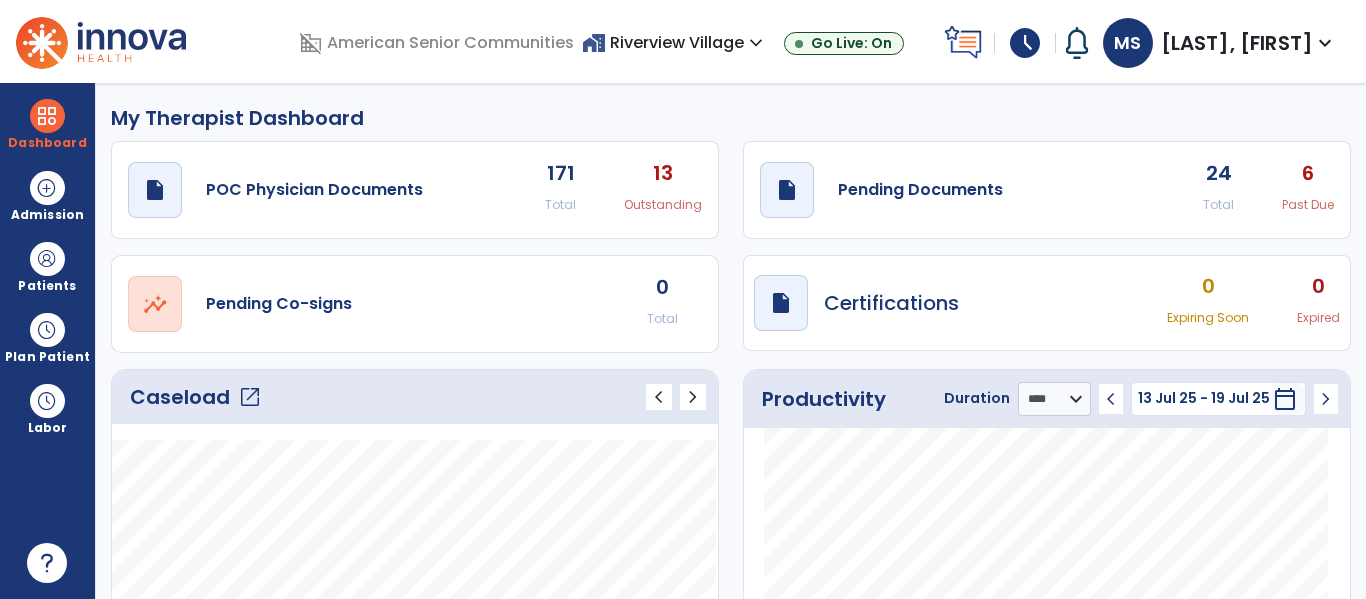 click on "Caseload   open_in_new   chevron_left   chevron_right" 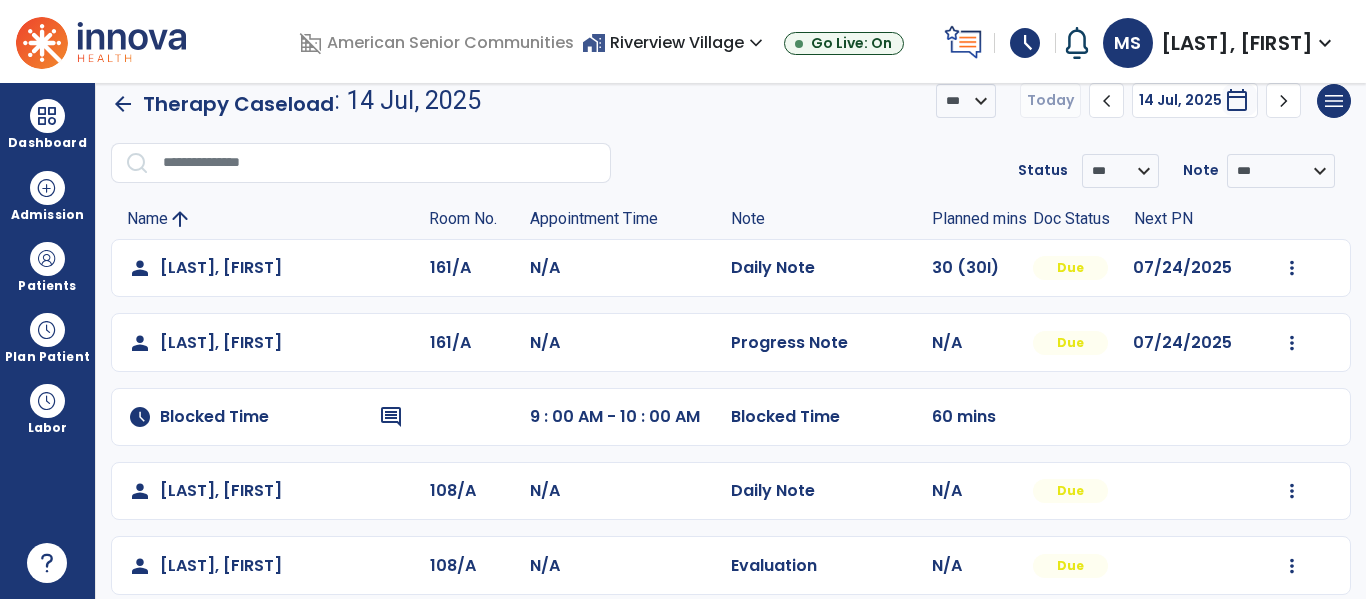 scroll, scrollTop: 0, scrollLeft: 0, axis: both 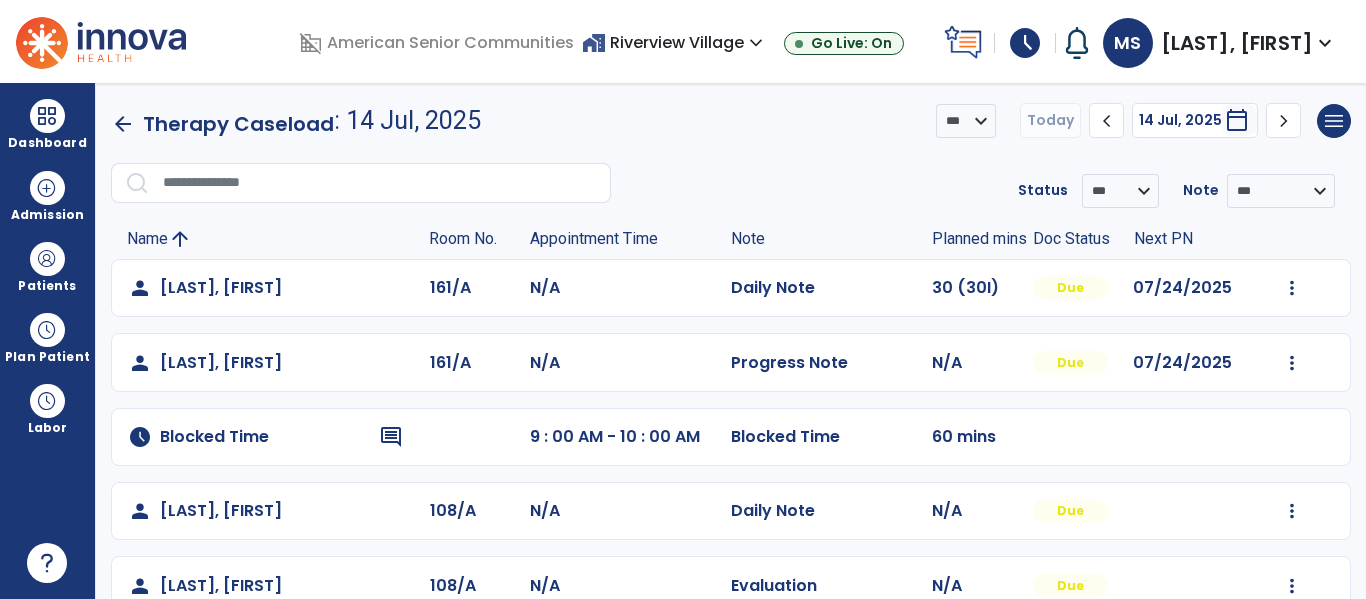 click on "arrow_back" 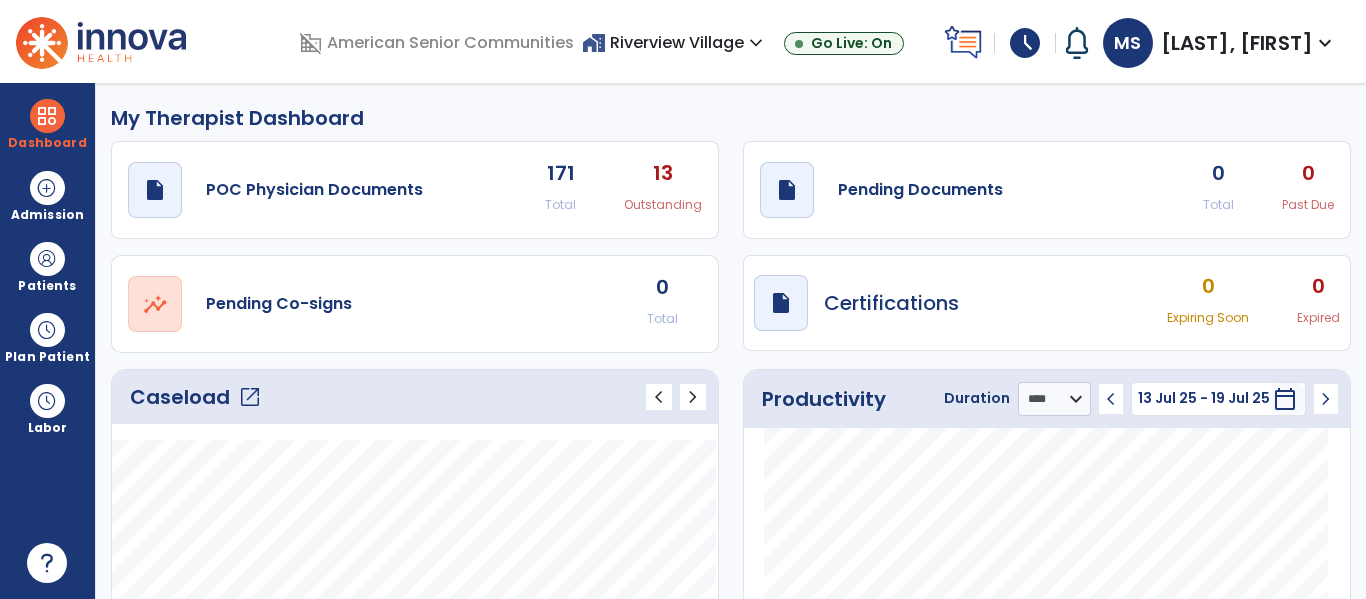 click on "draft   open_in_new  Pending Documents 0 Total 0 Past Due" 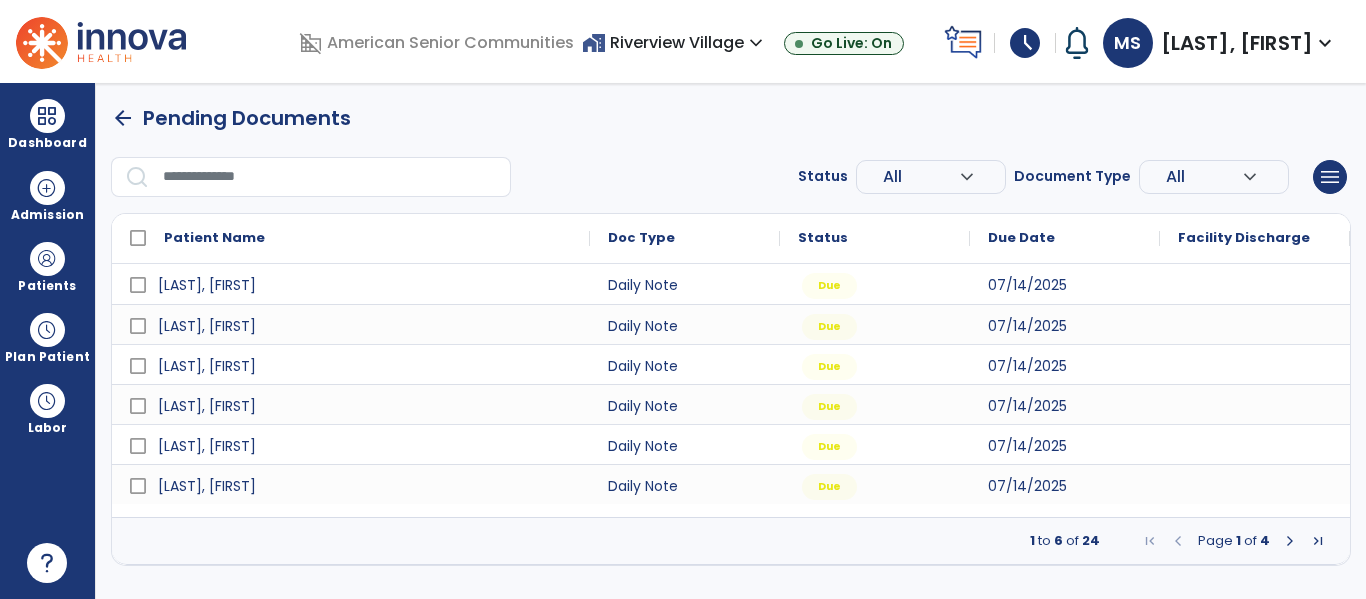 click at bounding box center (1290, 541) 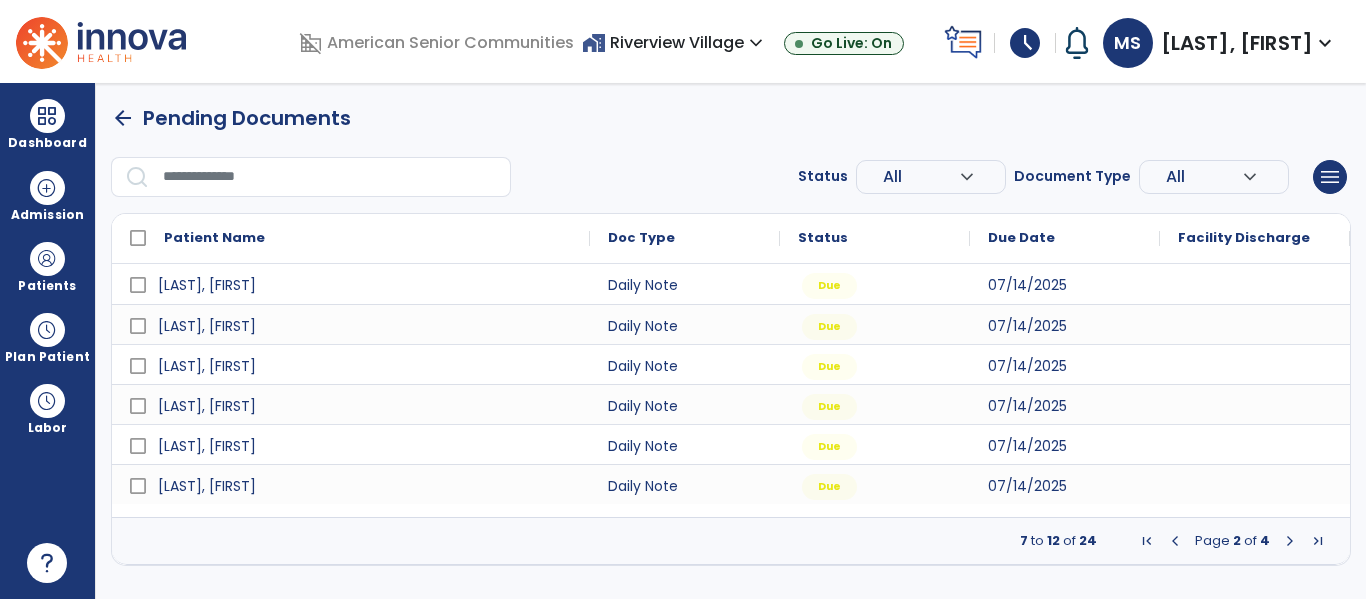 click at bounding box center [1290, 541] 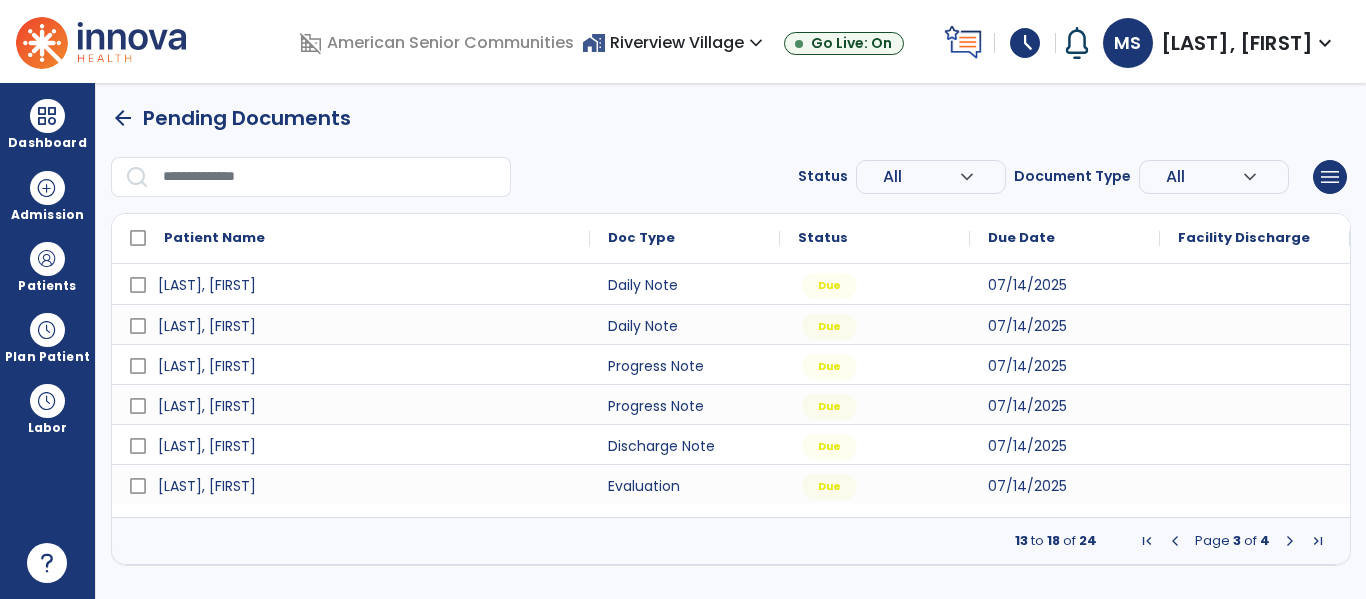 click at bounding box center (1290, 541) 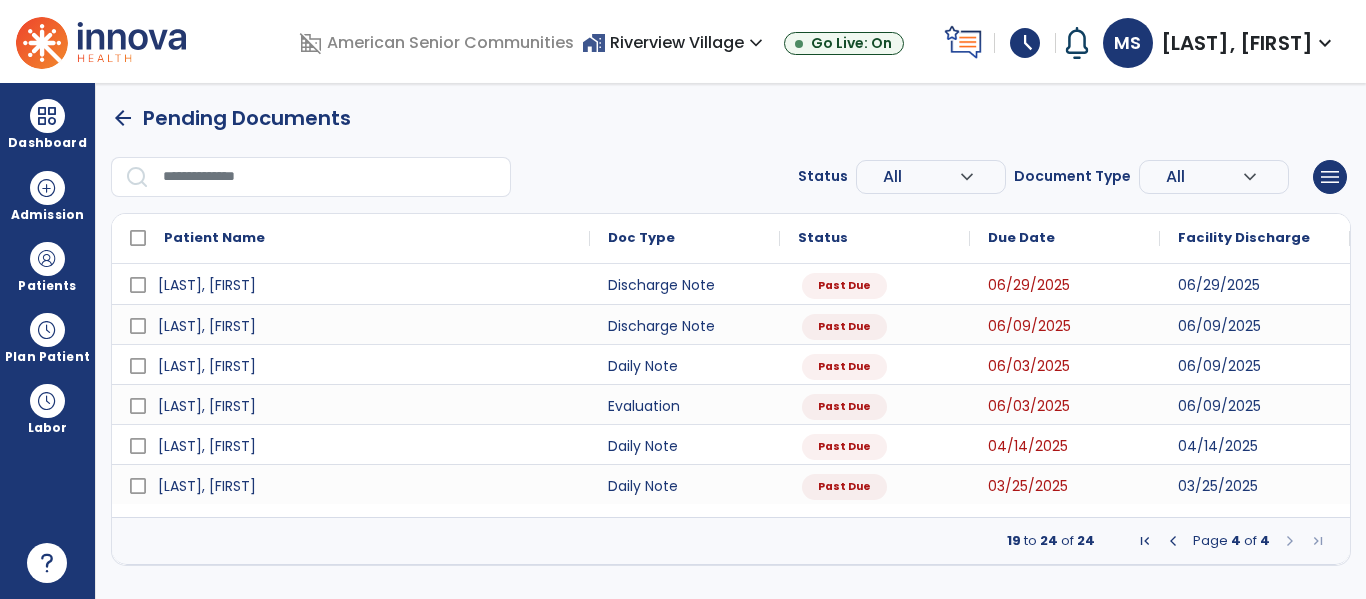 click at bounding box center (1290, 541) 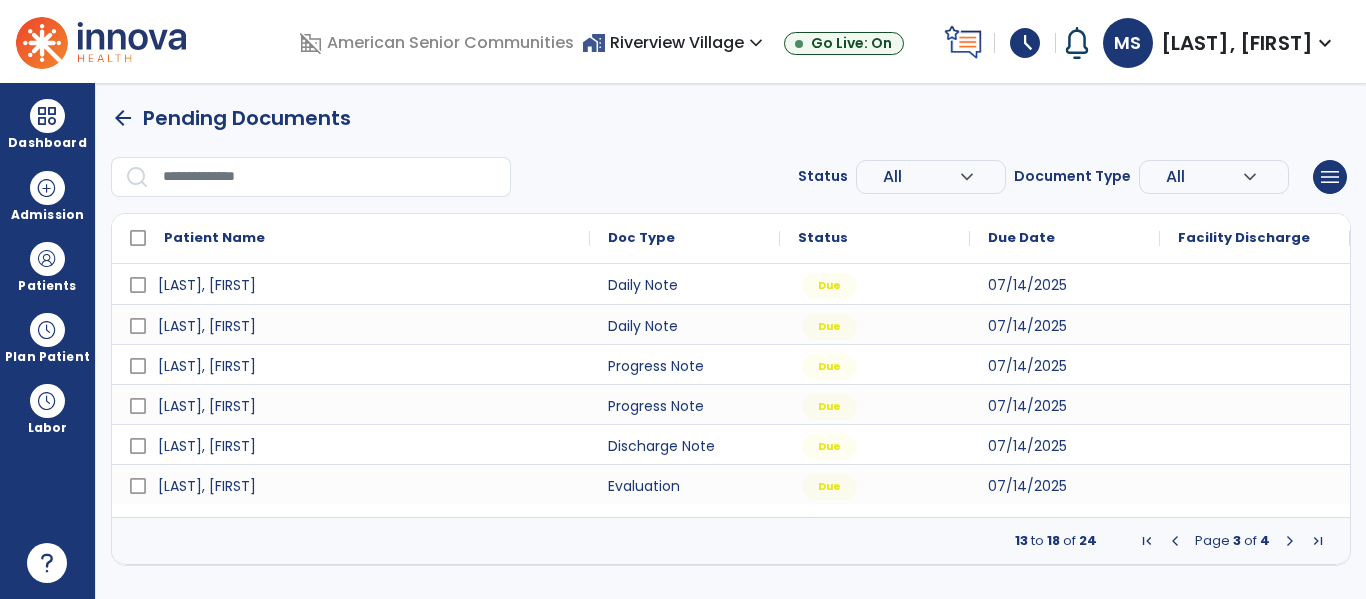 click at bounding box center [1175, 541] 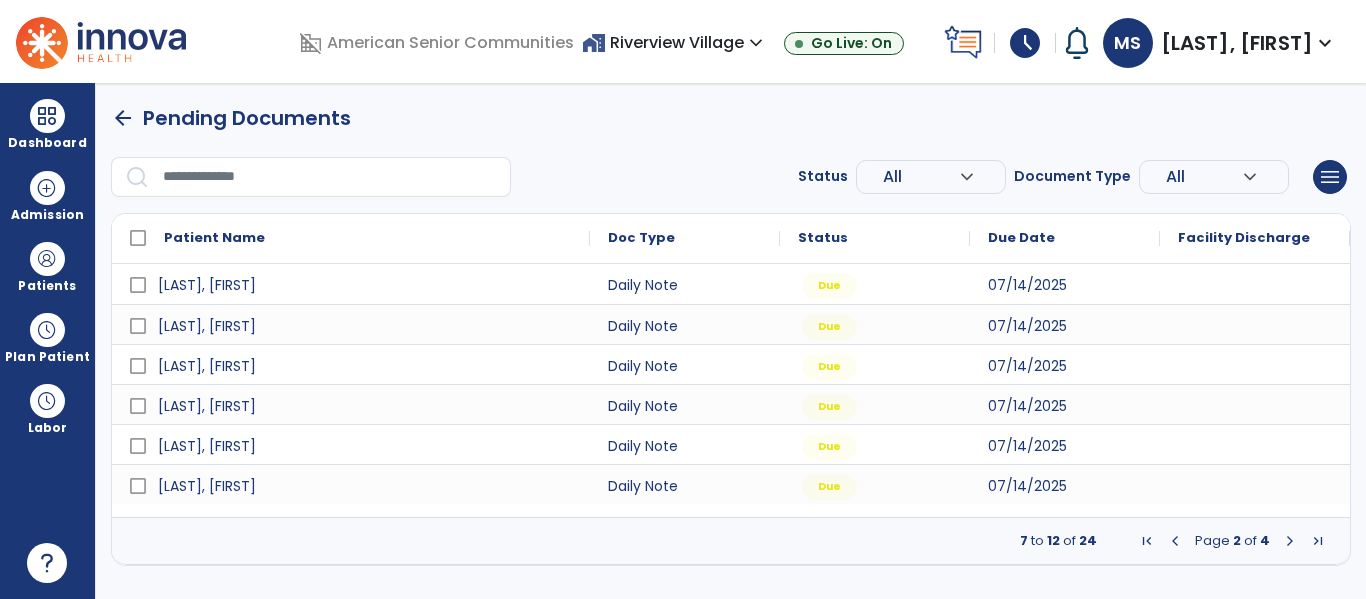 click at bounding box center [1175, 541] 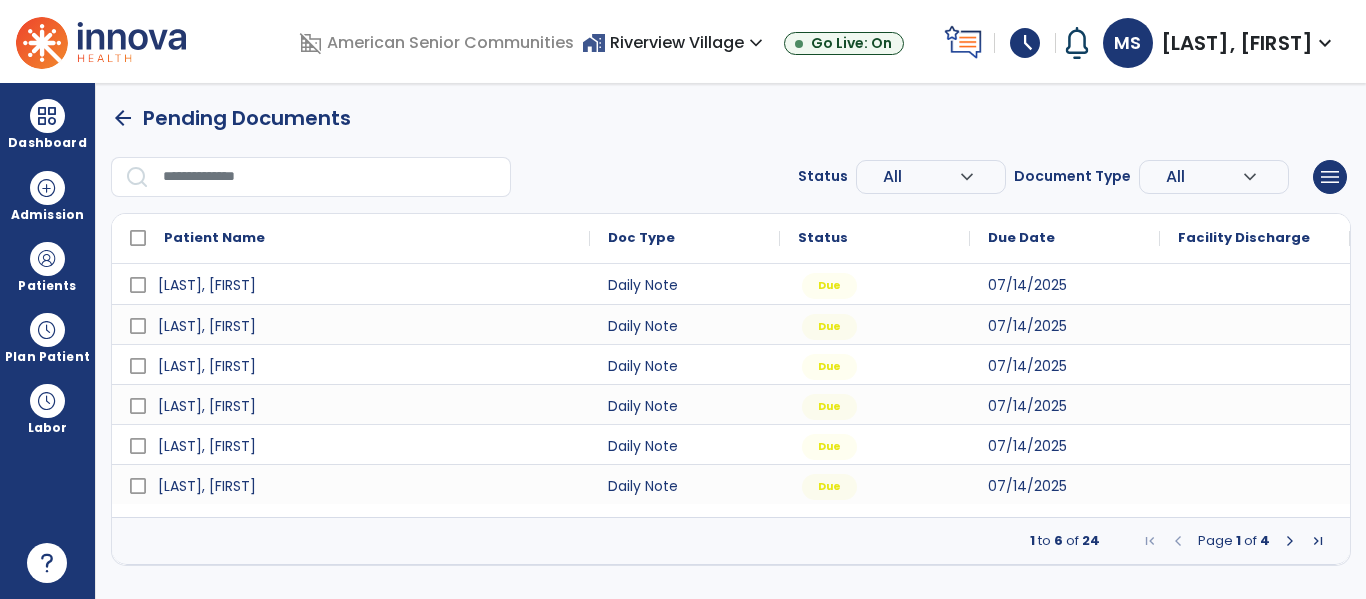 click at bounding box center [1178, 541] 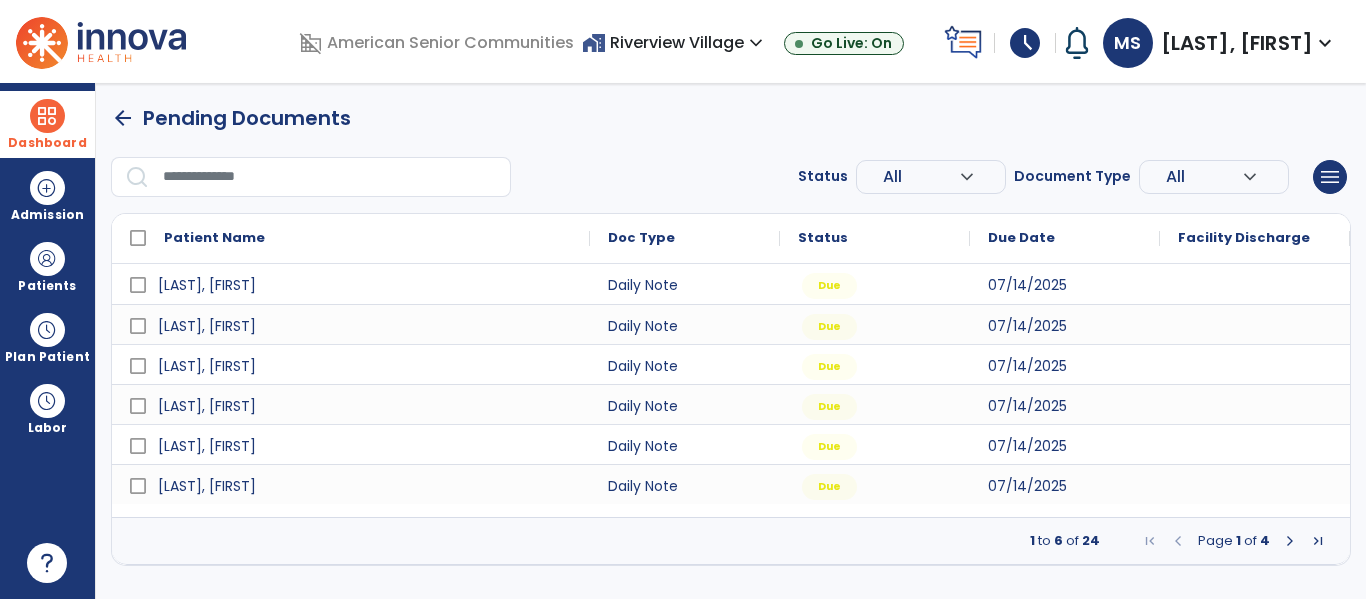 click on "Dashboard" at bounding box center (47, 124) 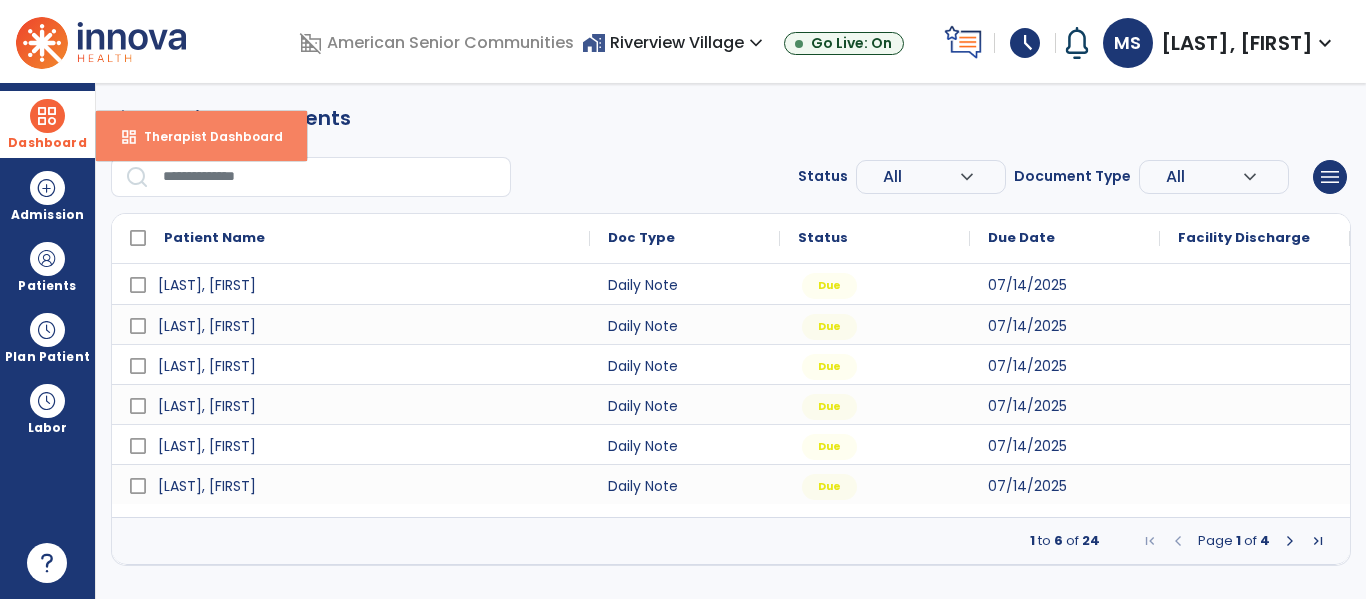click on "Therapist Dashboard" at bounding box center (205, 136) 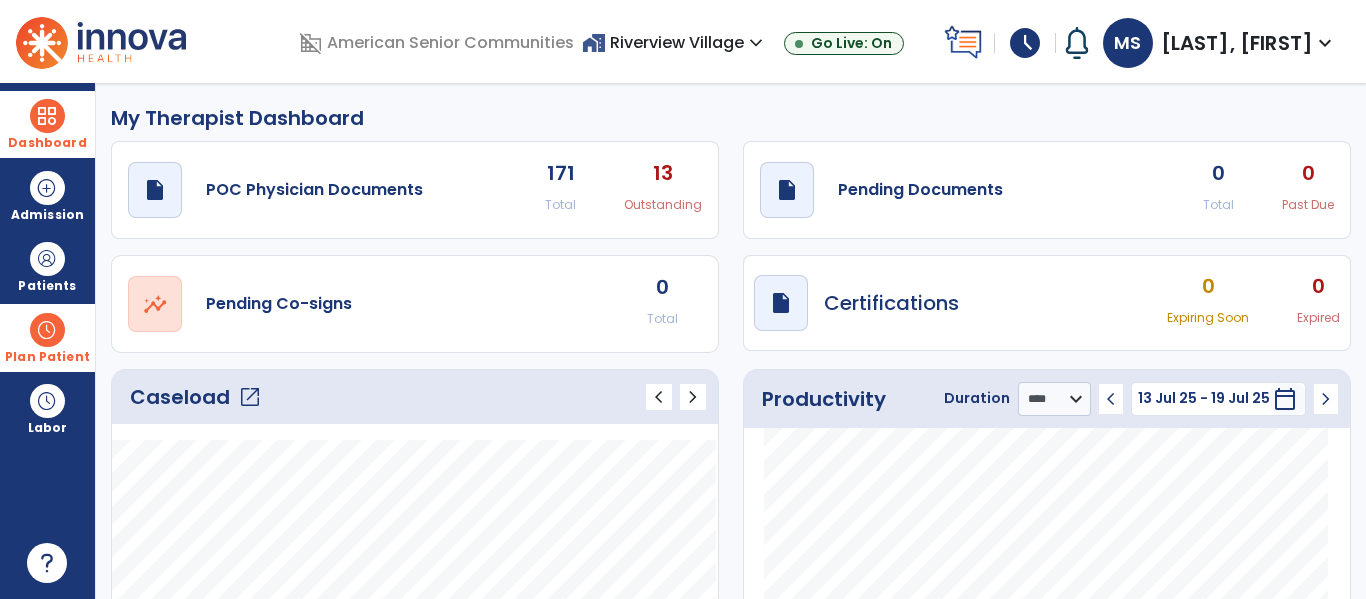 click on "Plan Patient" at bounding box center [47, 266] 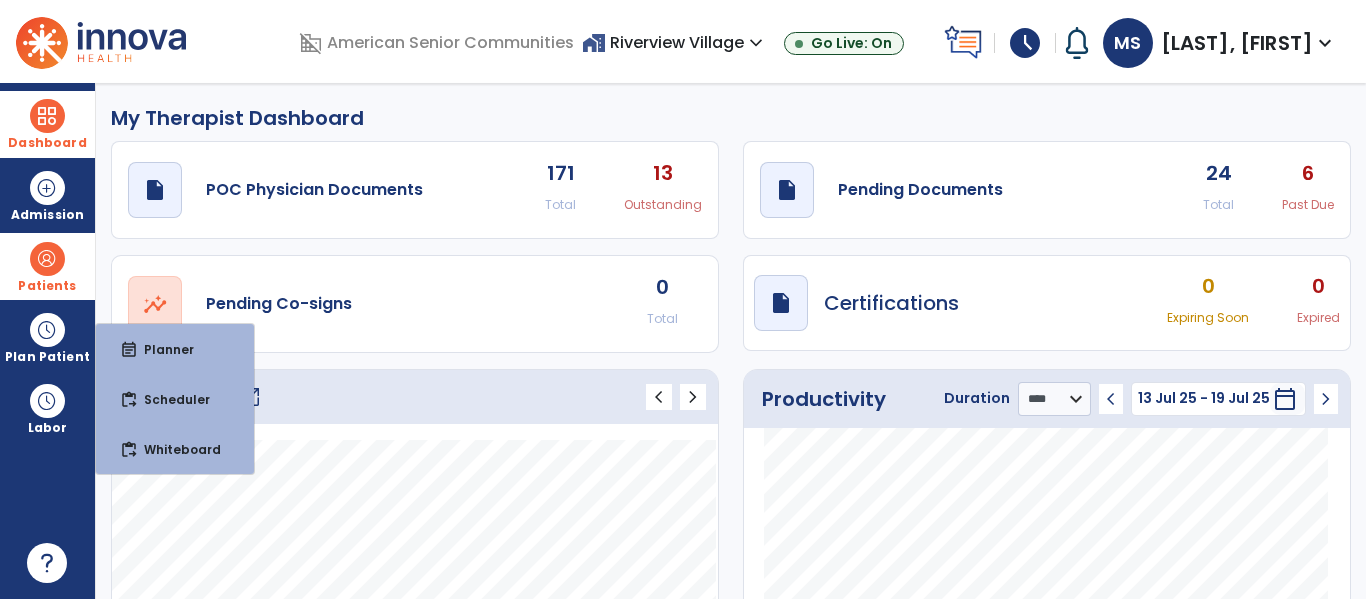 click on "Patients" at bounding box center [47, 286] 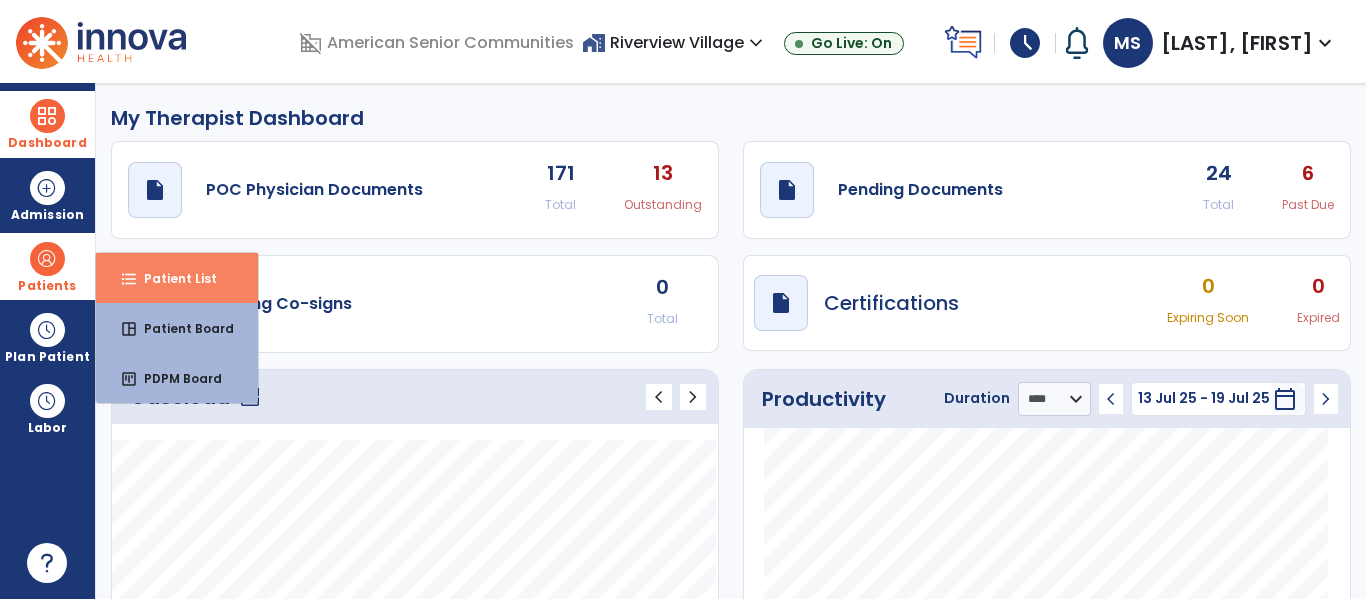 click on "format_list_bulleted  Patient List" at bounding box center (177, 278) 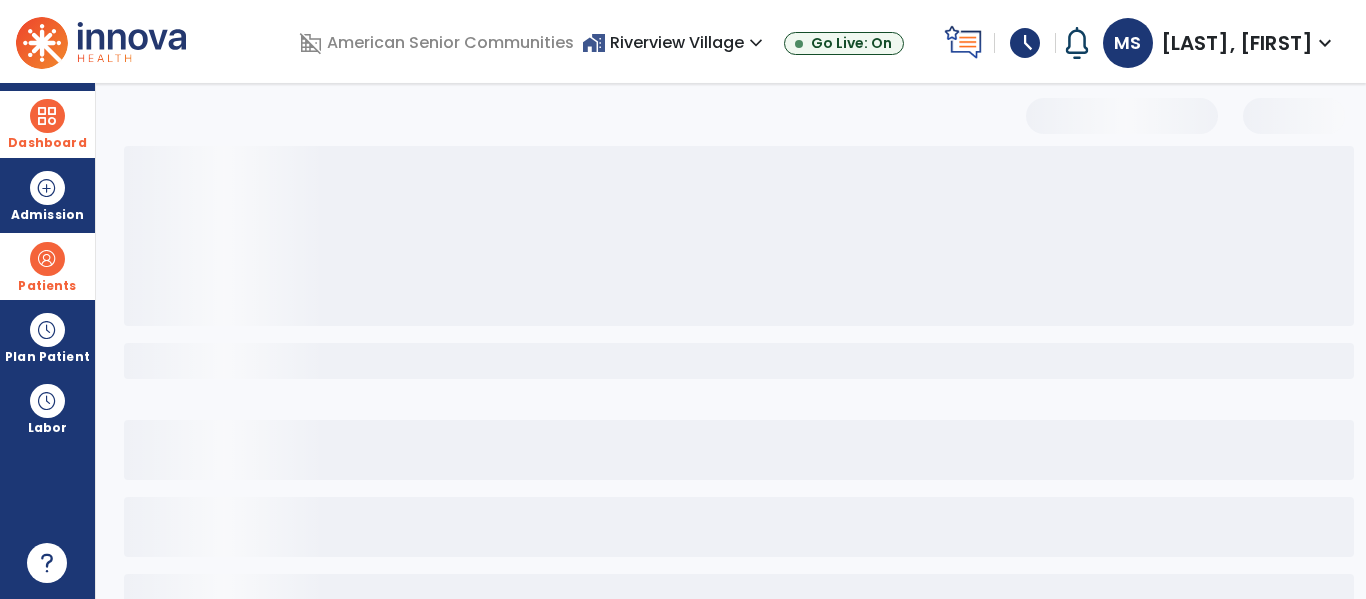 select on "***" 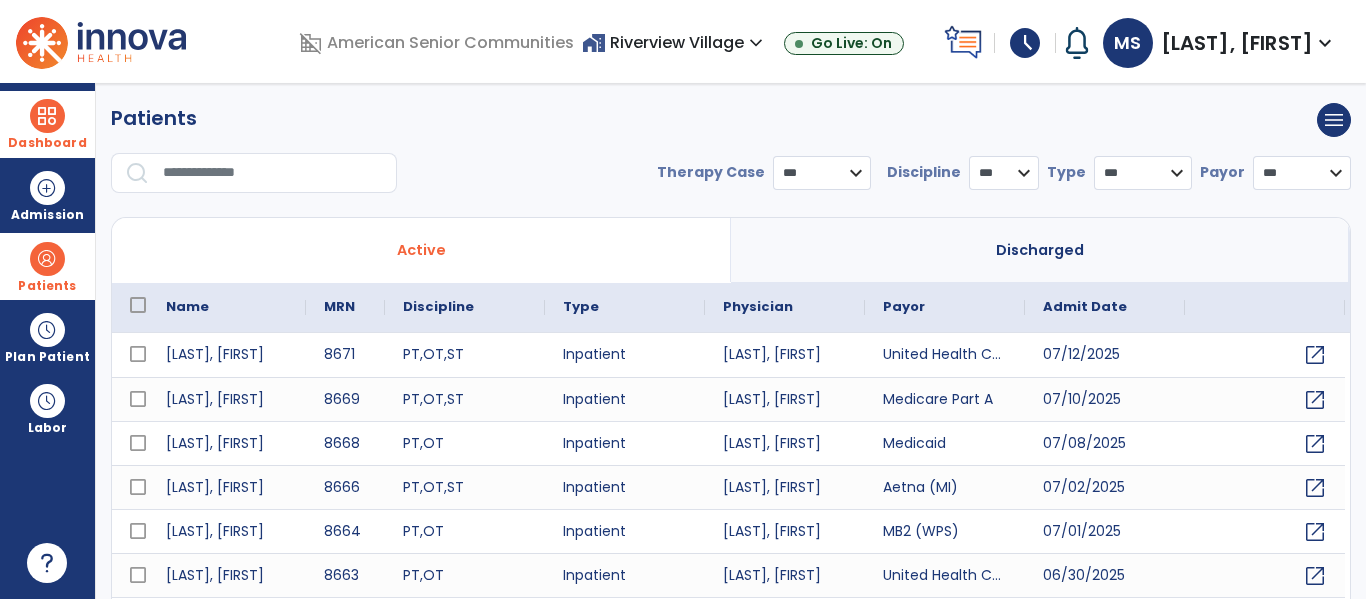 click at bounding box center [273, 173] 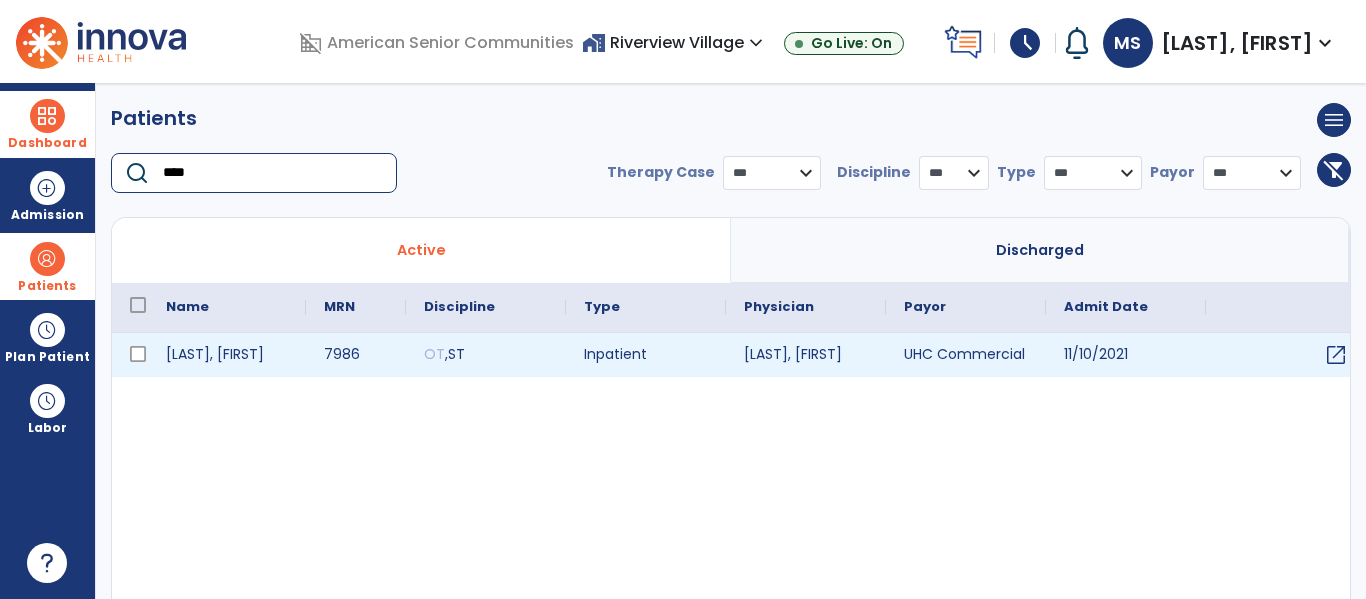 type on "****" 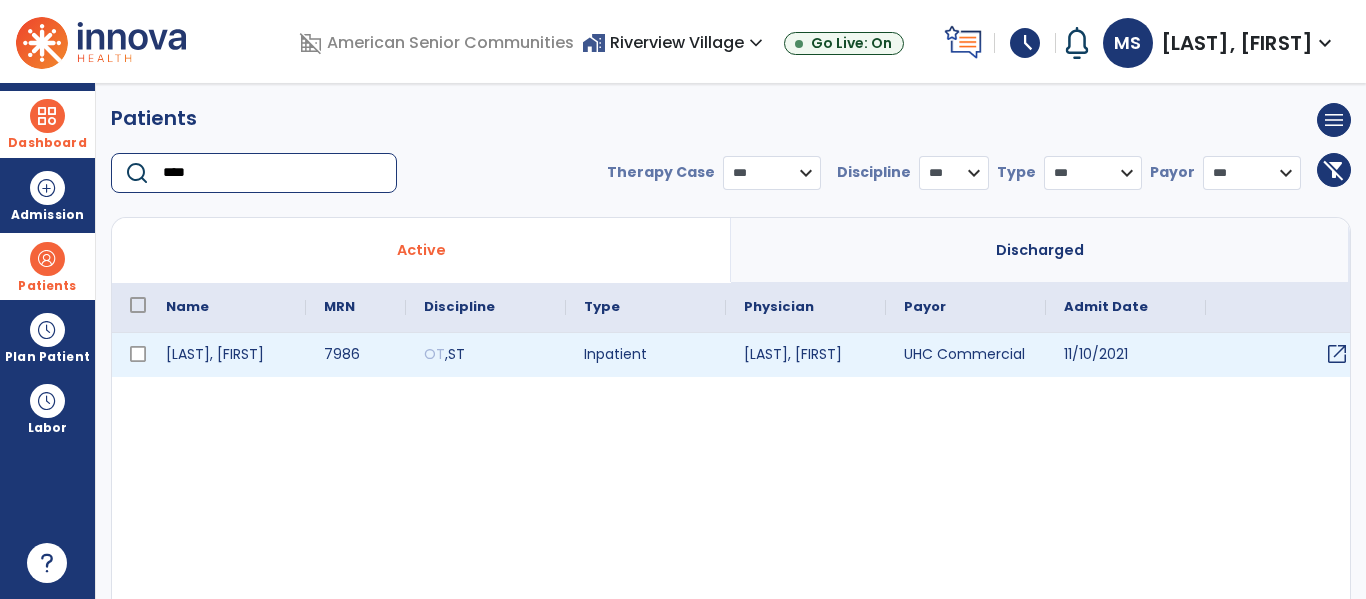 click on "open_in_new" at bounding box center (1337, 354) 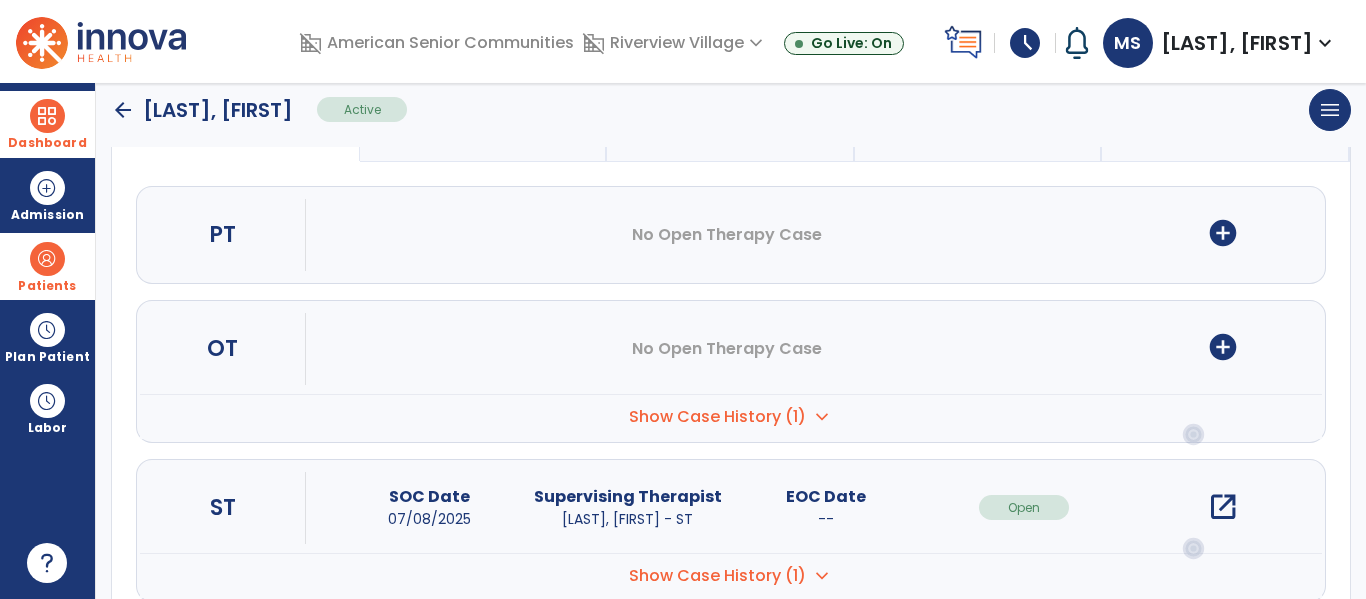 scroll, scrollTop: 252, scrollLeft: 0, axis: vertical 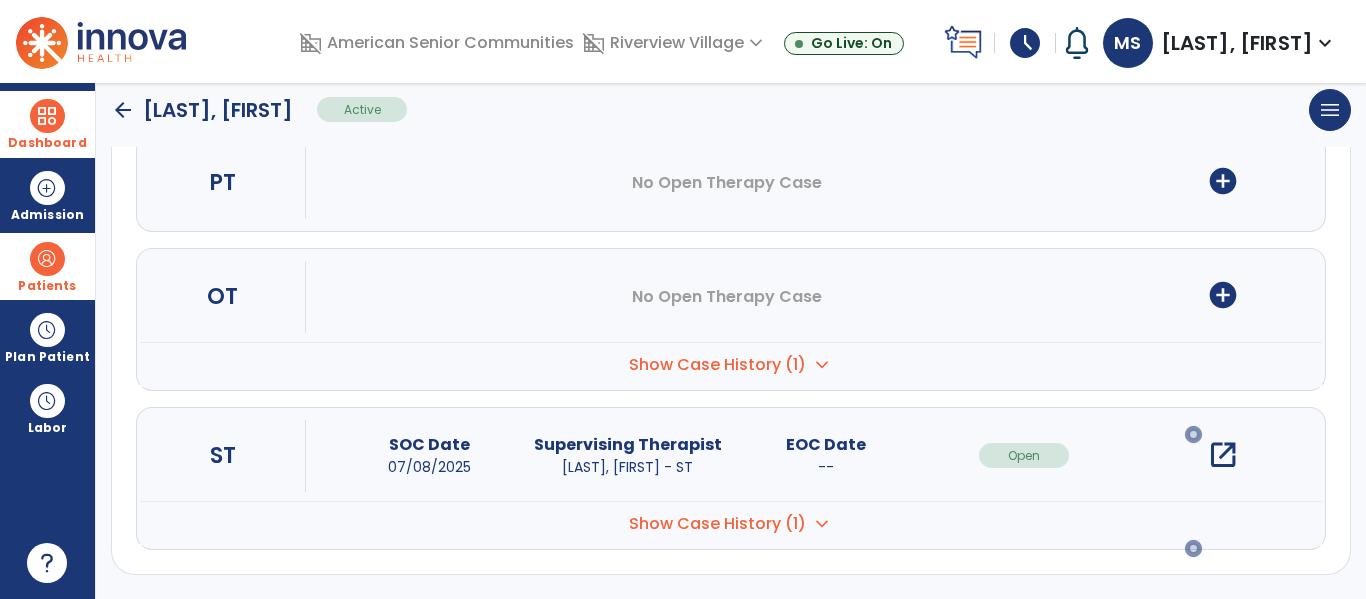 click on "open_in_new" at bounding box center [1223, 455] 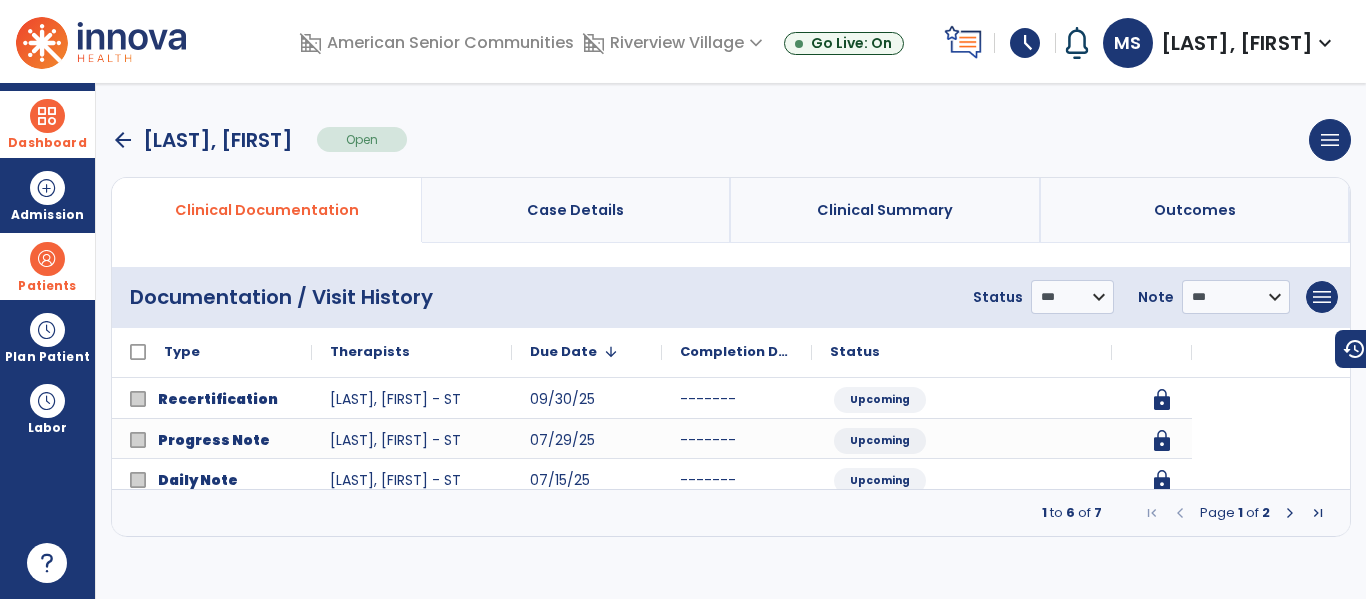 scroll, scrollTop: 0, scrollLeft: 0, axis: both 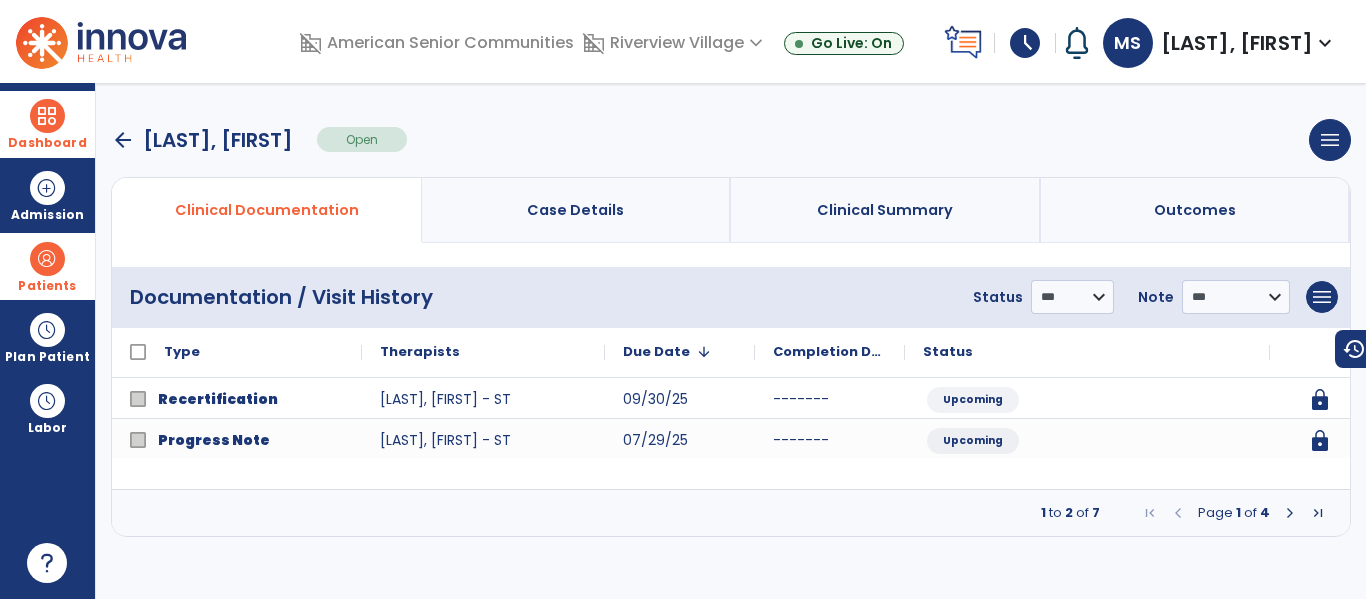 click at bounding box center [1290, 513] 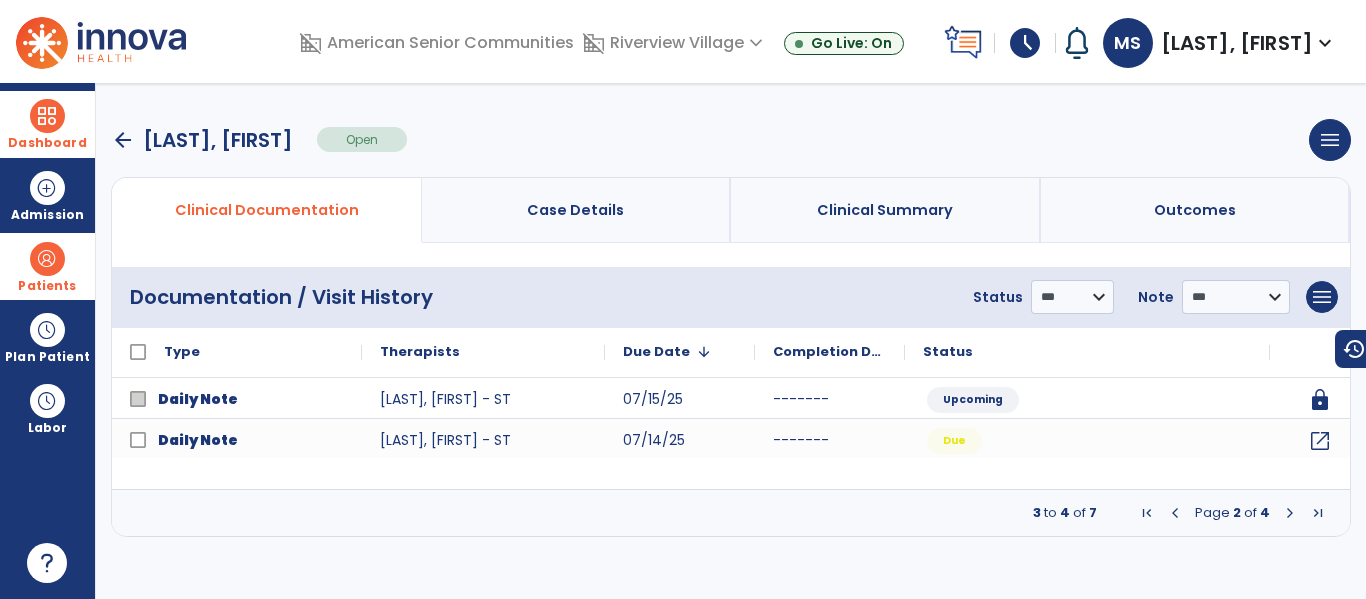 click at bounding box center [1290, 513] 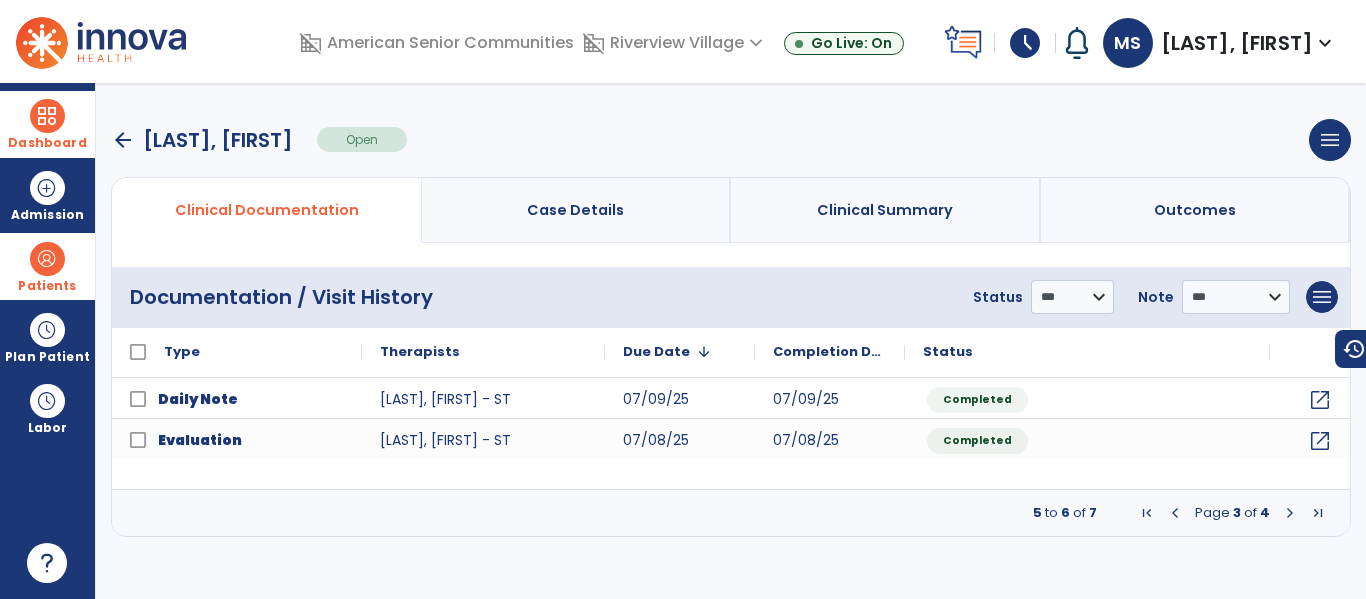 click at bounding box center [1290, 513] 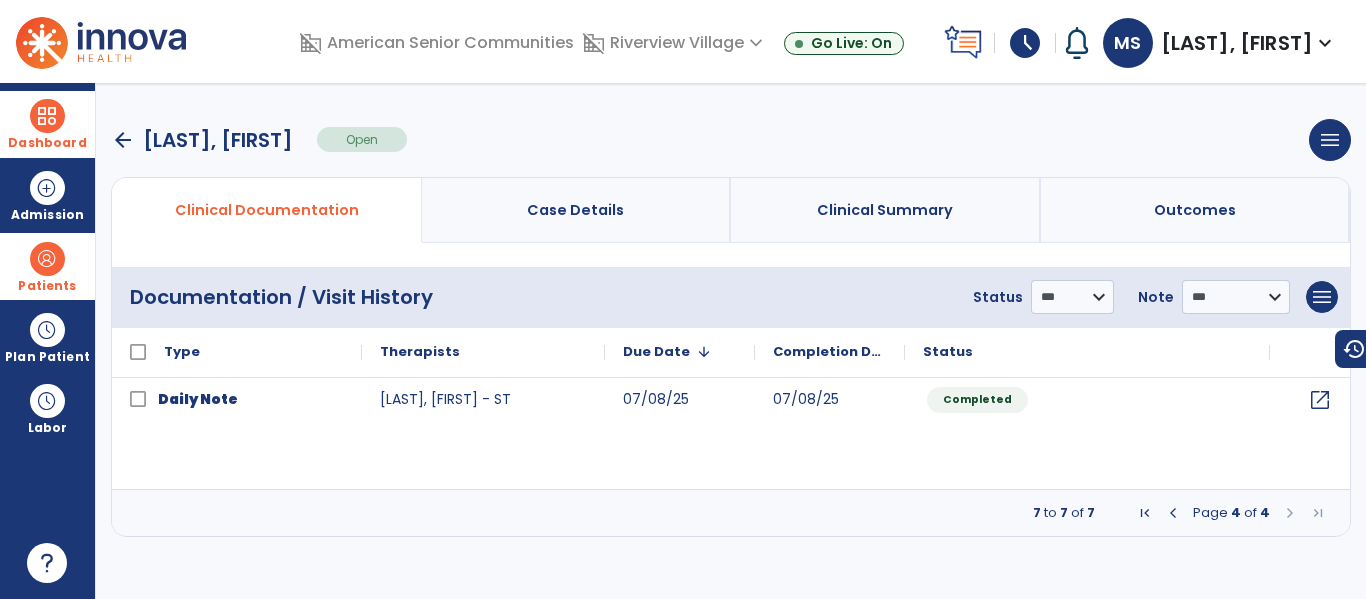 click at bounding box center [1173, 513] 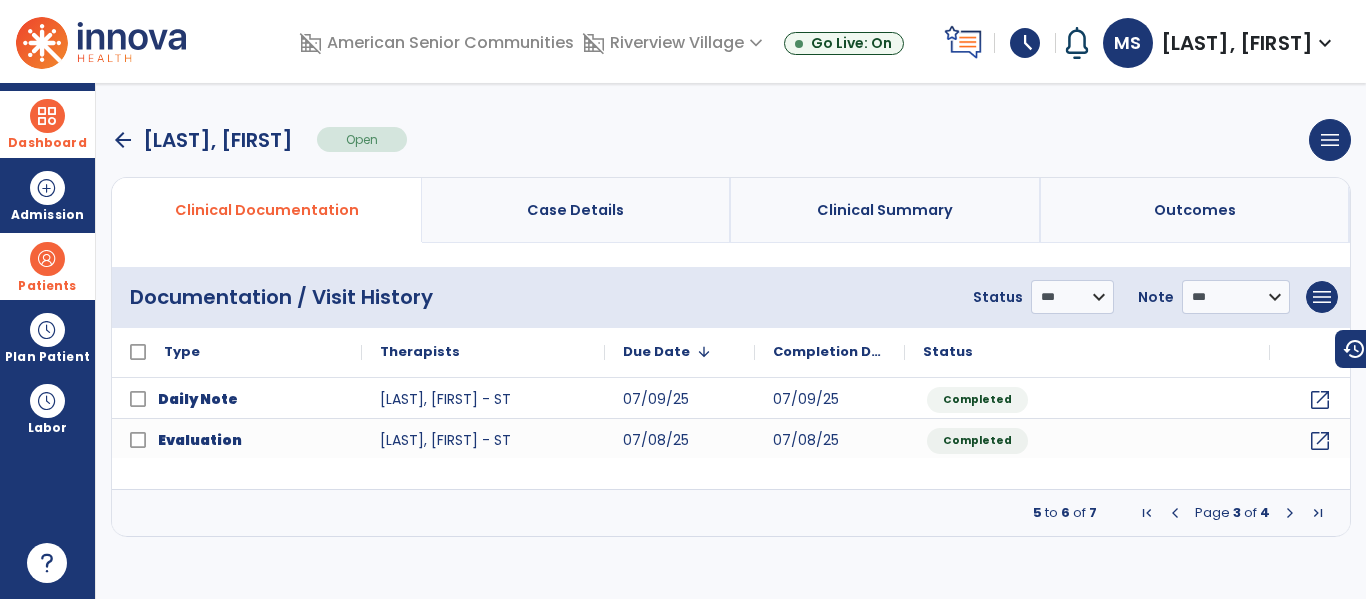 click at bounding box center (1175, 513) 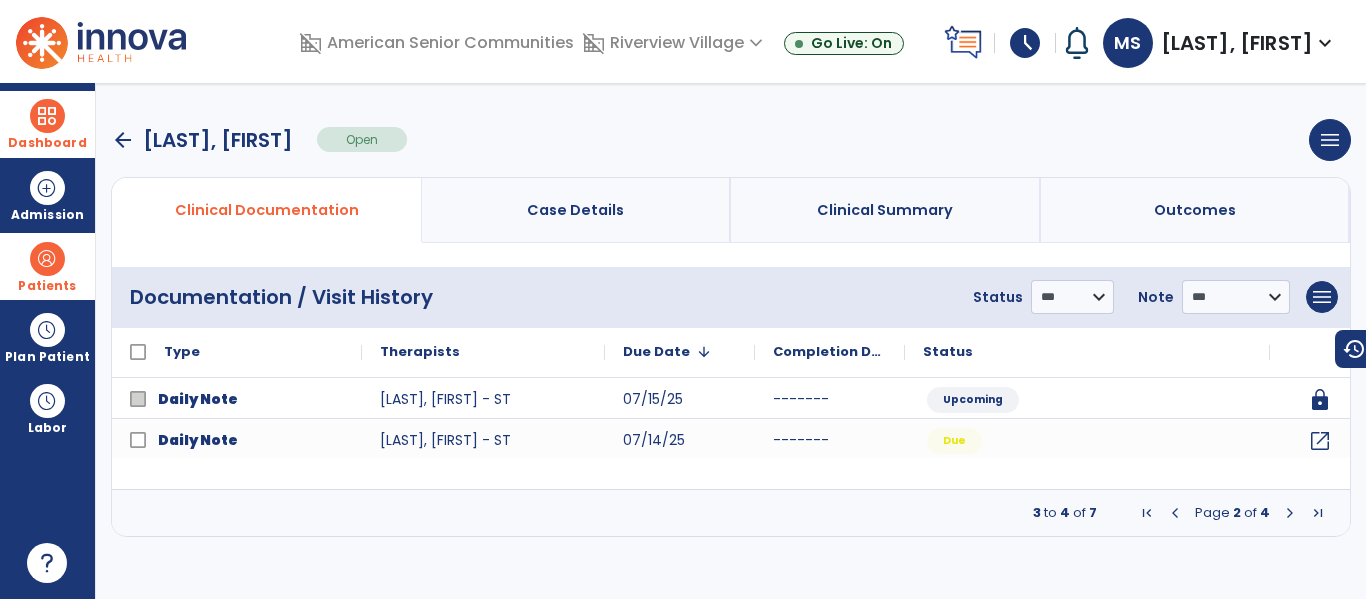 click at bounding box center [1175, 513] 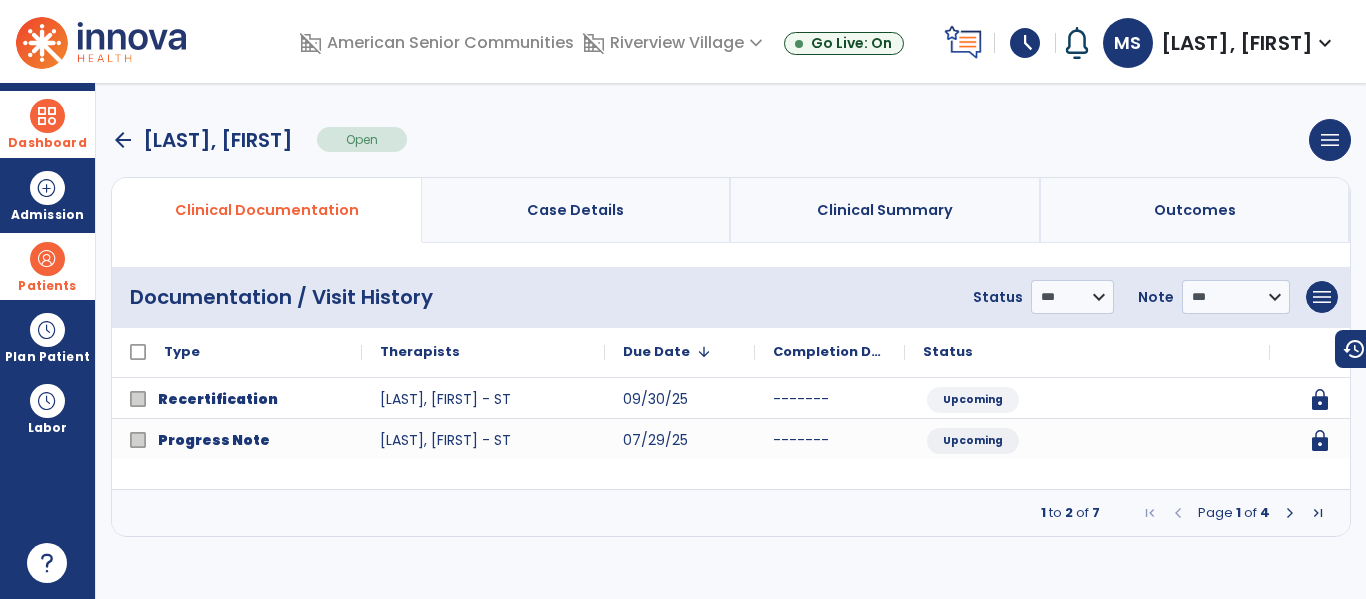 click at bounding box center (1178, 513) 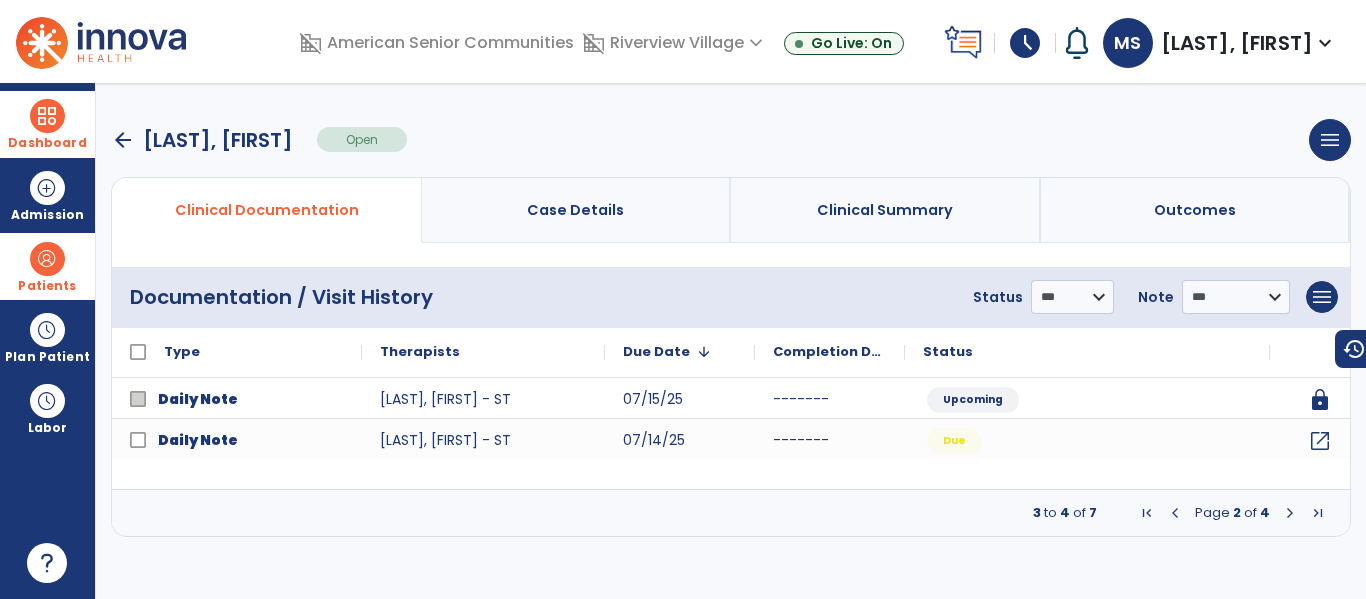click at bounding box center [1290, 513] 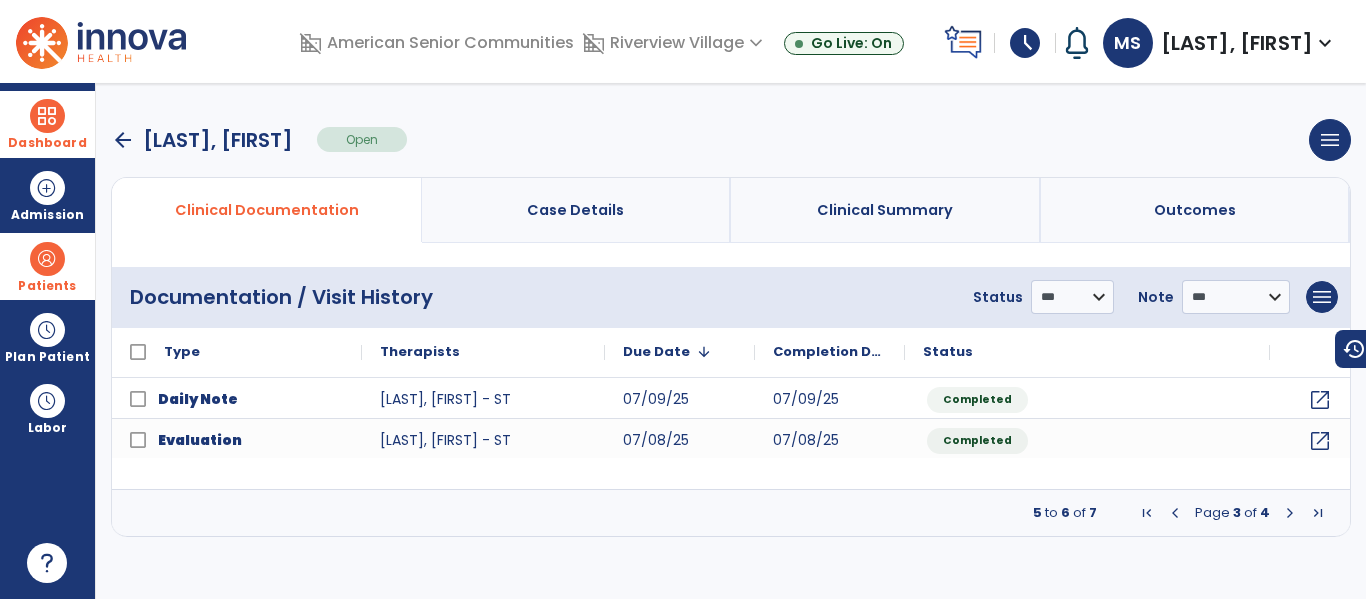 click at bounding box center [1290, 513] 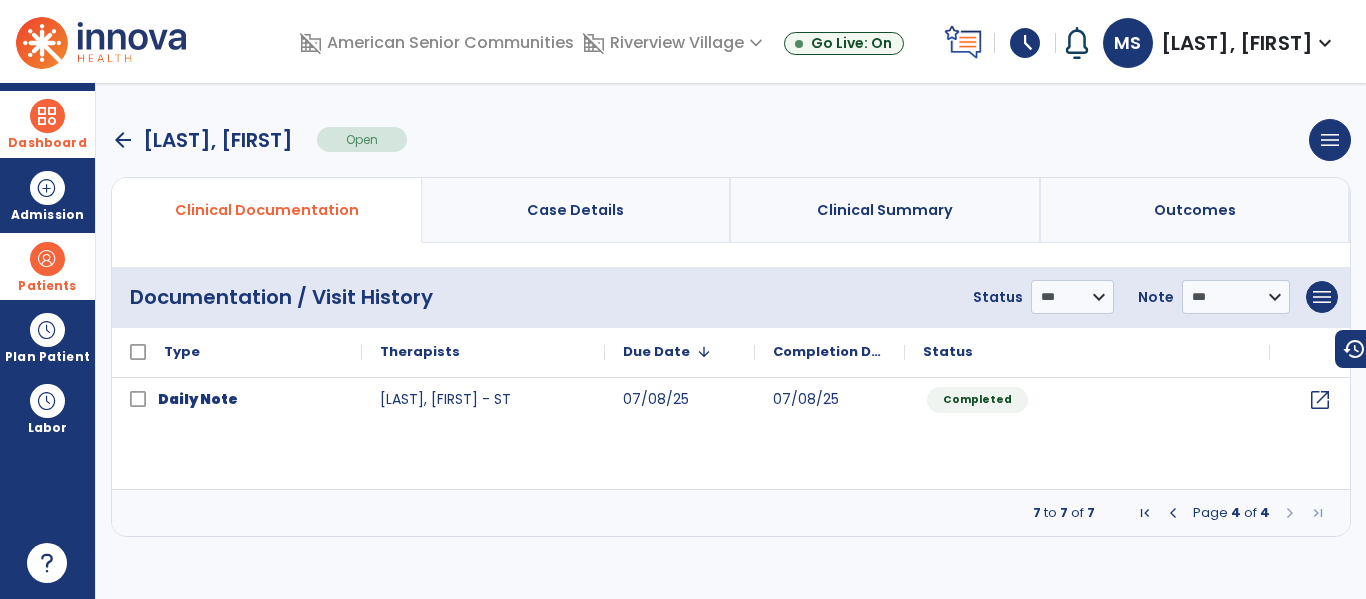 click at bounding box center [1290, 513] 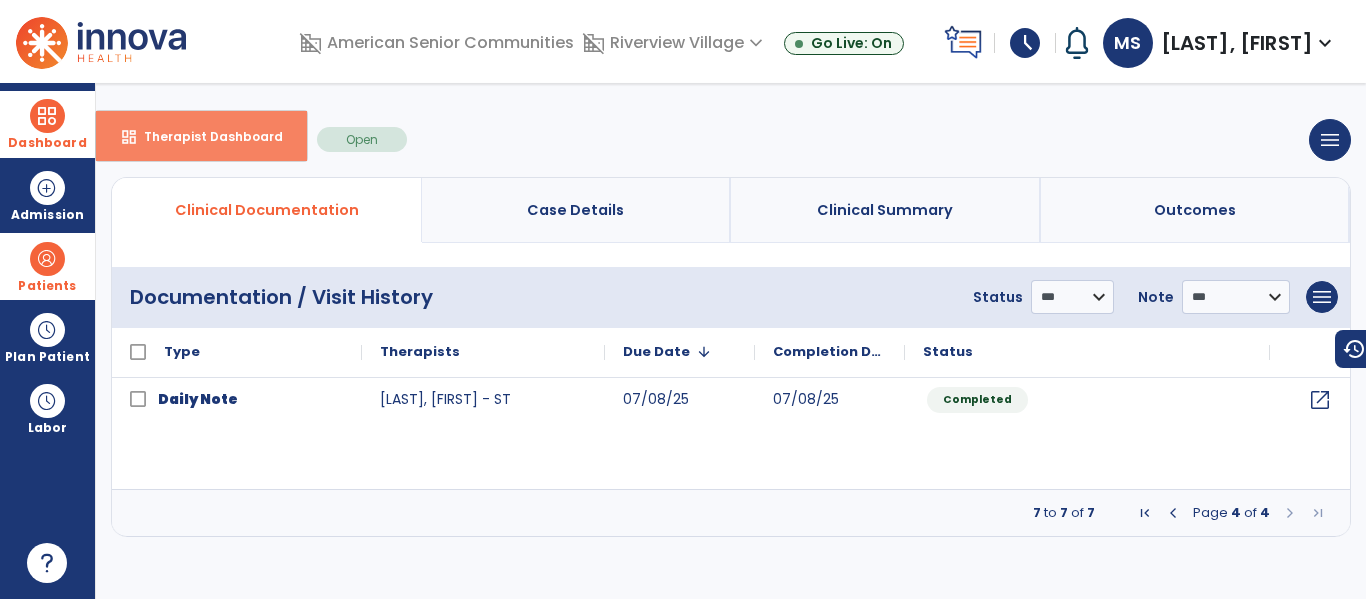 click on "Therapist Dashboard" at bounding box center (205, 136) 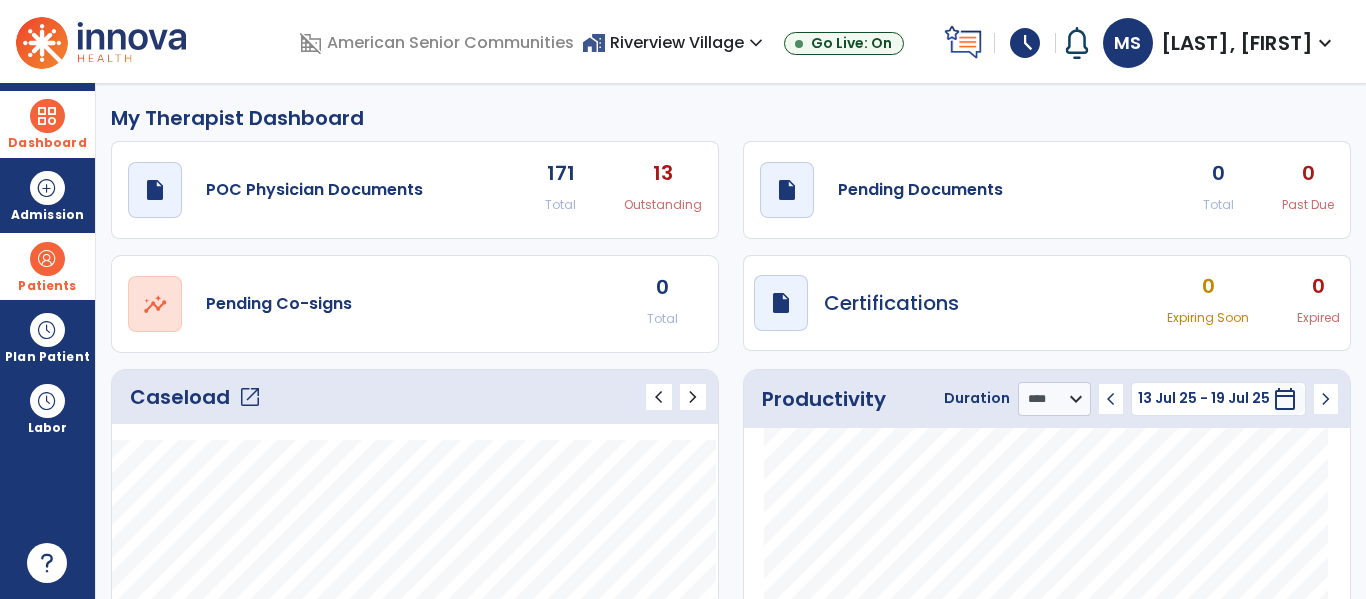 click on "open_in_new" 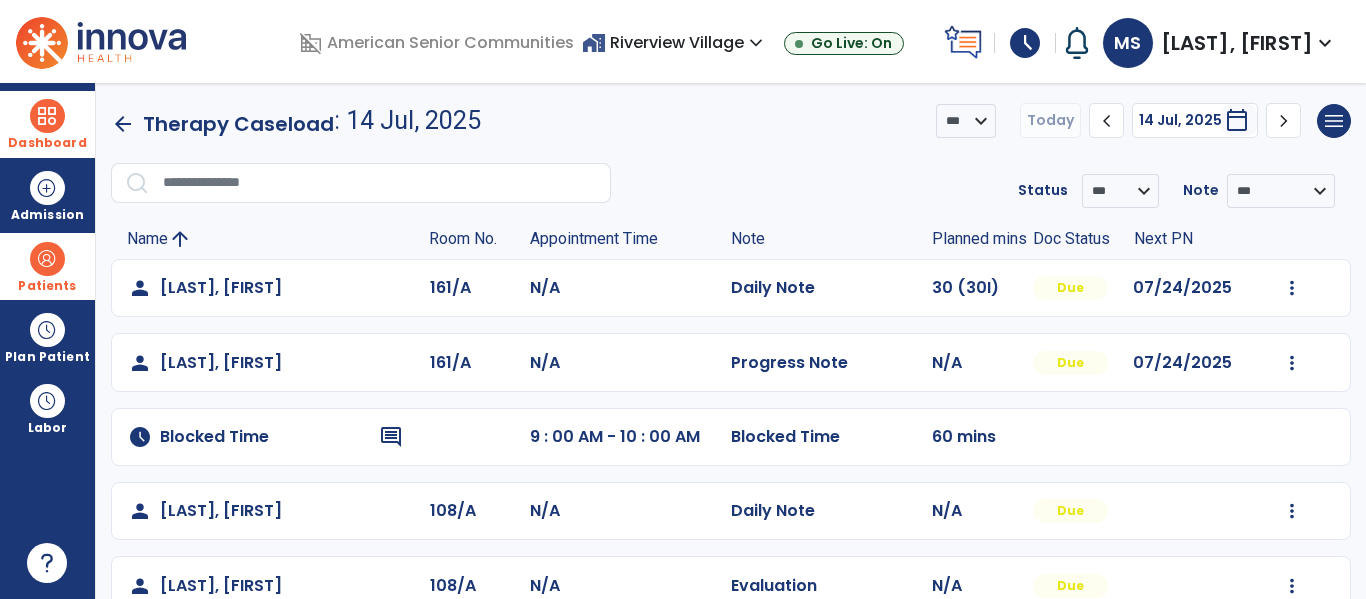 click on "chevron_left" 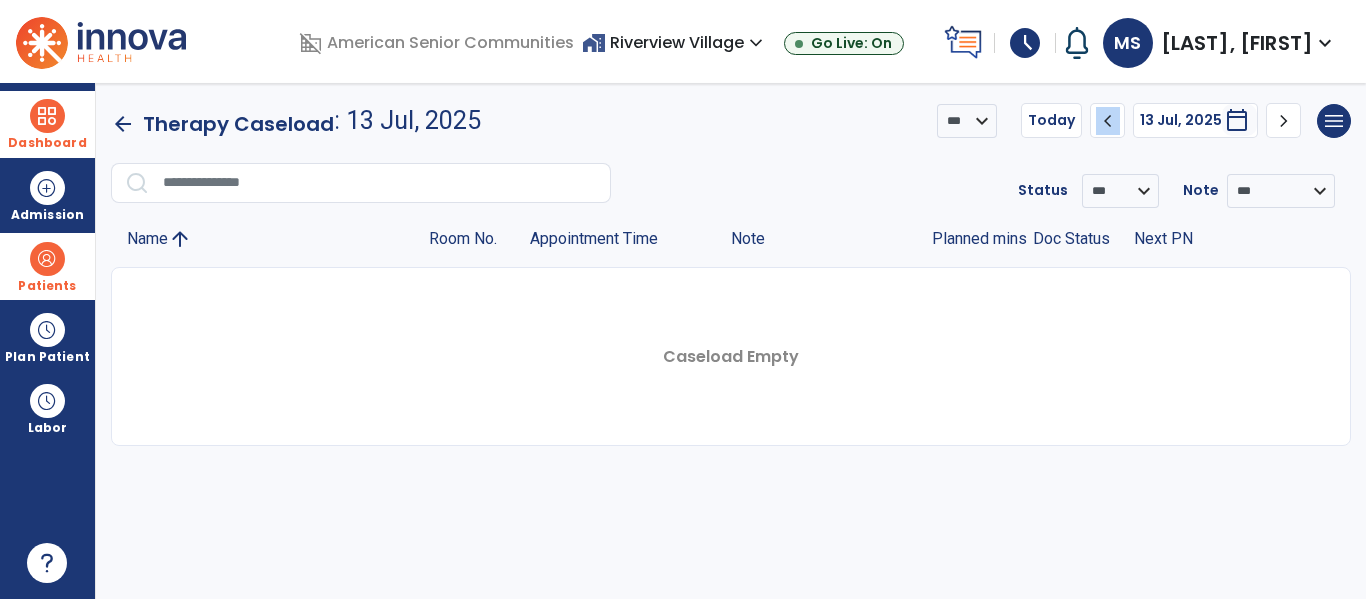 click on "chevron_left" 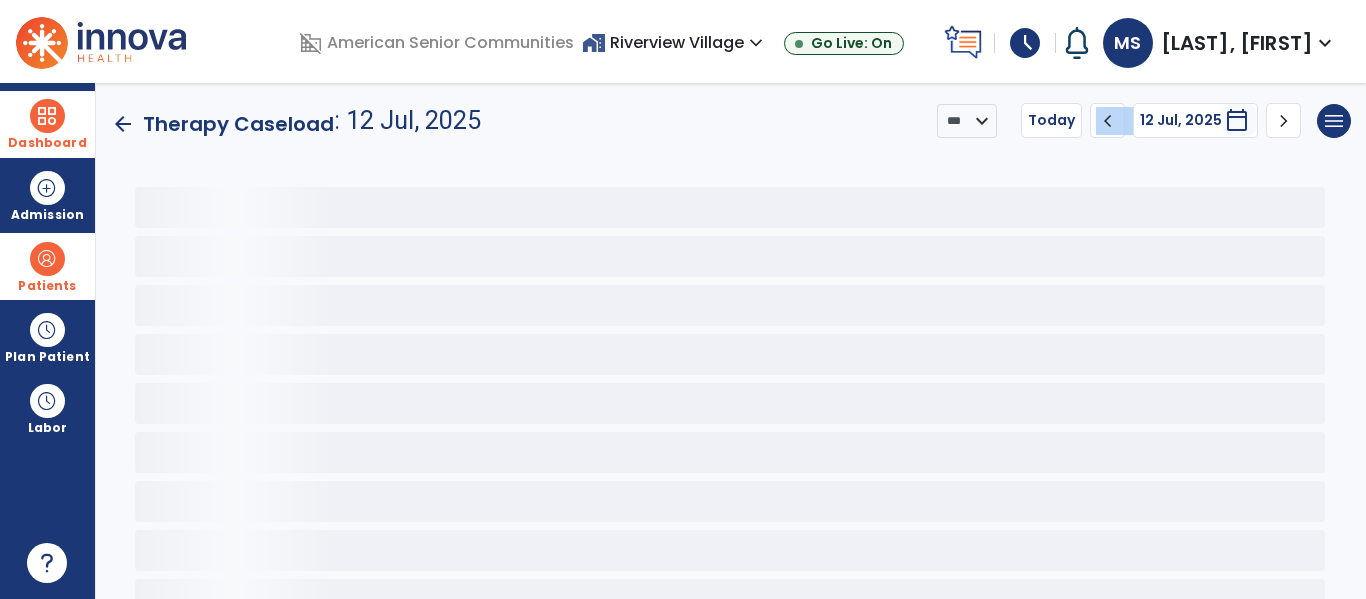 click on "chevron_left" 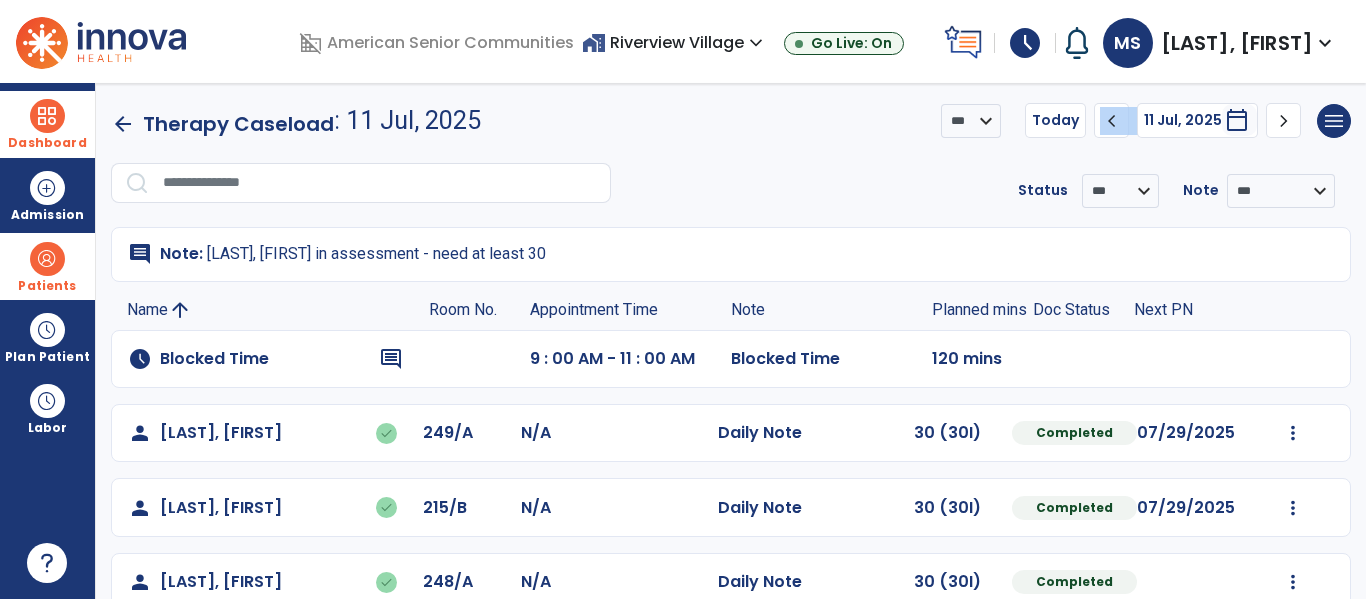 click on "chevron_left" 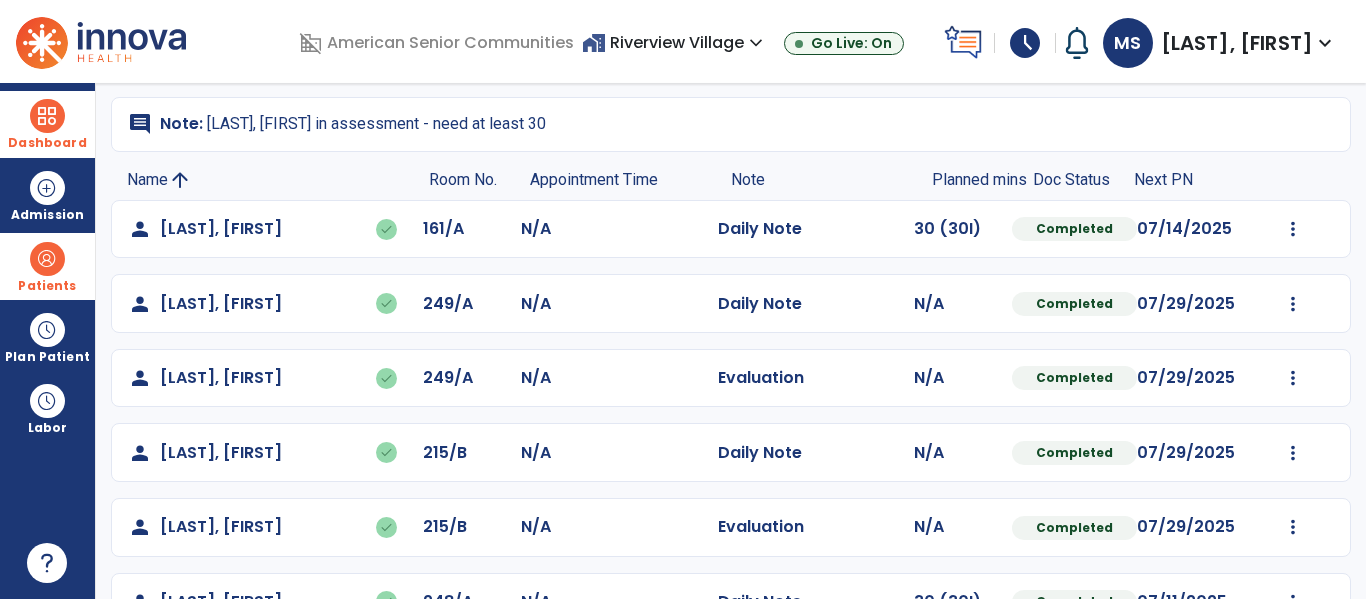 scroll, scrollTop: 0, scrollLeft: 0, axis: both 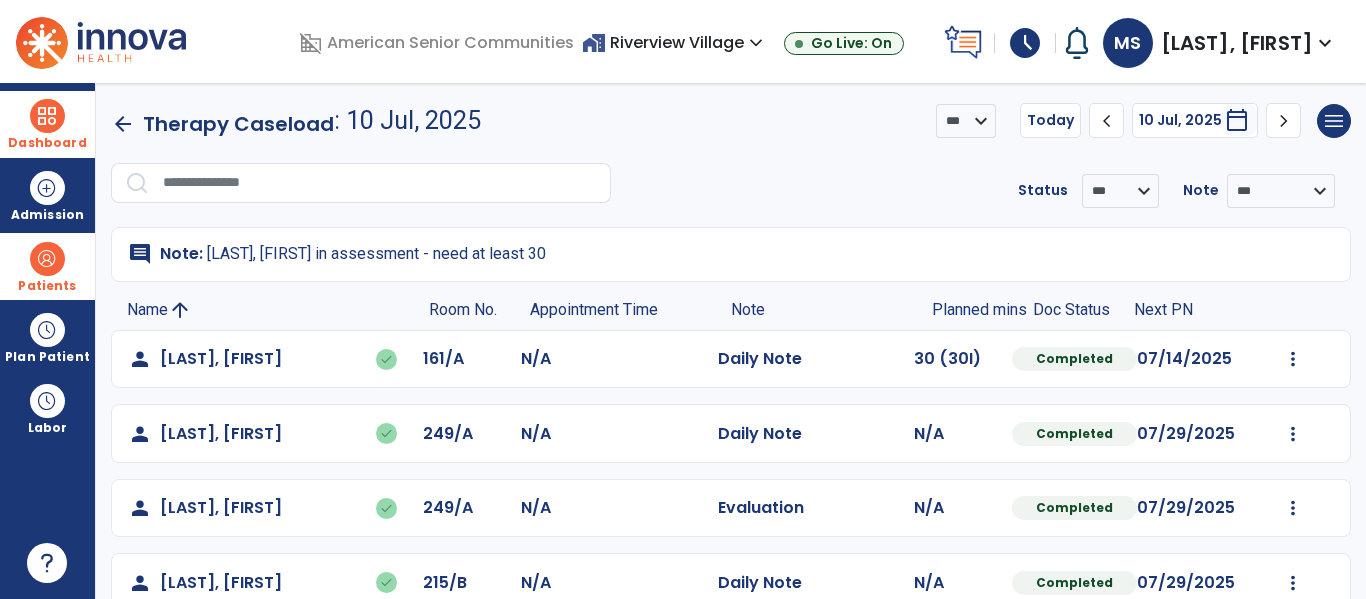 click on "chevron_right" 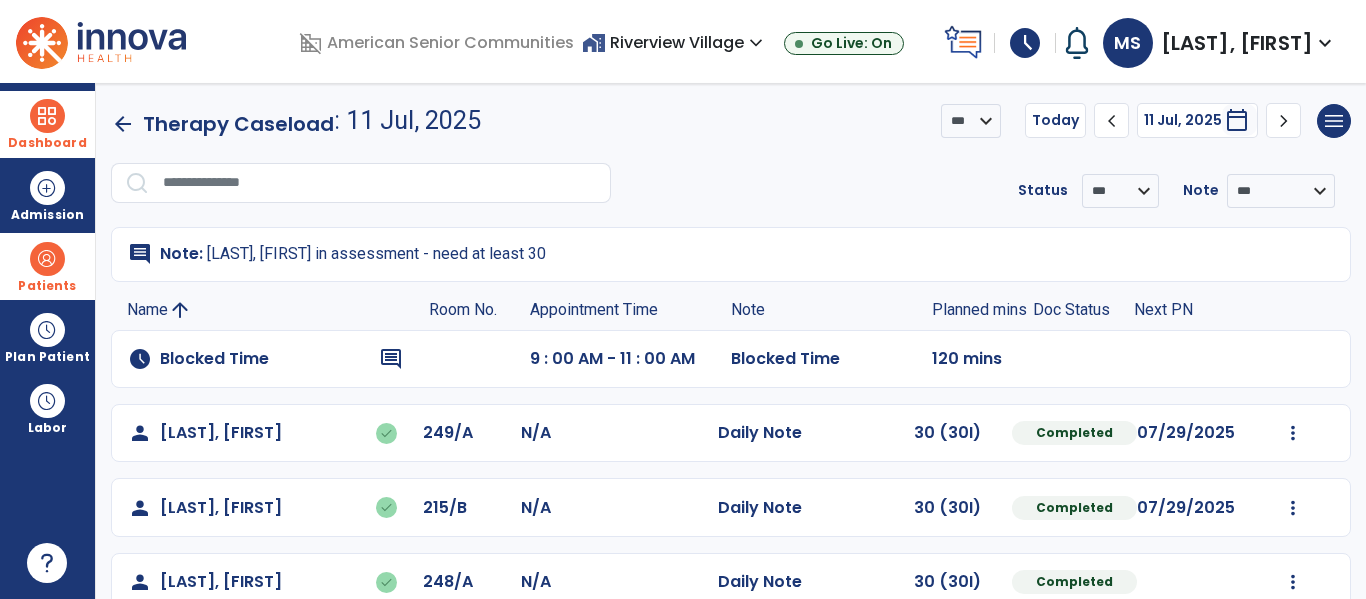 click on "chevron_right" 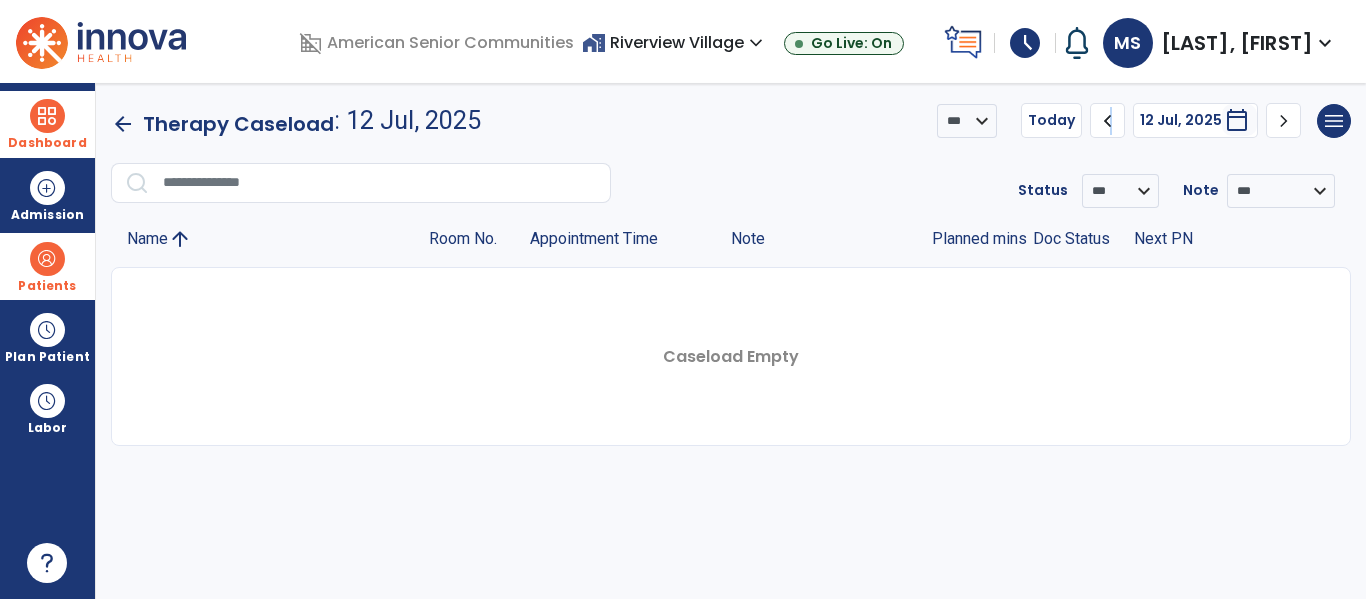 click on "chevron_left" 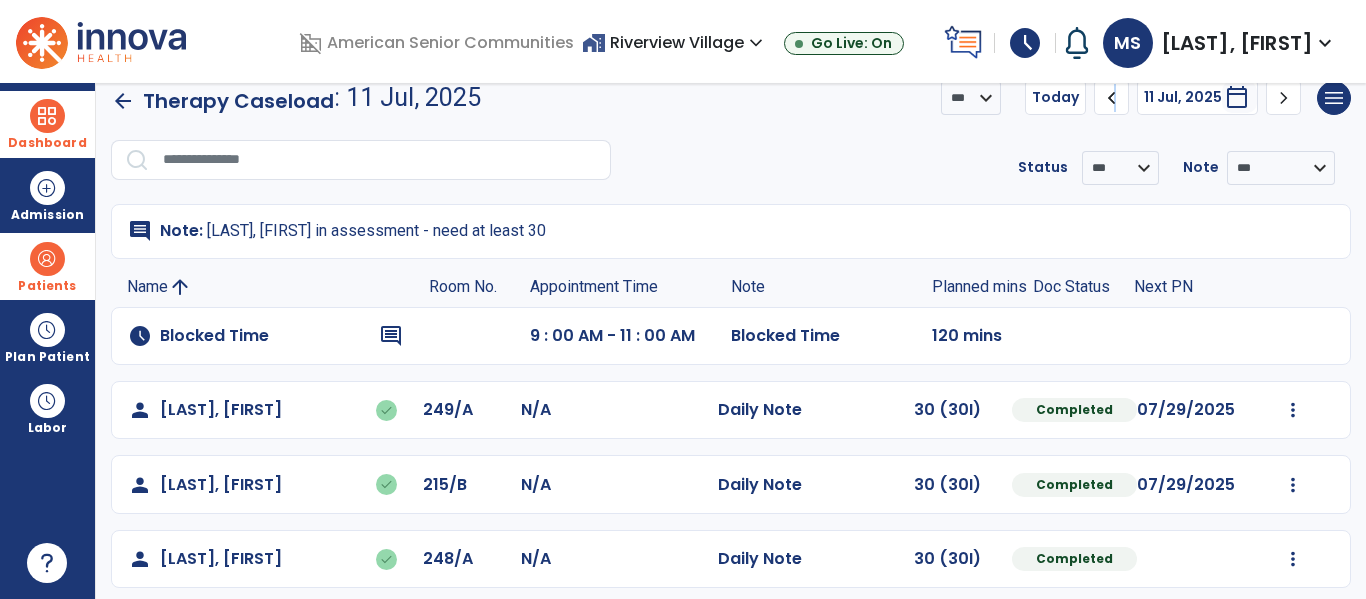 scroll, scrollTop: 0, scrollLeft: 0, axis: both 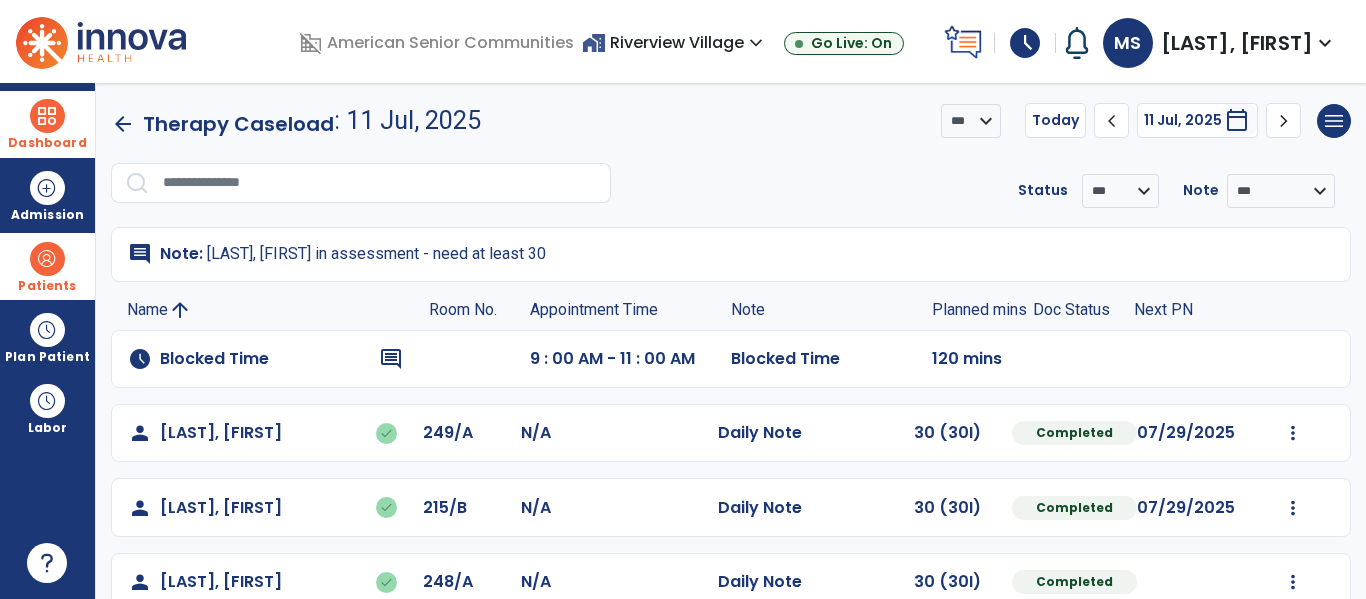 click on "chevron_right" 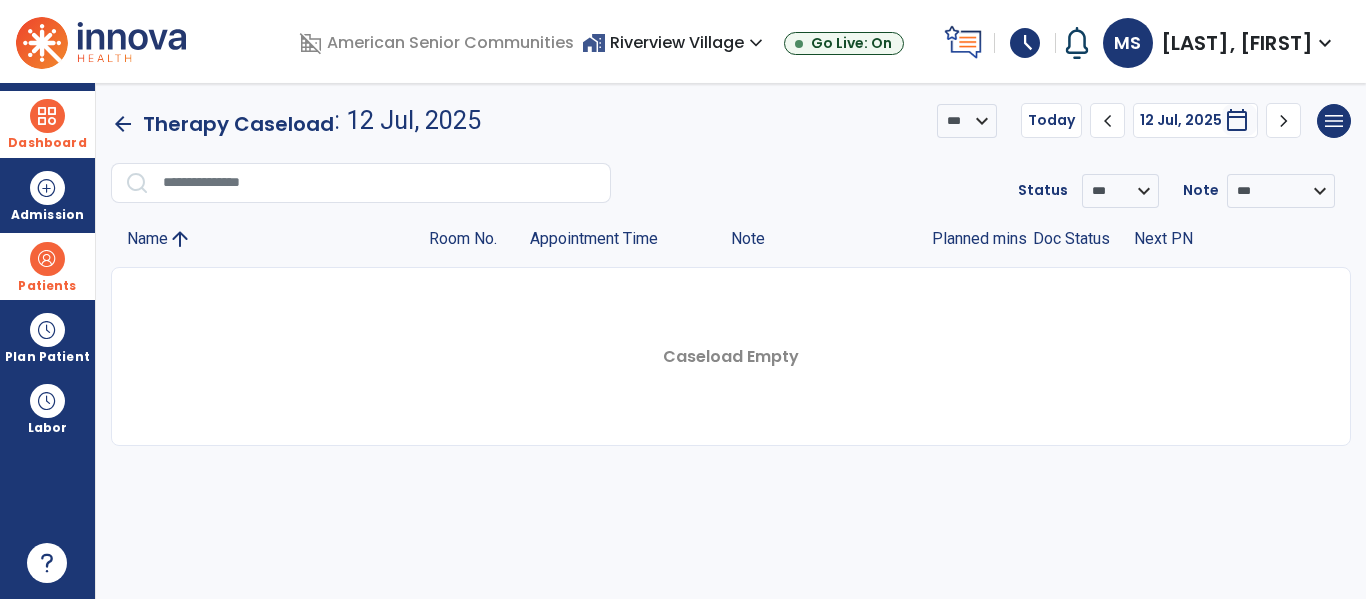 click on "chevron_right" 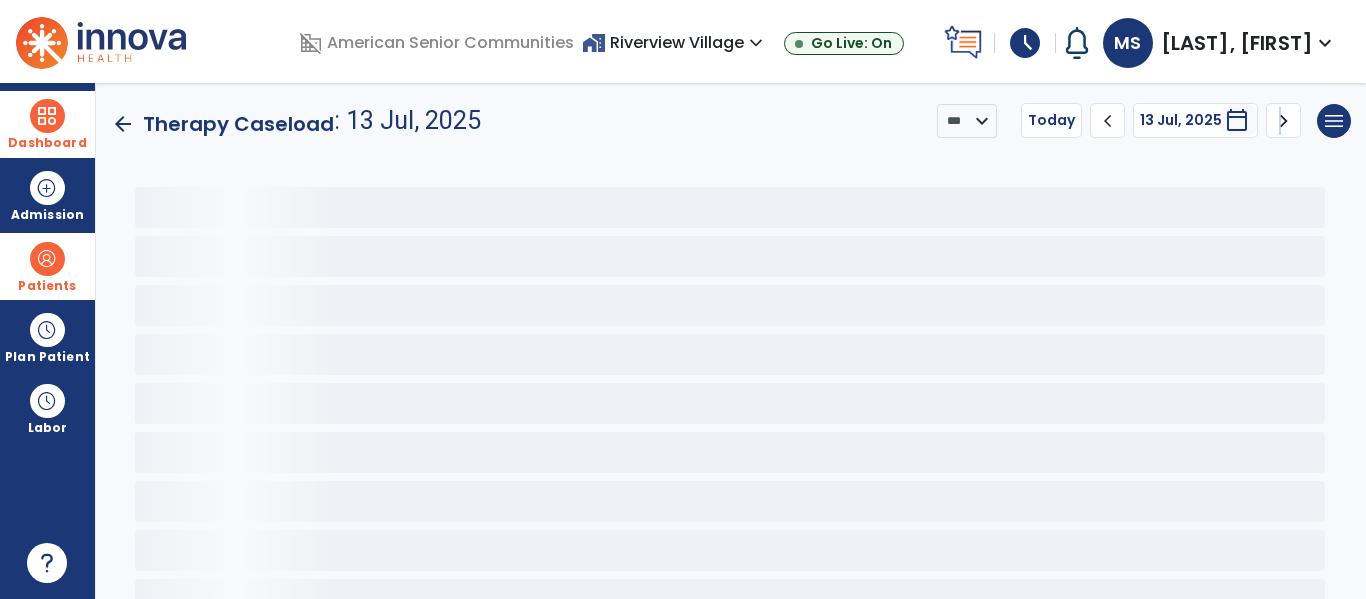 click on "chevron_right" 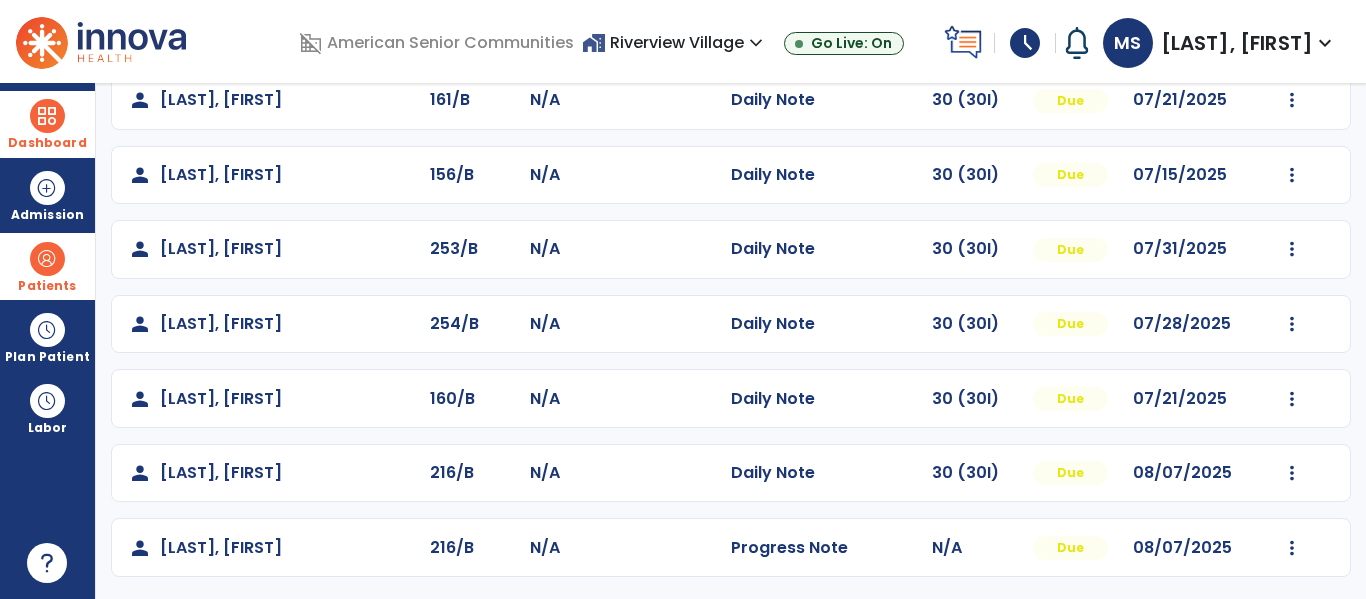 scroll, scrollTop: 1084, scrollLeft: 0, axis: vertical 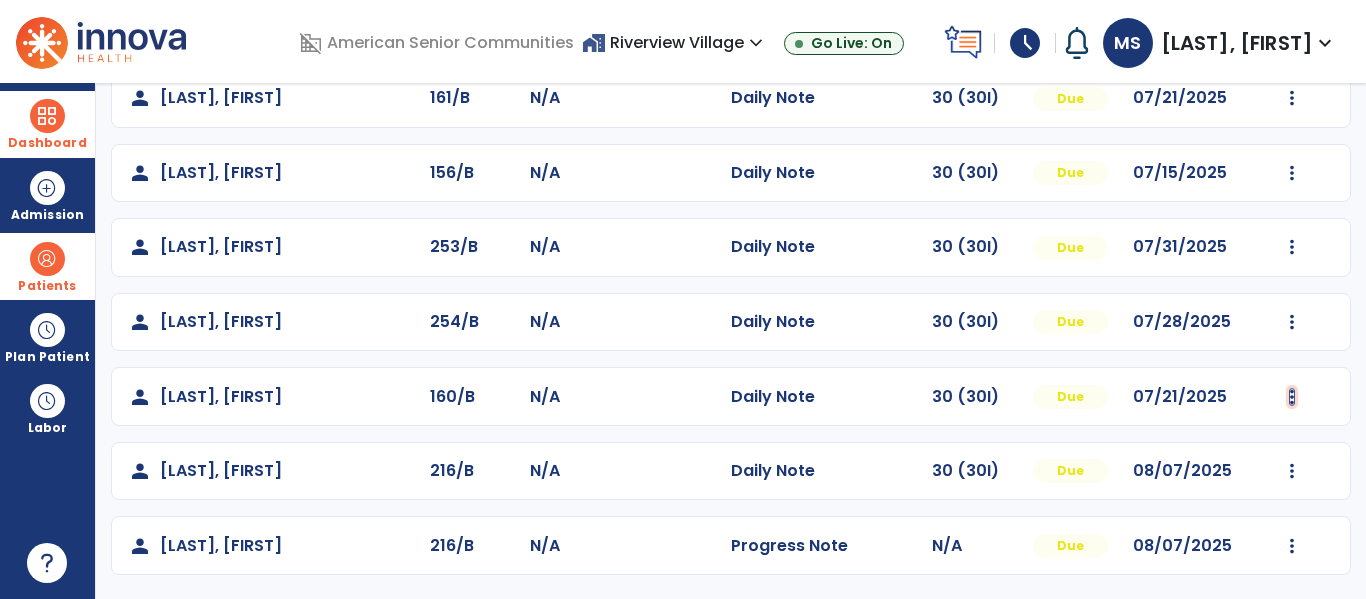 click at bounding box center [1292, -796] 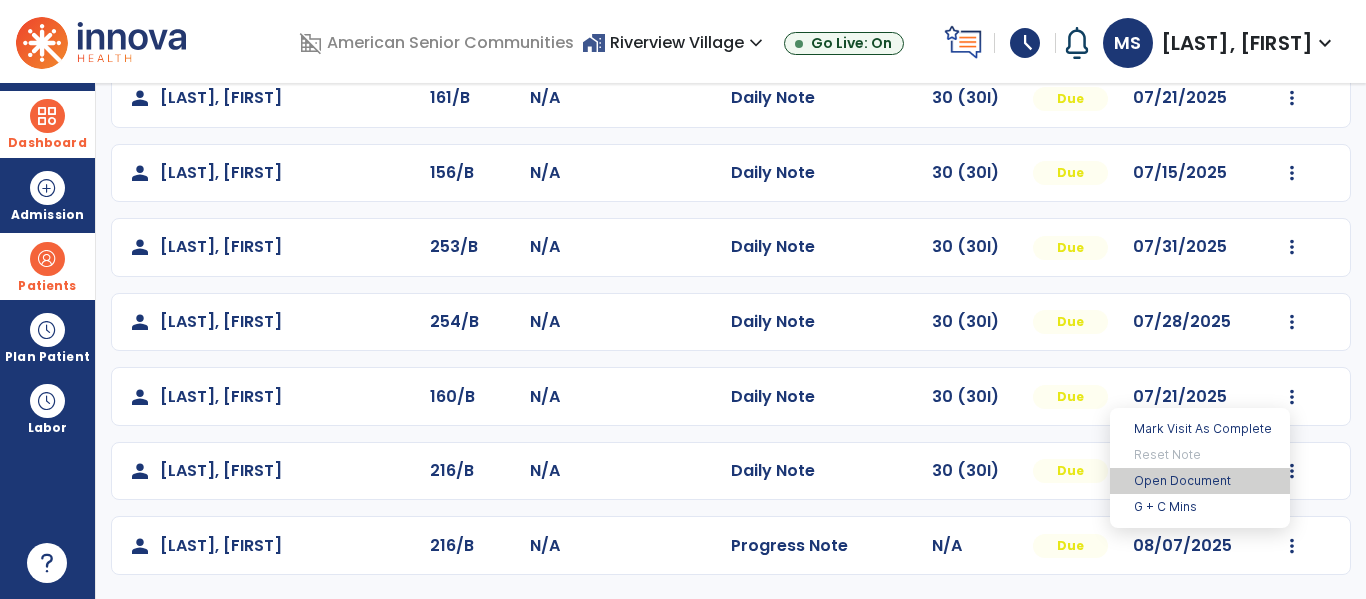 click on "Open Document" at bounding box center (1200, 481) 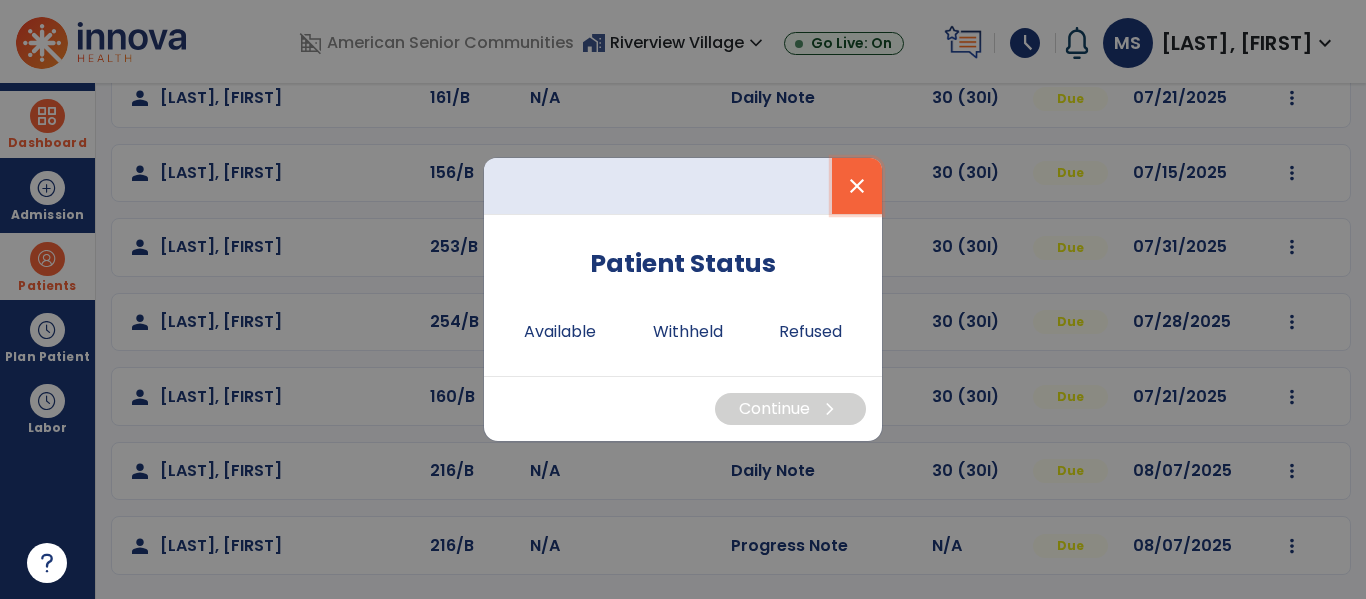 click on "close" at bounding box center (857, 186) 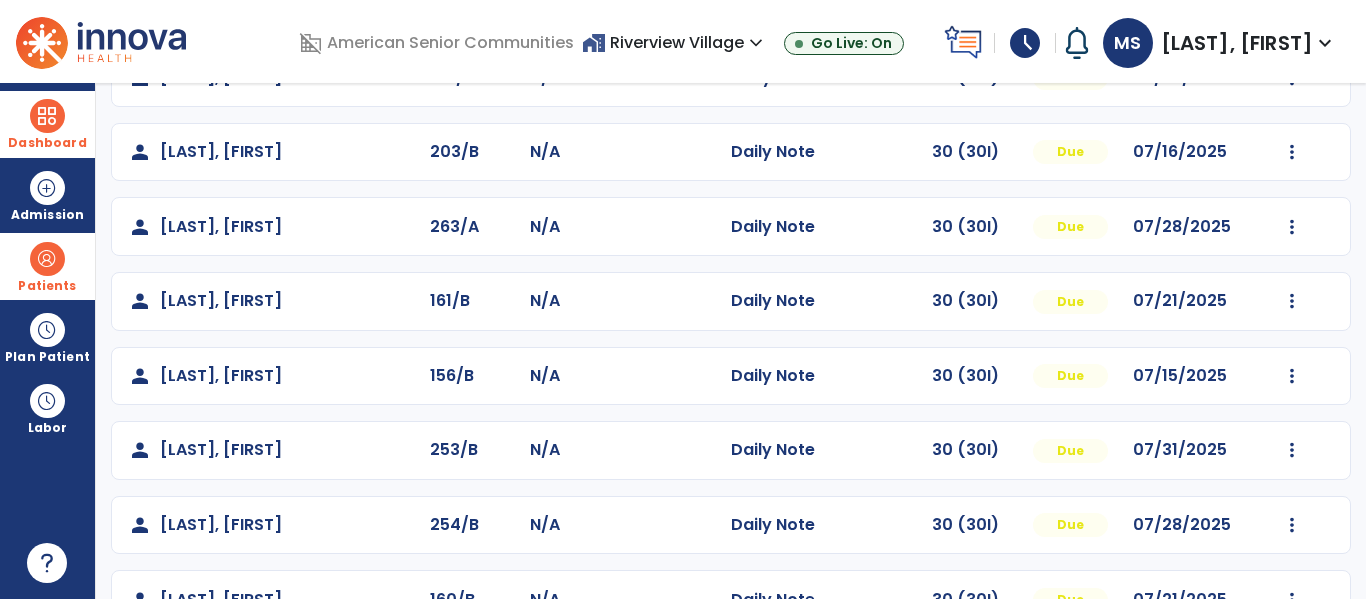 scroll, scrollTop: 1084, scrollLeft: 0, axis: vertical 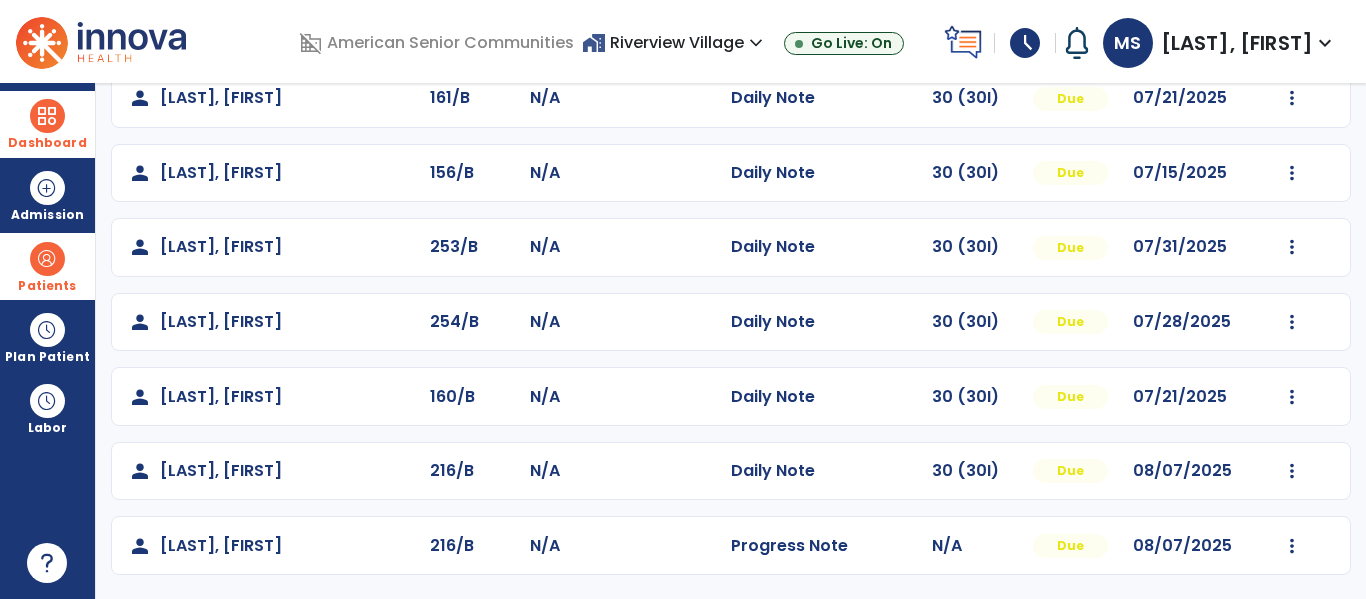 click on "Mark Visit As Complete   Reset Note   Open Document   G + C Mins" 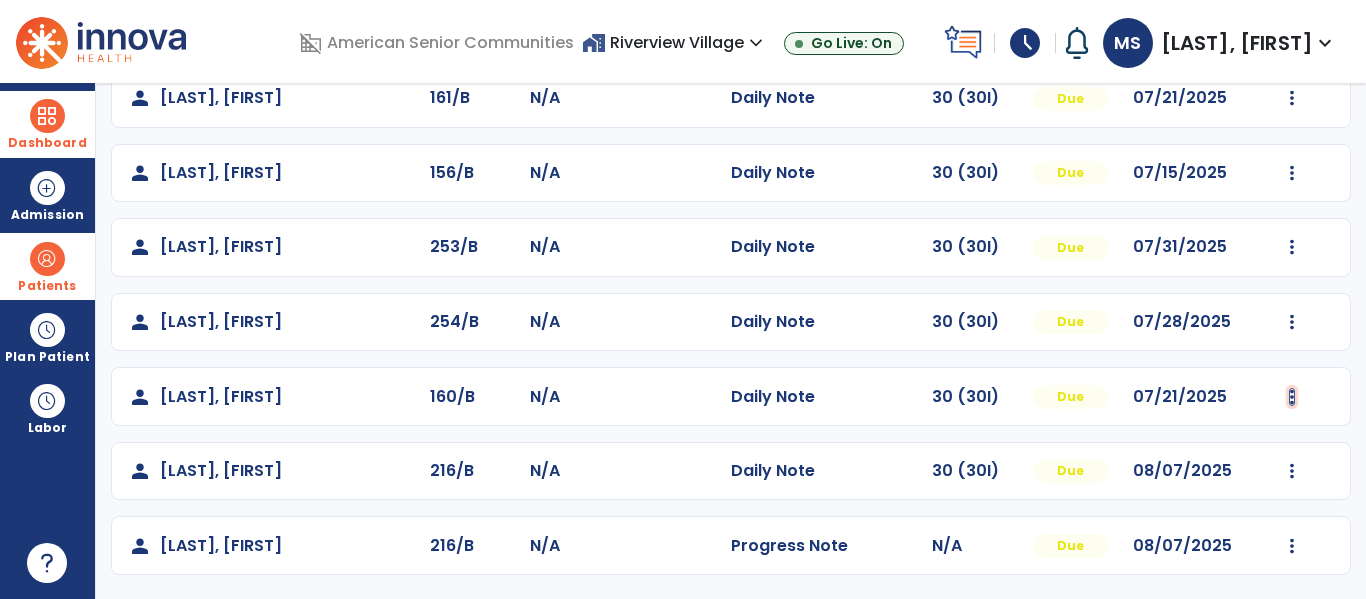 click at bounding box center [1292, -796] 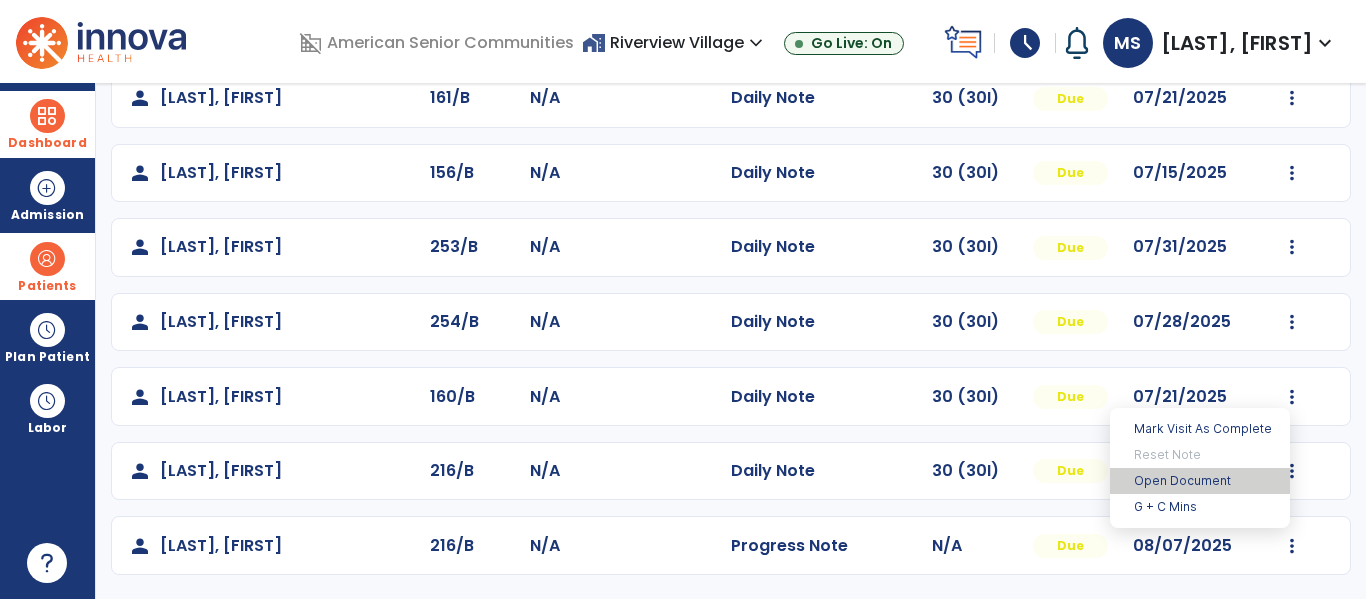 click on "Open Document" at bounding box center (1200, 481) 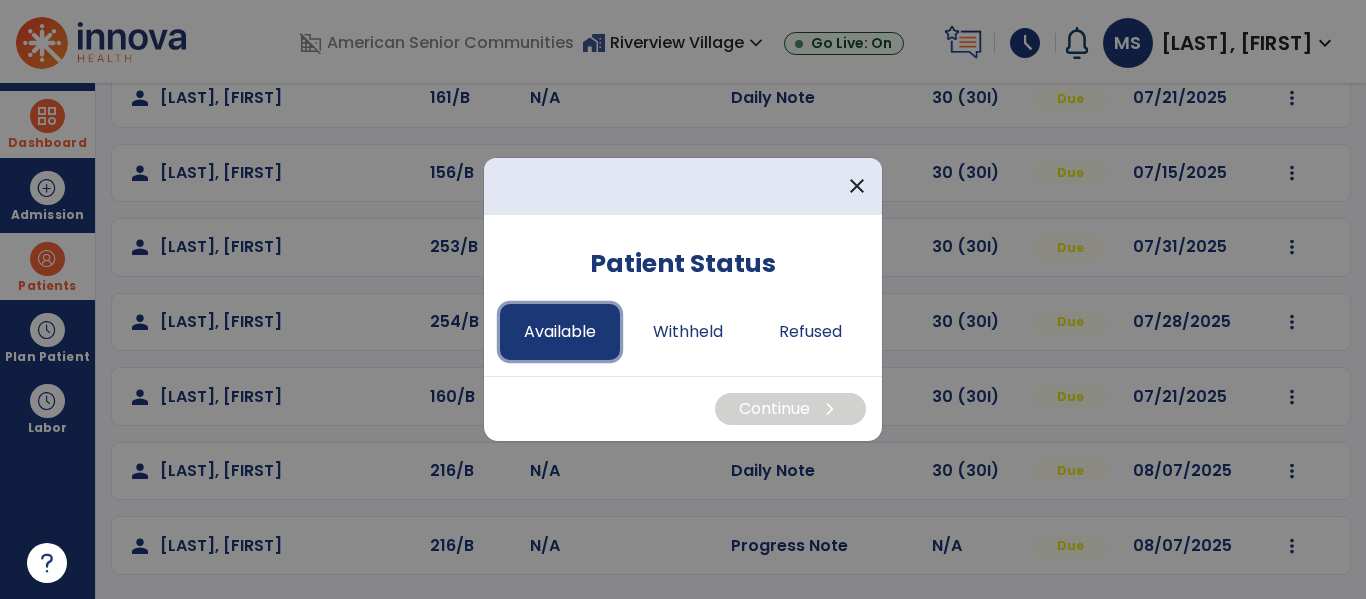 click on "Available" at bounding box center [560, 332] 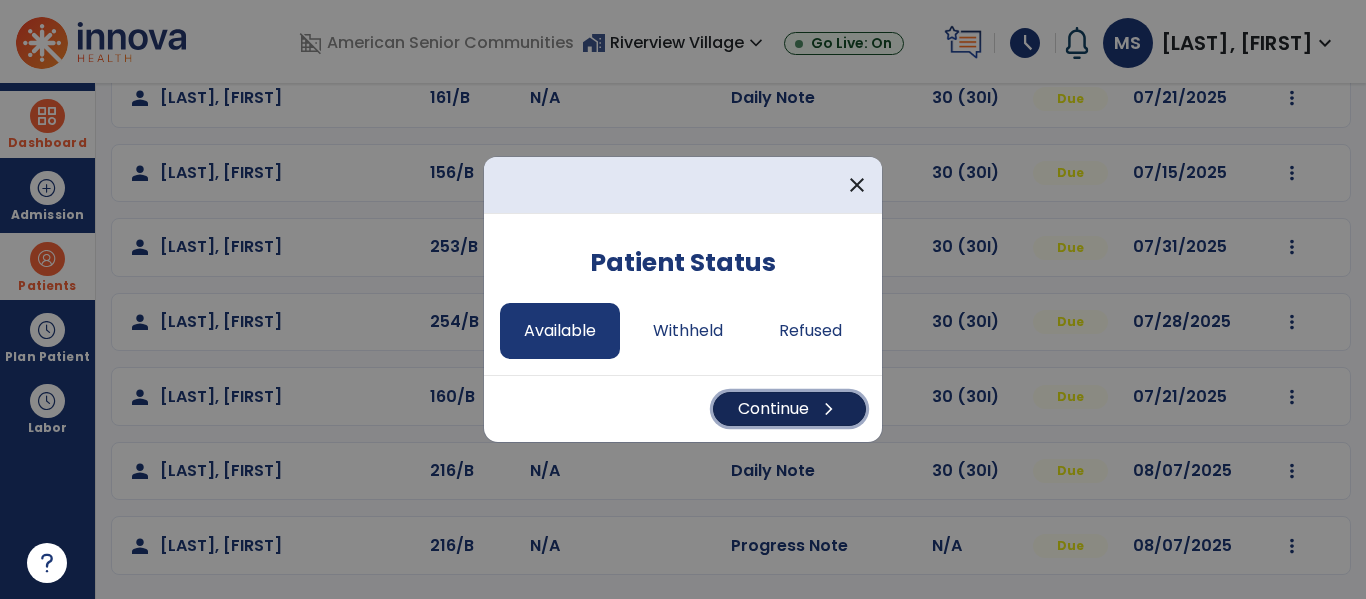 click on "Continue   chevron_right" at bounding box center (789, 409) 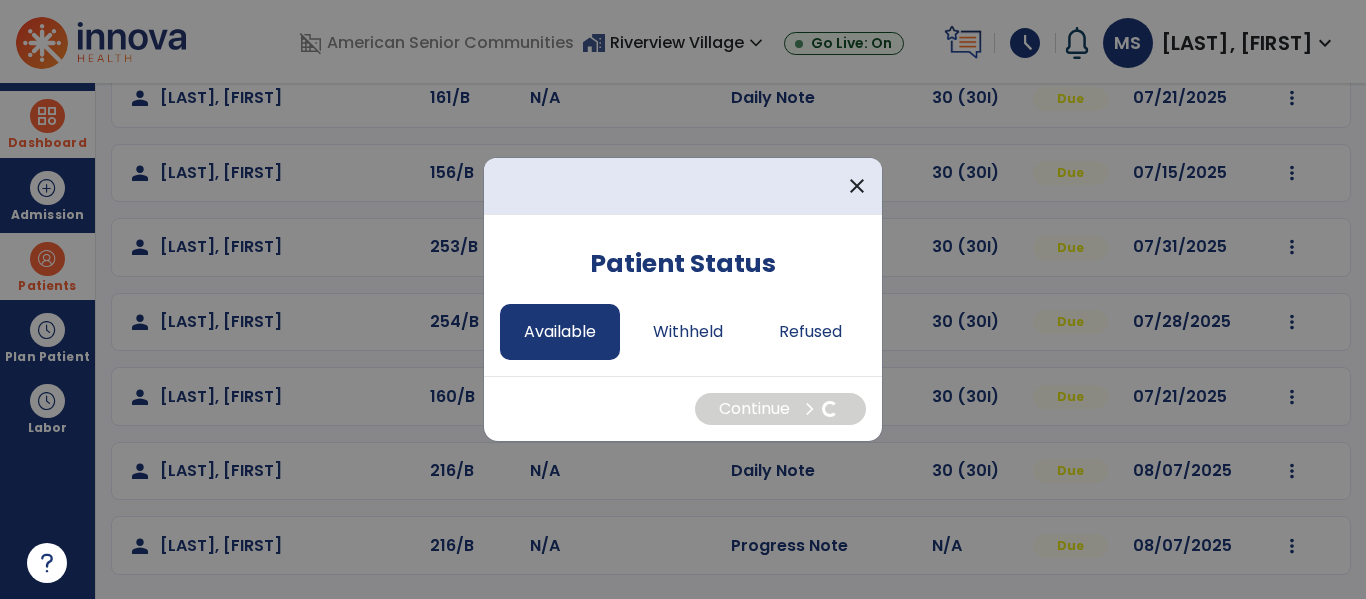 select on "*" 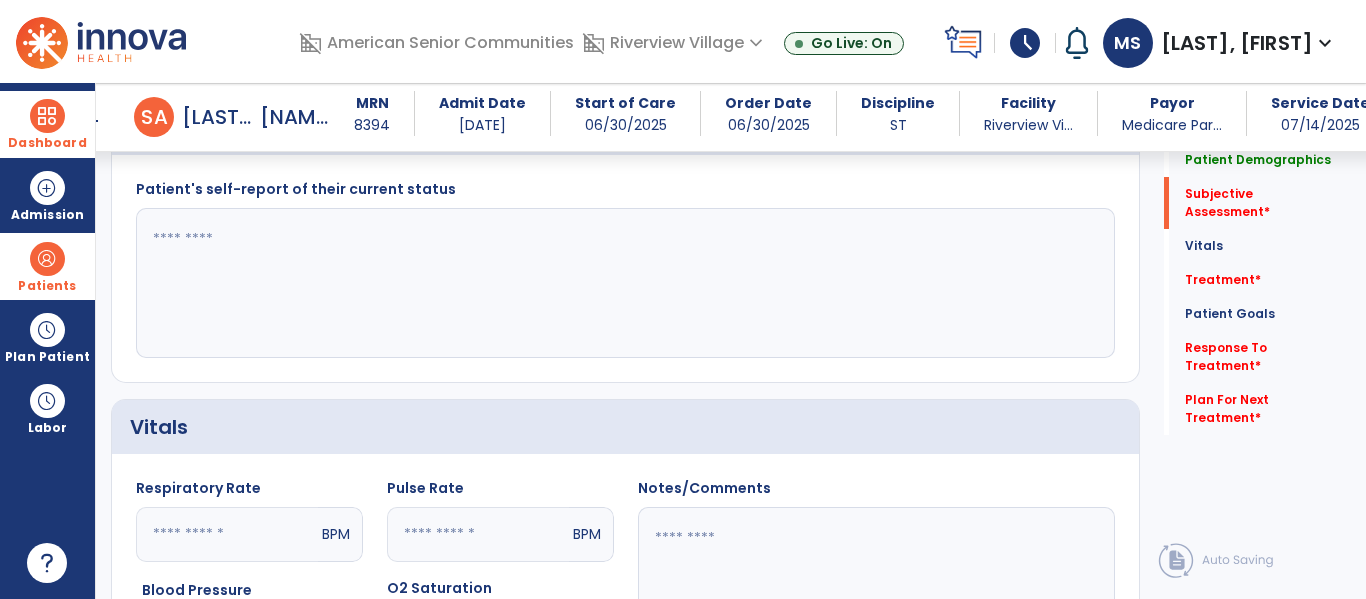scroll, scrollTop: 478, scrollLeft: 0, axis: vertical 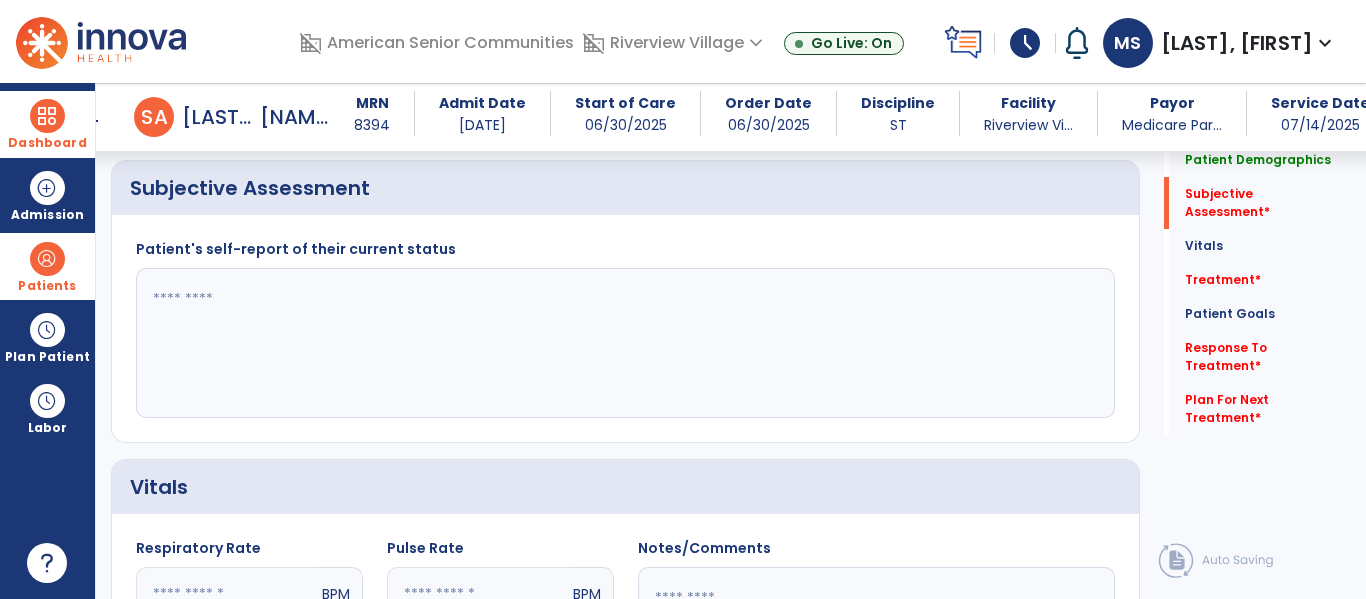 click 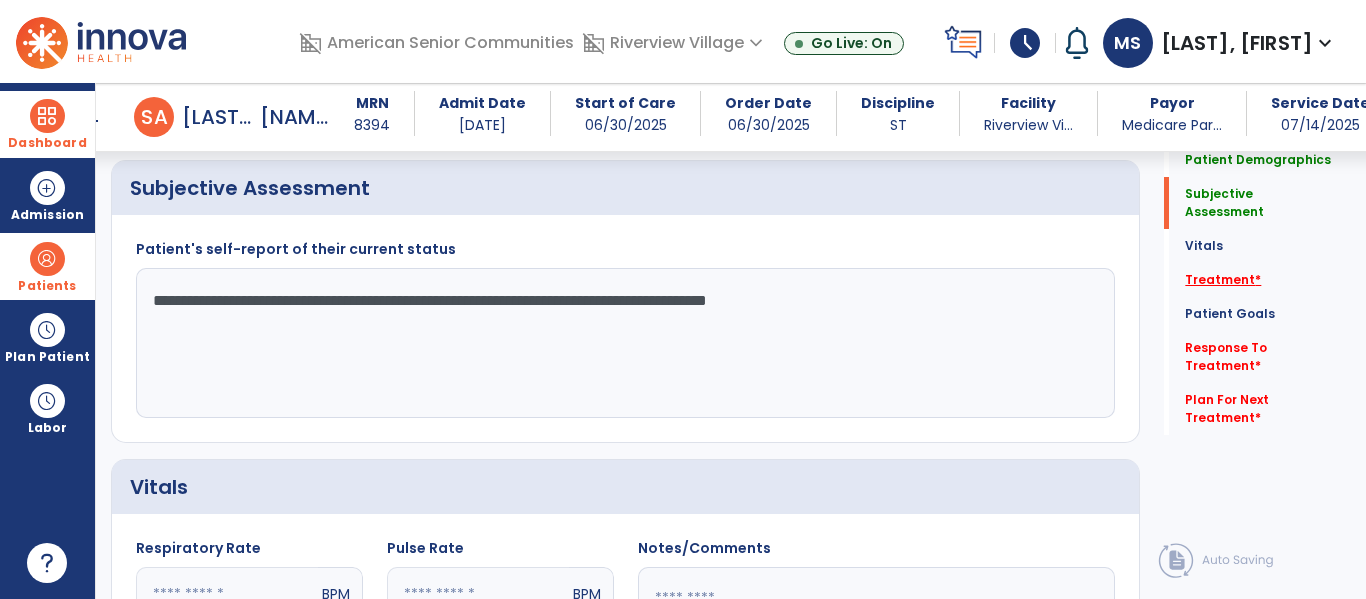 type on "**********" 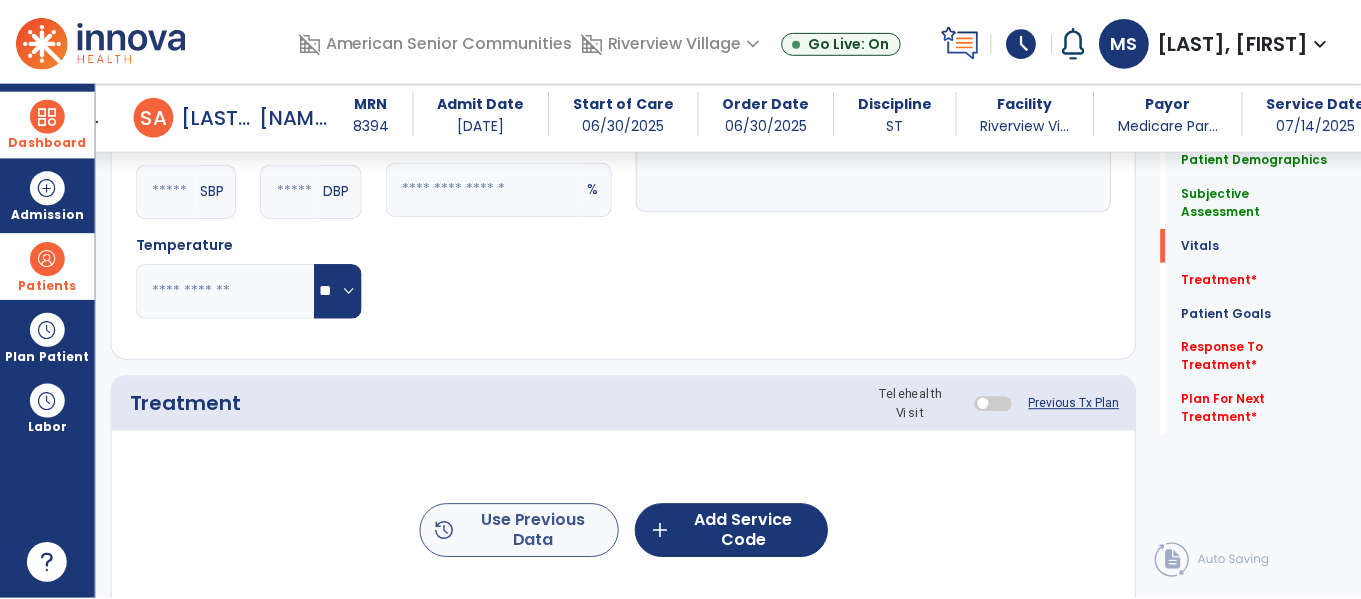 scroll, scrollTop: 1146, scrollLeft: 0, axis: vertical 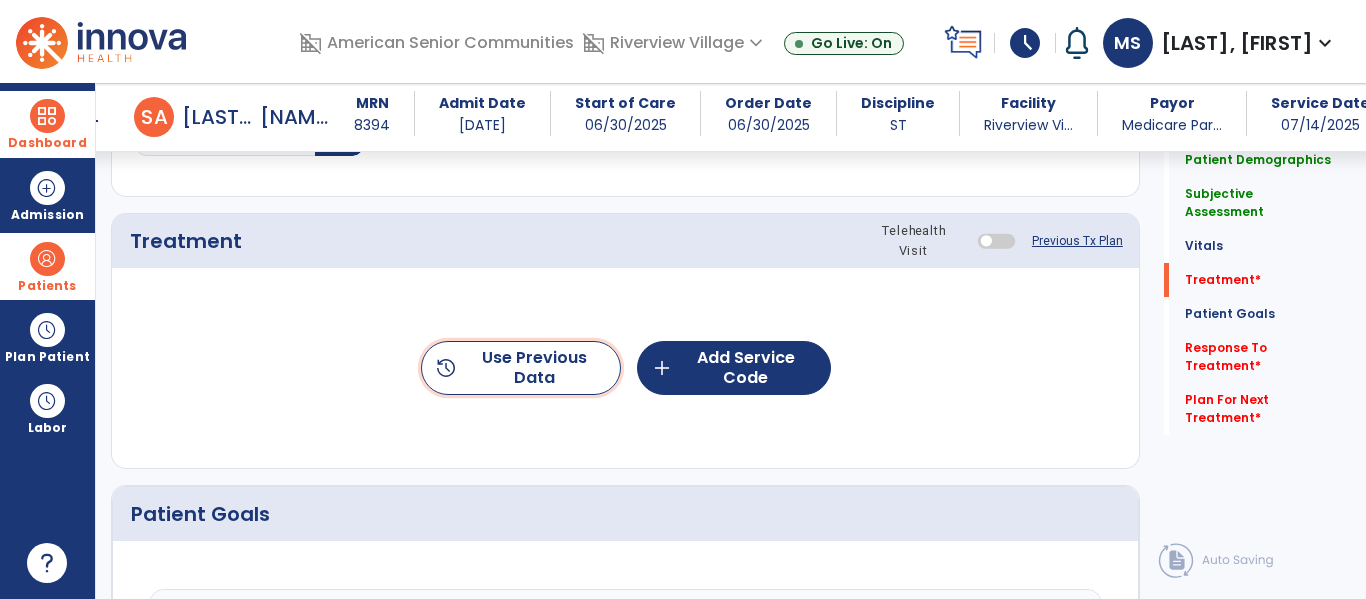 click on "history  Use Previous Data" 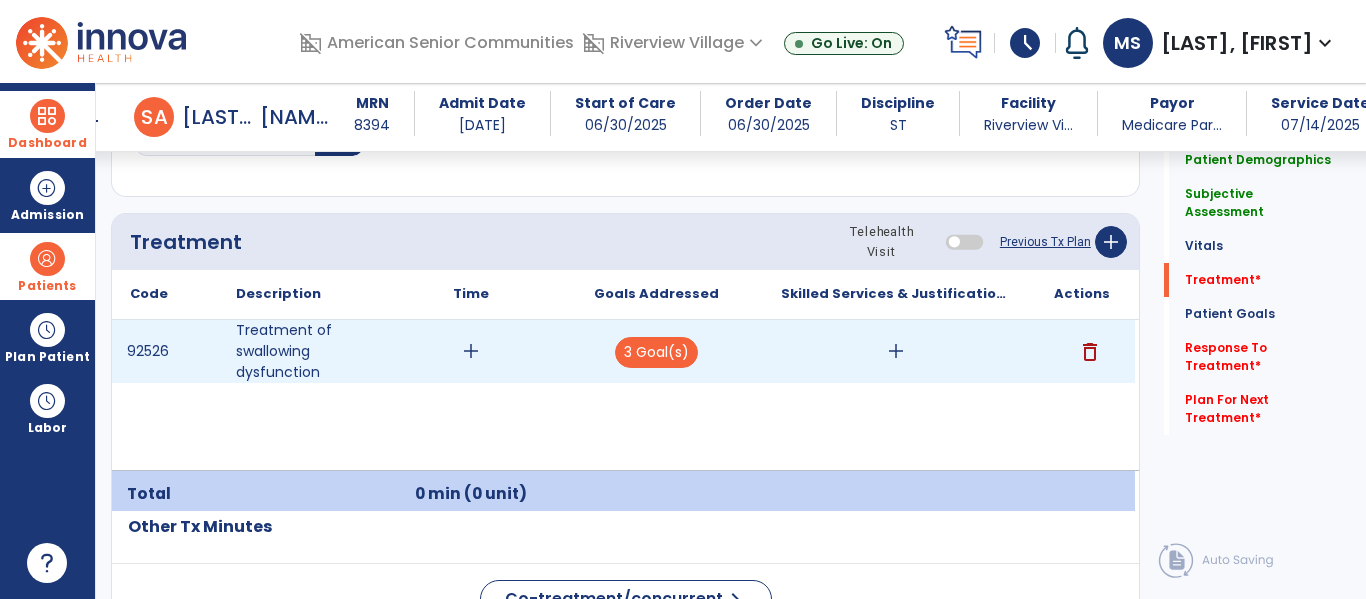 click on "add" at bounding box center (471, 351) 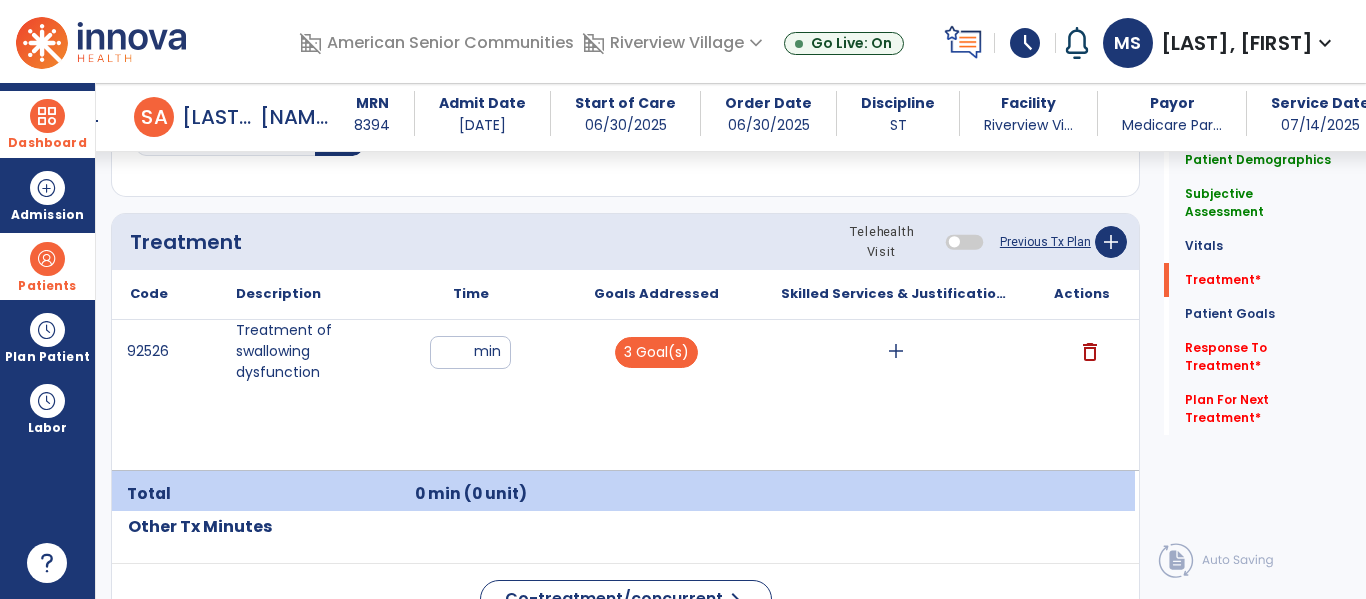 type on "**" 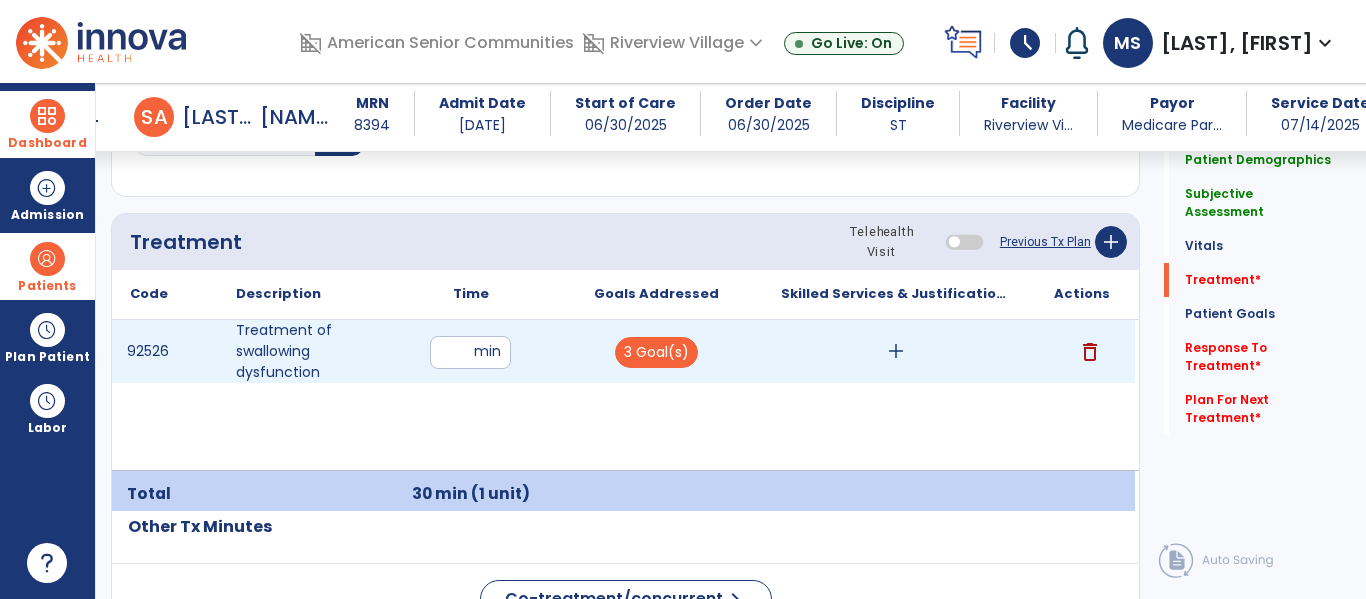click on "add" at bounding box center (896, 351) 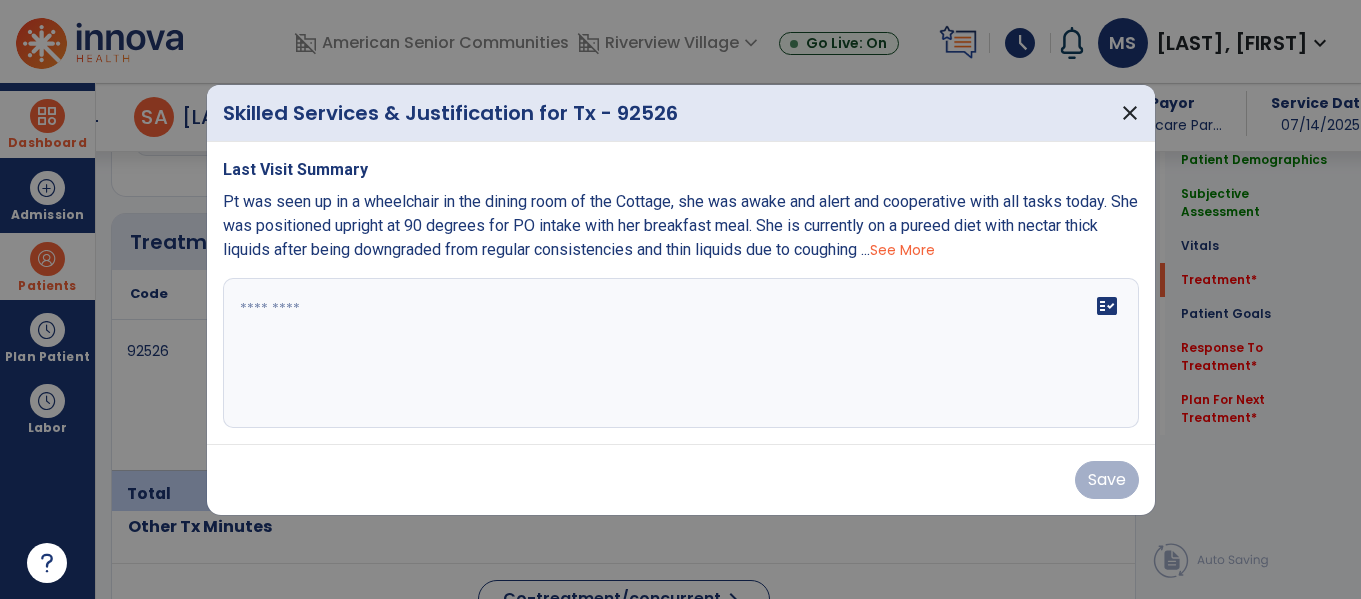 scroll, scrollTop: 1146, scrollLeft: 0, axis: vertical 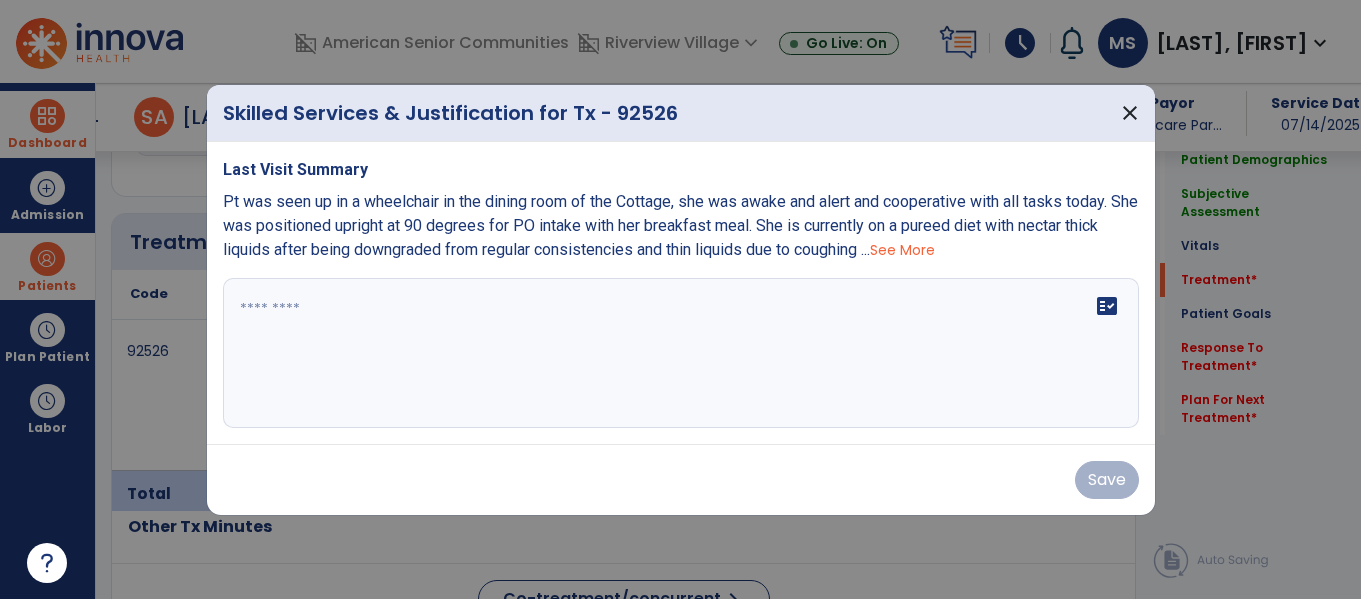 click on "See More" at bounding box center (902, 250) 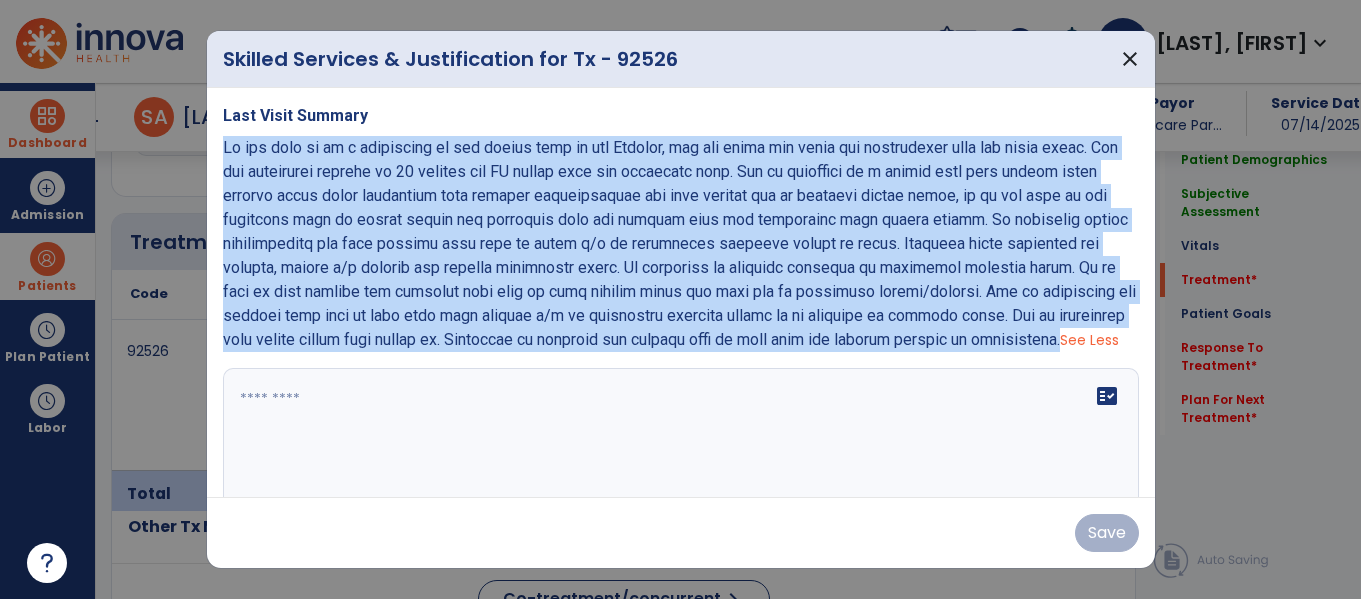 drag, startPoint x: 225, startPoint y: 148, endPoint x: 988, endPoint y: 345, distance: 788.02155 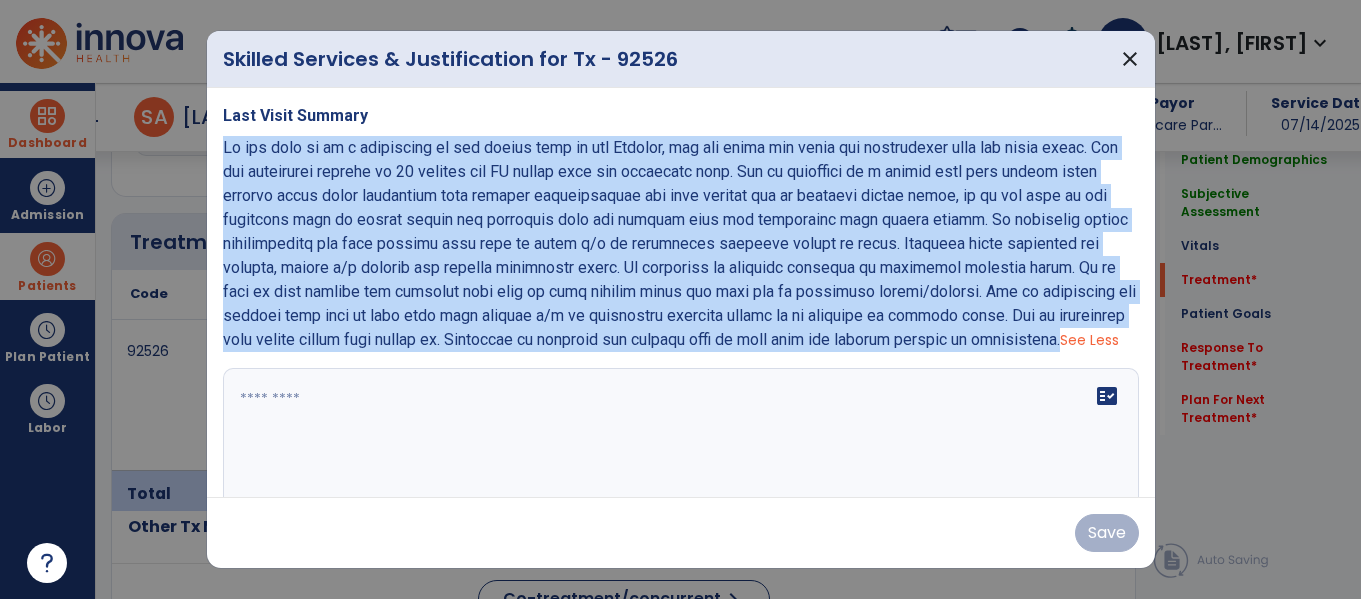 click on "See Less" at bounding box center (681, 244) 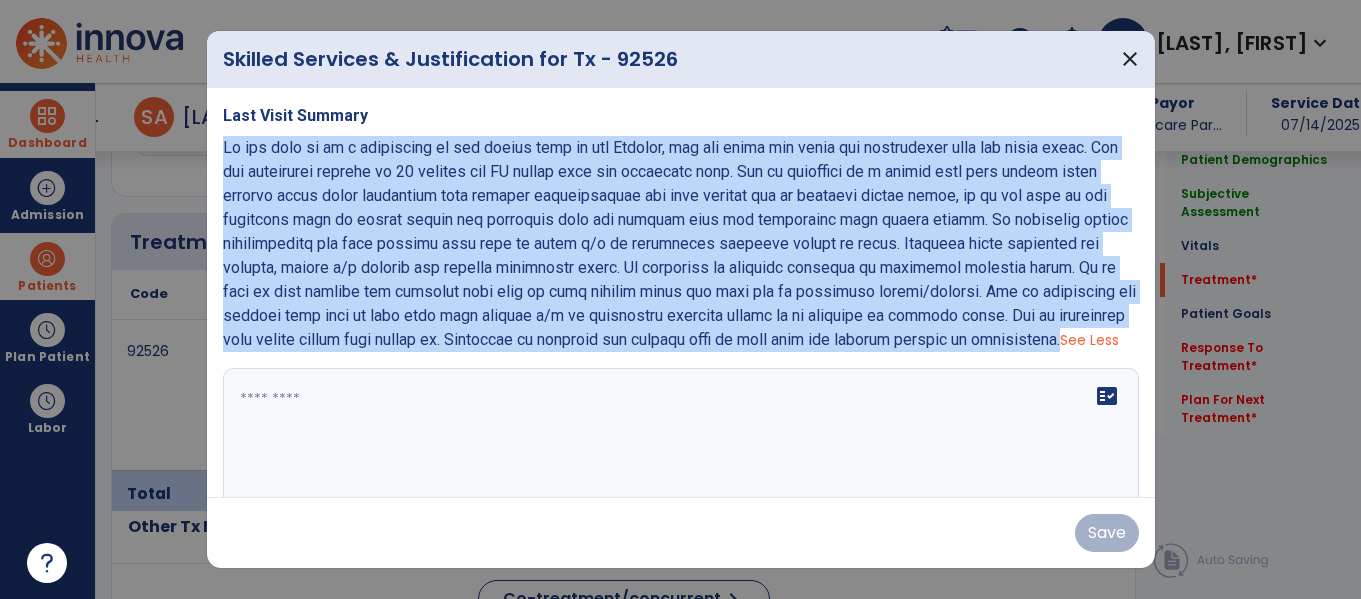 scroll, scrollTop: 10, scrollLeft: 0, axis: vertical 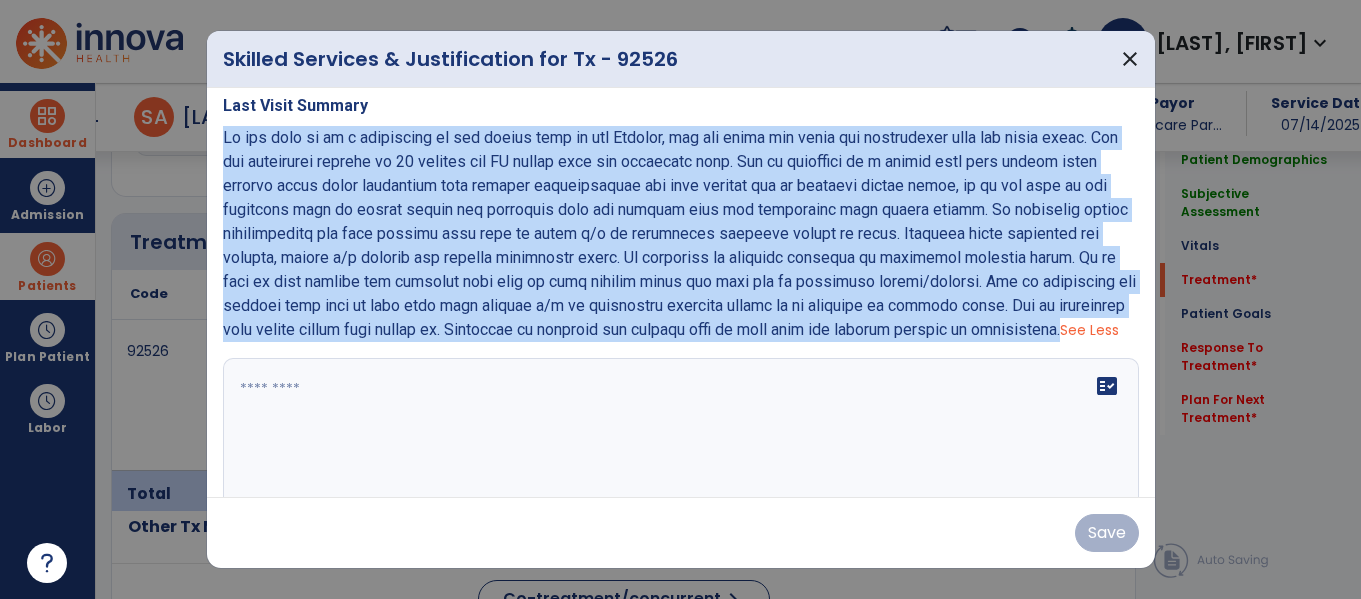 copy on "Pt was seen up in a wheelchair in the dining room of the Cottage, she was awake and alert and cooperative with all tasks today. She was positioned upright at 90 degrees for PO intake with her breakfast meal. She is currently on a pureed diet with nectar thick liquids after being downgraded from regular consistencies and thin liquids due to coughing during meals, so pt was seen at her breakfast meal to ensure safety and tolerance with her current diet and facilitate thin liquid trials. Pt tolerated pureed consistencies and thin liquids well with no overt s/s of aspiration observed during tx today. Adequate bolus formation and control, timely a/p transit and swallow initiation noted. No instances of anterior spillage or pocketing observed today. Pt is able to feed herself but benefits from cues to take smaller bites and sips and to alternate solids/liquids. She is tolerating her current diet well at this time with minimal s/s of aspiration observed during tx or reported by nursing staff. She is tolerating th..." 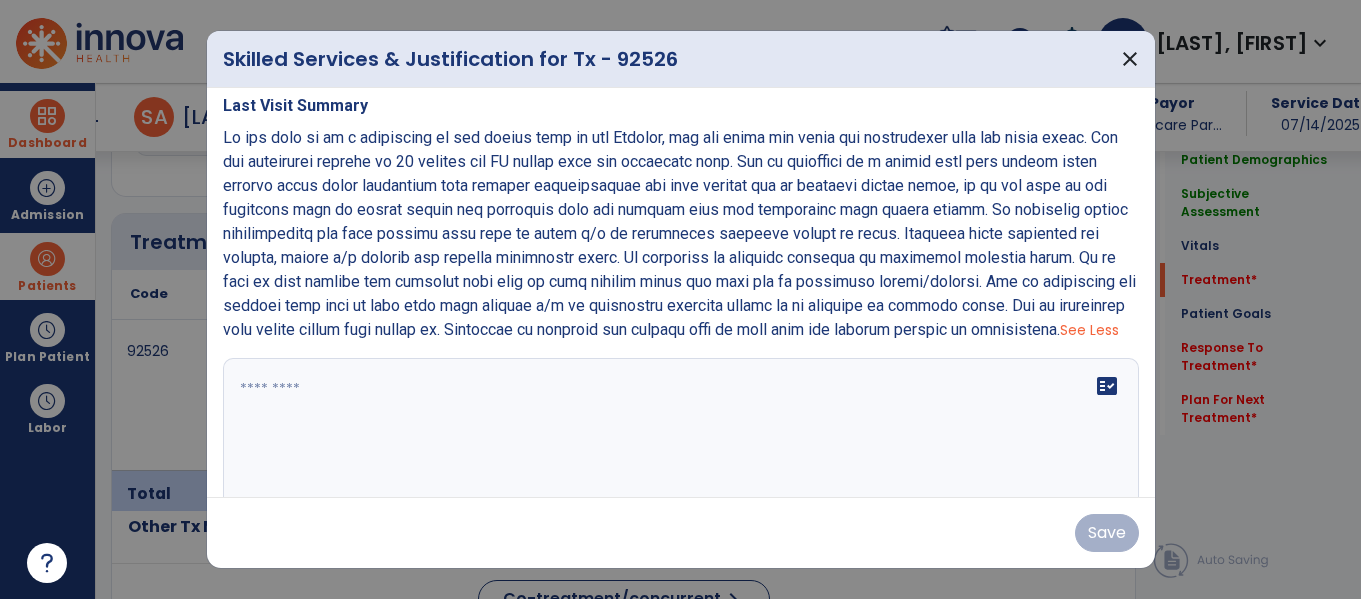 click on "See Less" at bounding box center [1089, 330] 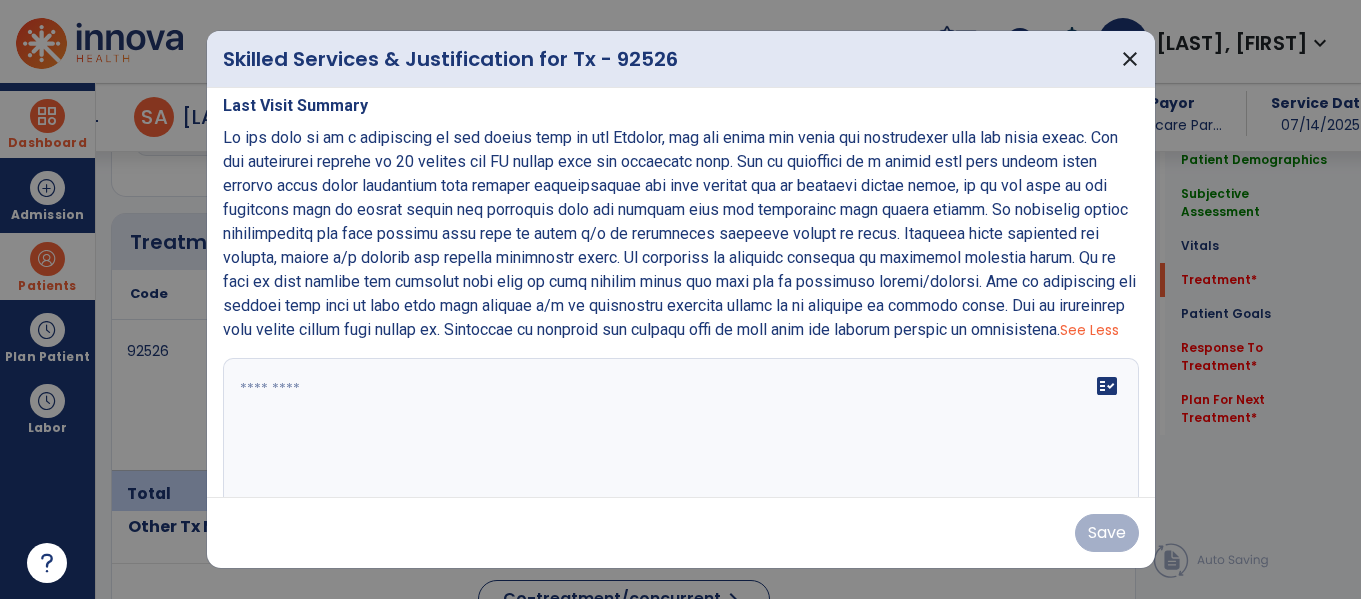 scroll, scrollTop: 0, scrollLeft: 0, axis: both 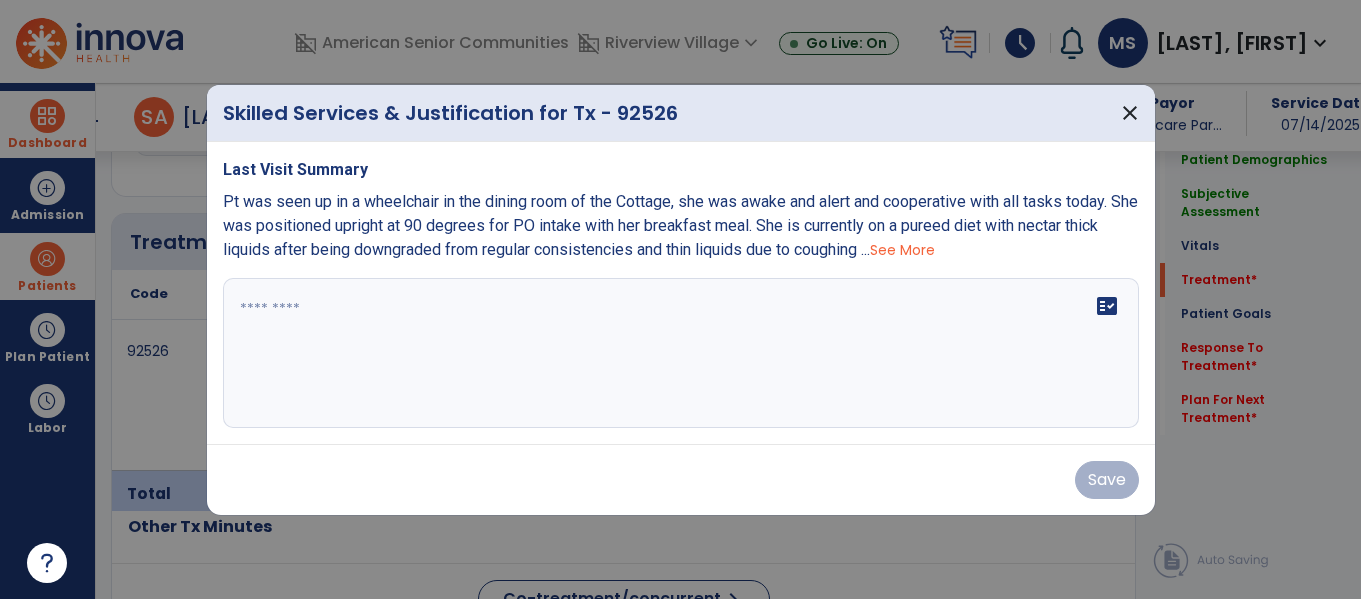 click on "fact_check" at bounding box center (681, 353) 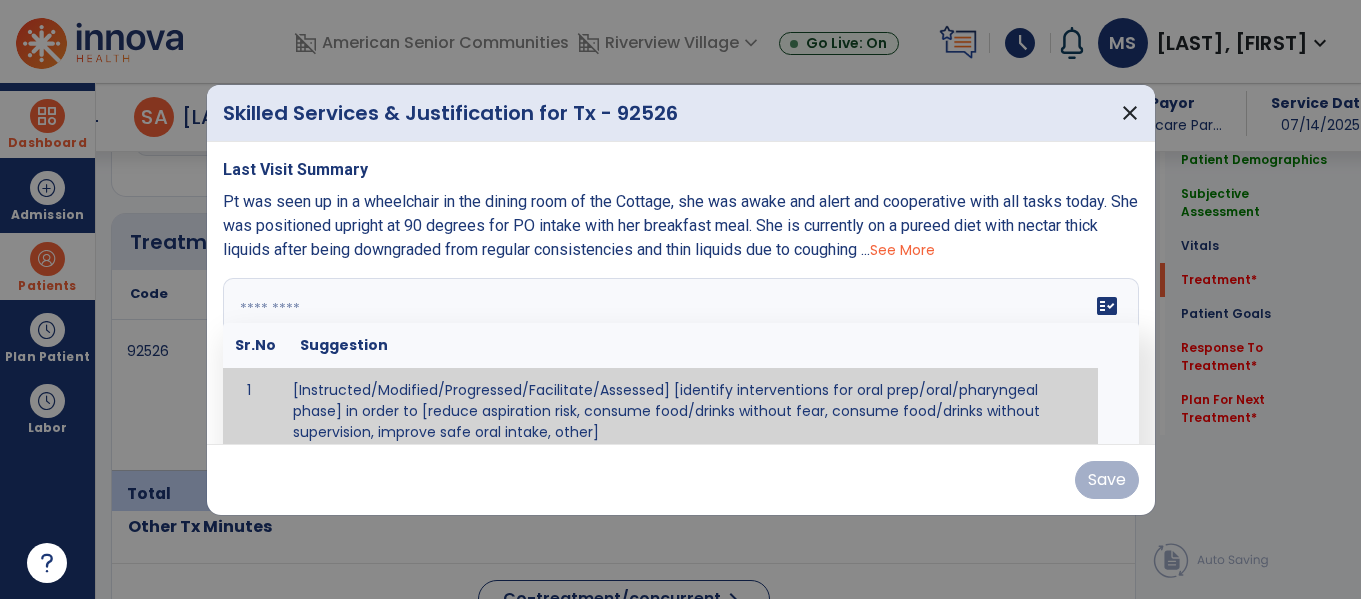 paste on "**********" 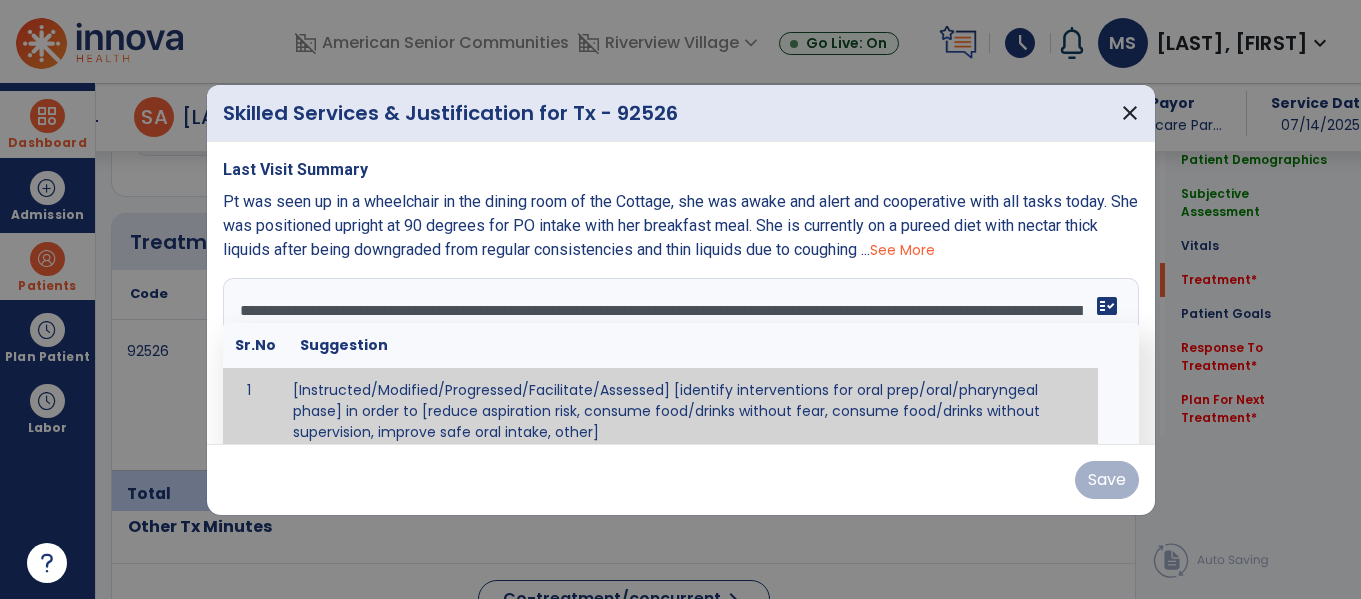scroll, scrollTop: 0, scrollLeft: 0, axis: both 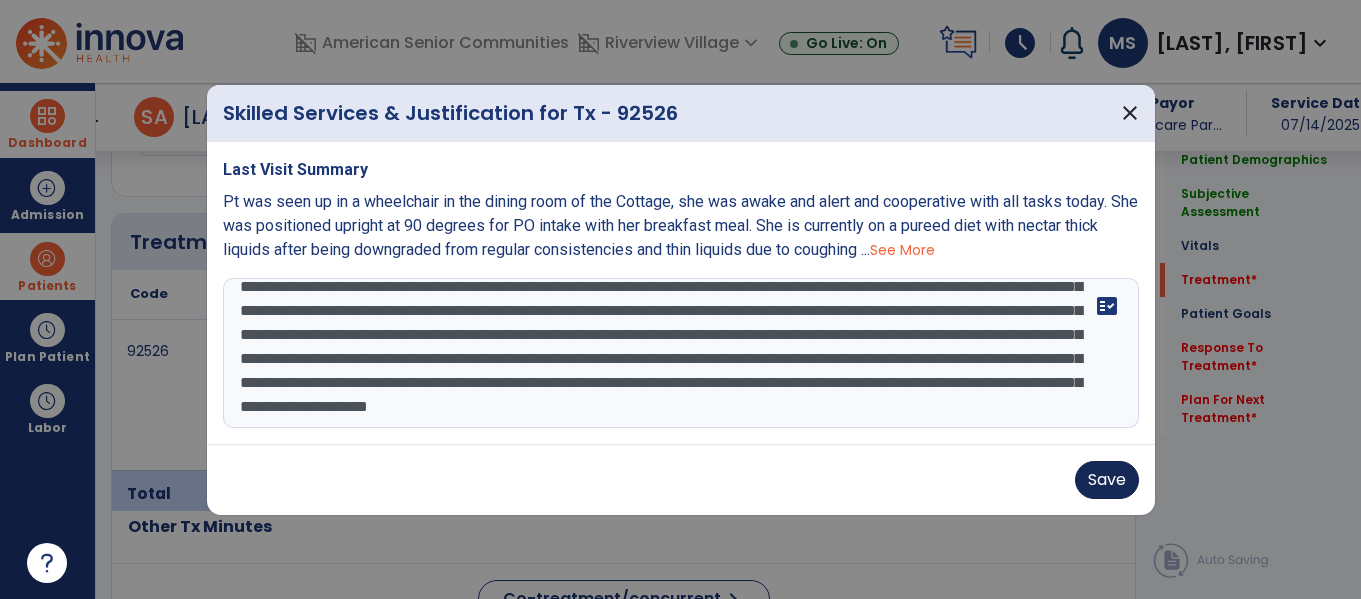 type on "**********" 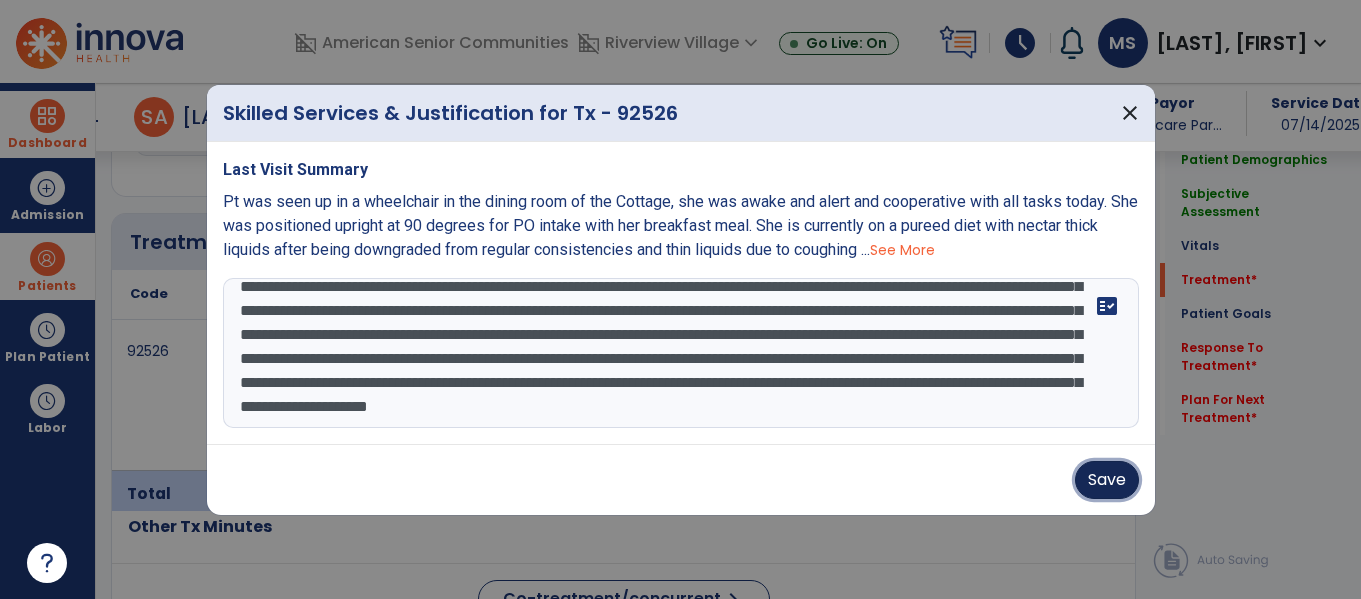 click on "Save" at bounding box center [1107, 480] 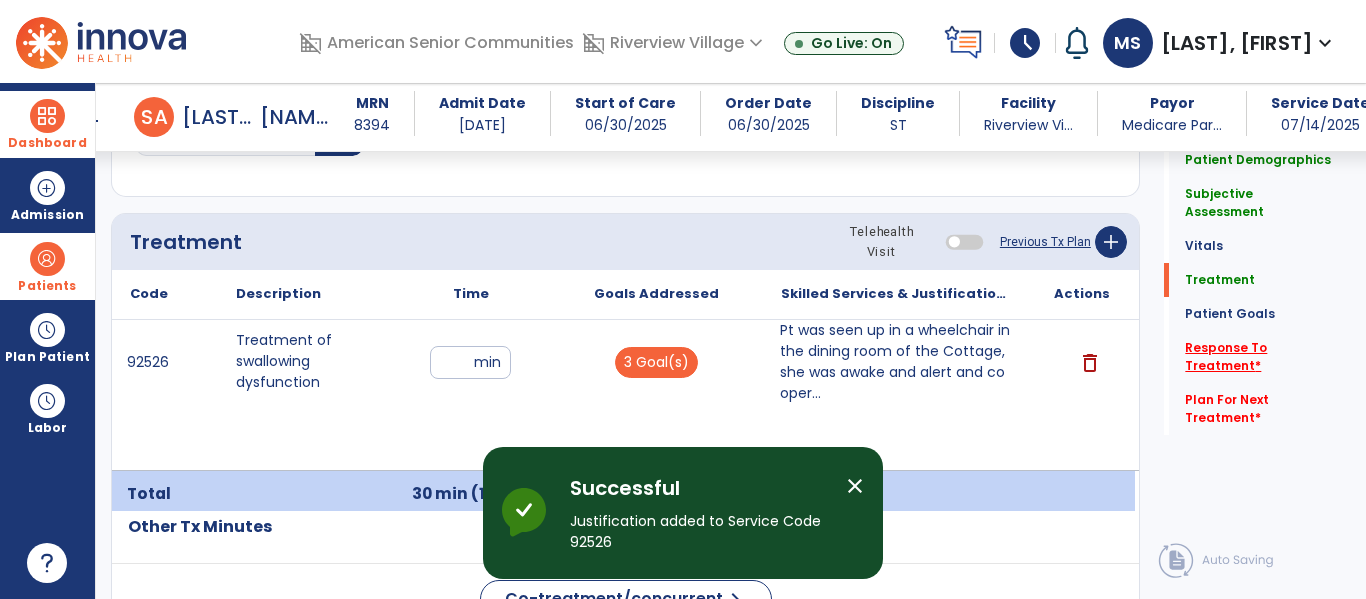 click on "Response To Treatment   *" 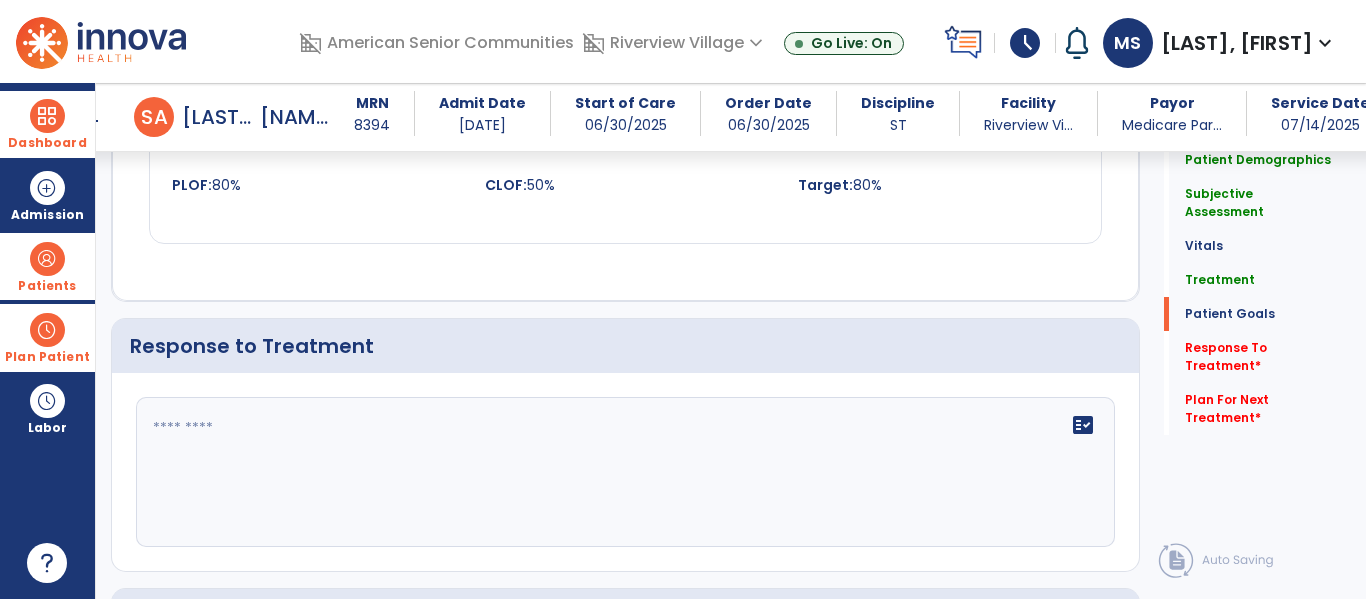 scroll, scrollTop: 2195, scrollLeft: 0, axis: vertical 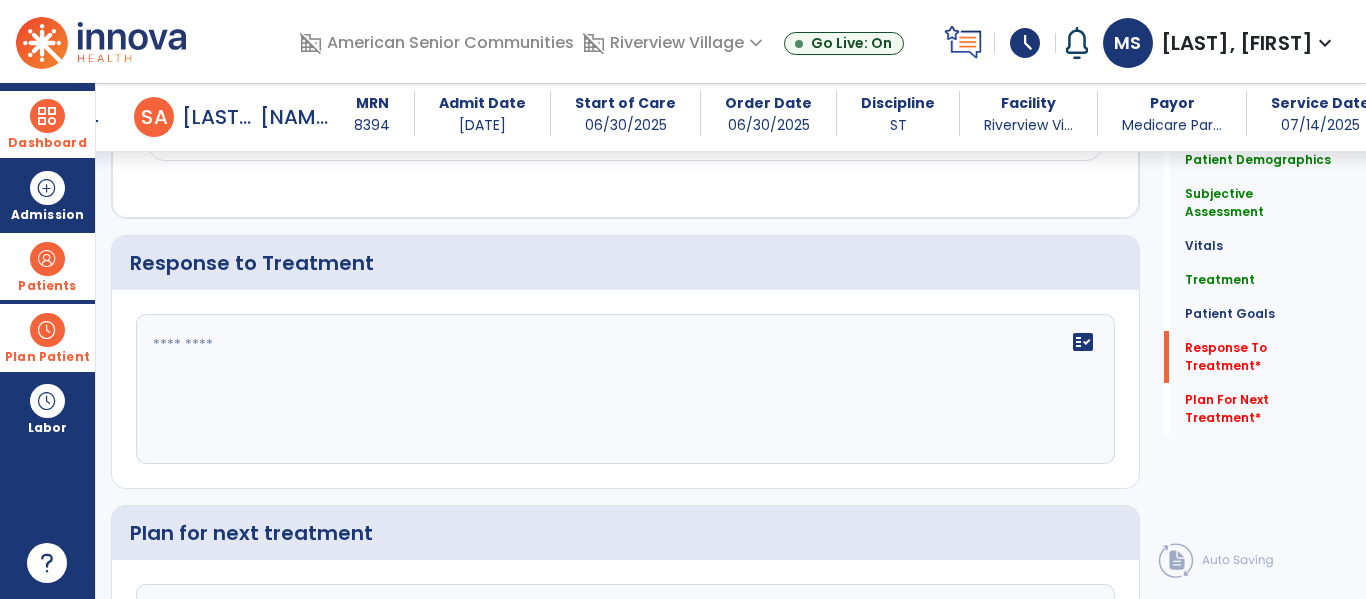 click on "Plan Patient" at bounding box center [47, 286] 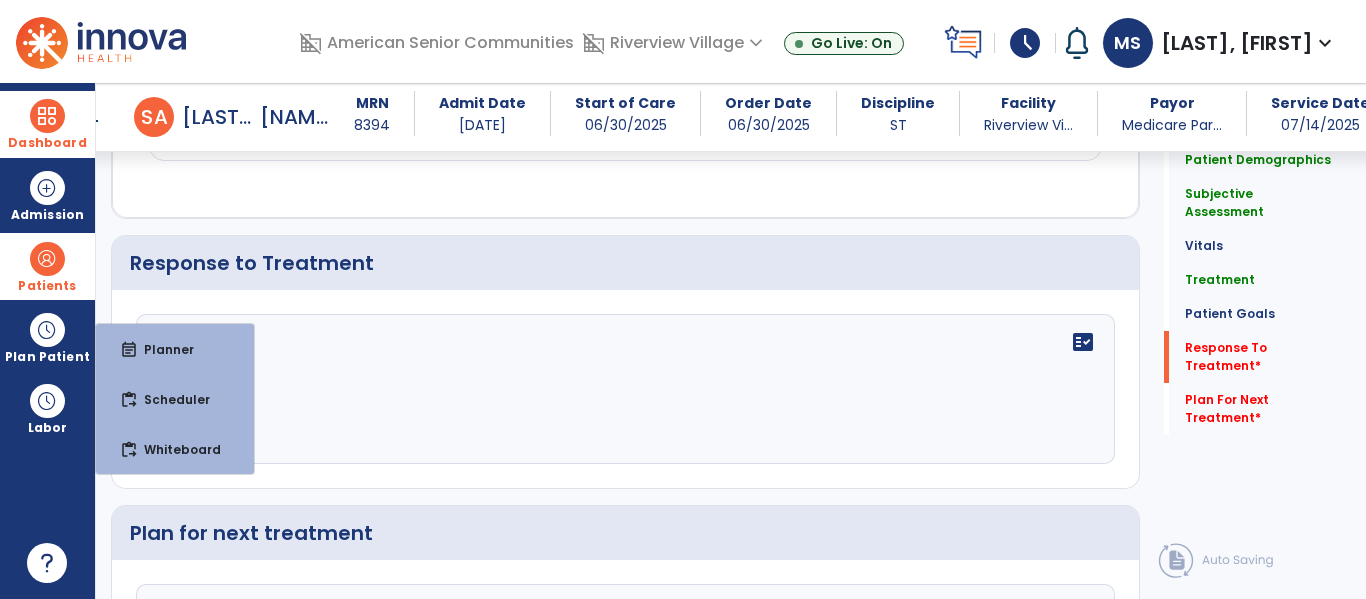 click 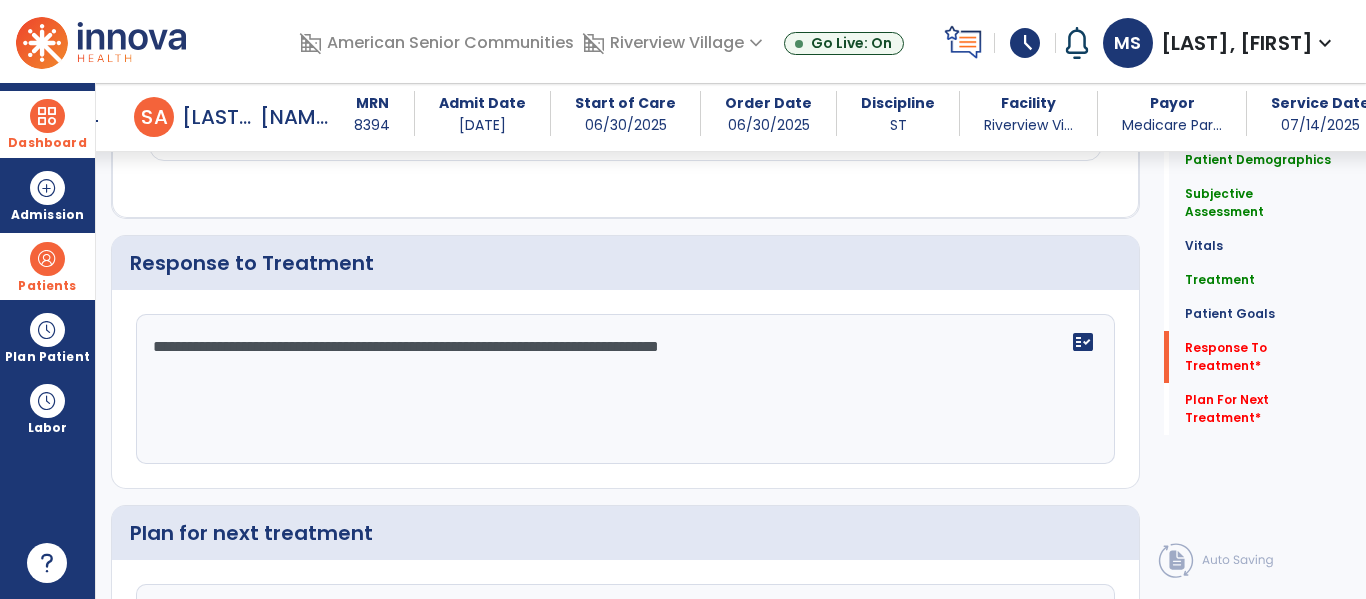 type on "**********" 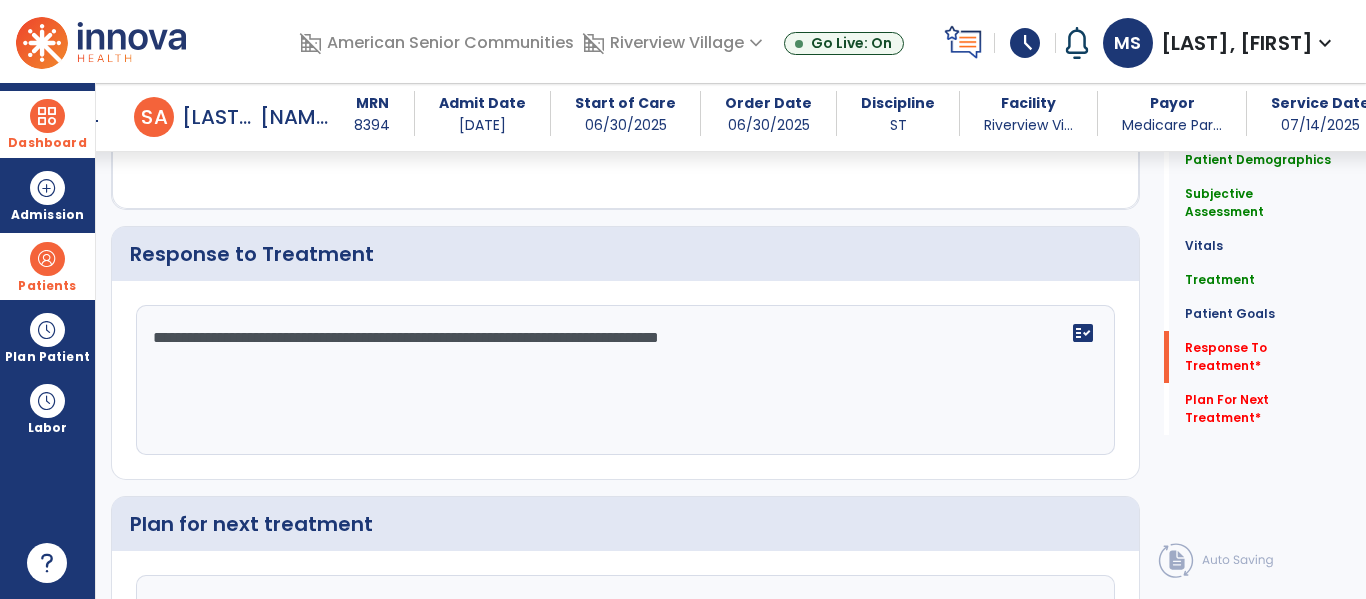 type on "*******" 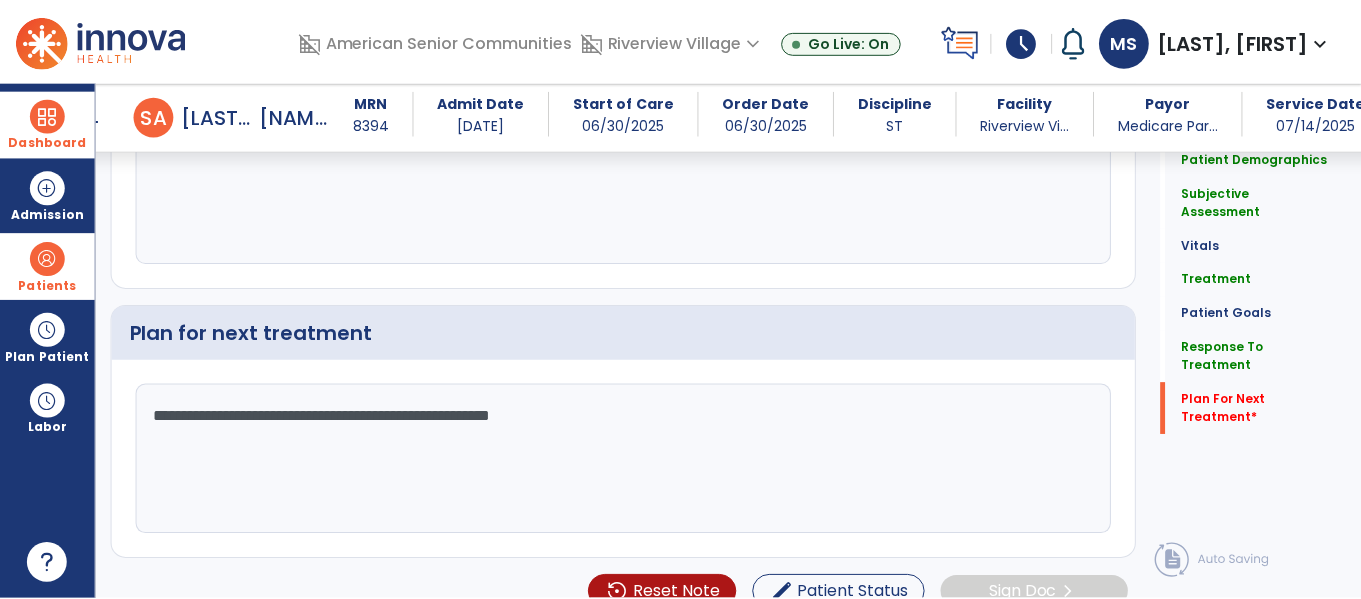 scroll, scrollTop: 2400, scrollLeft: 0, axis: vertical 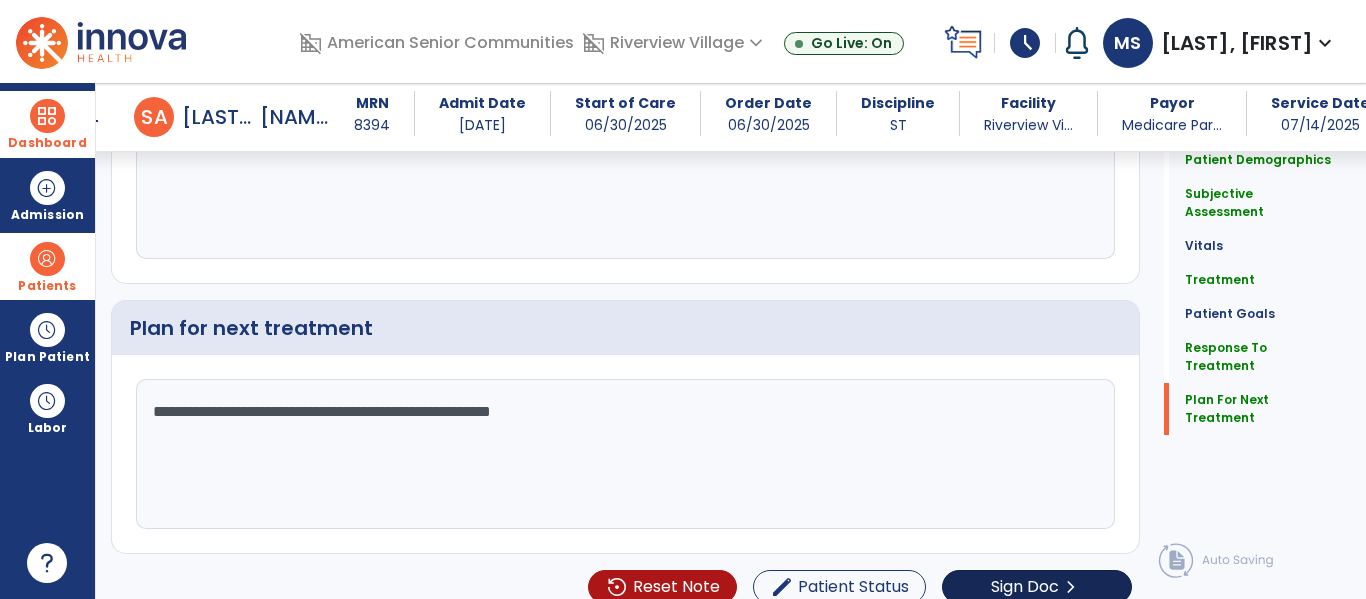 type on "**********" 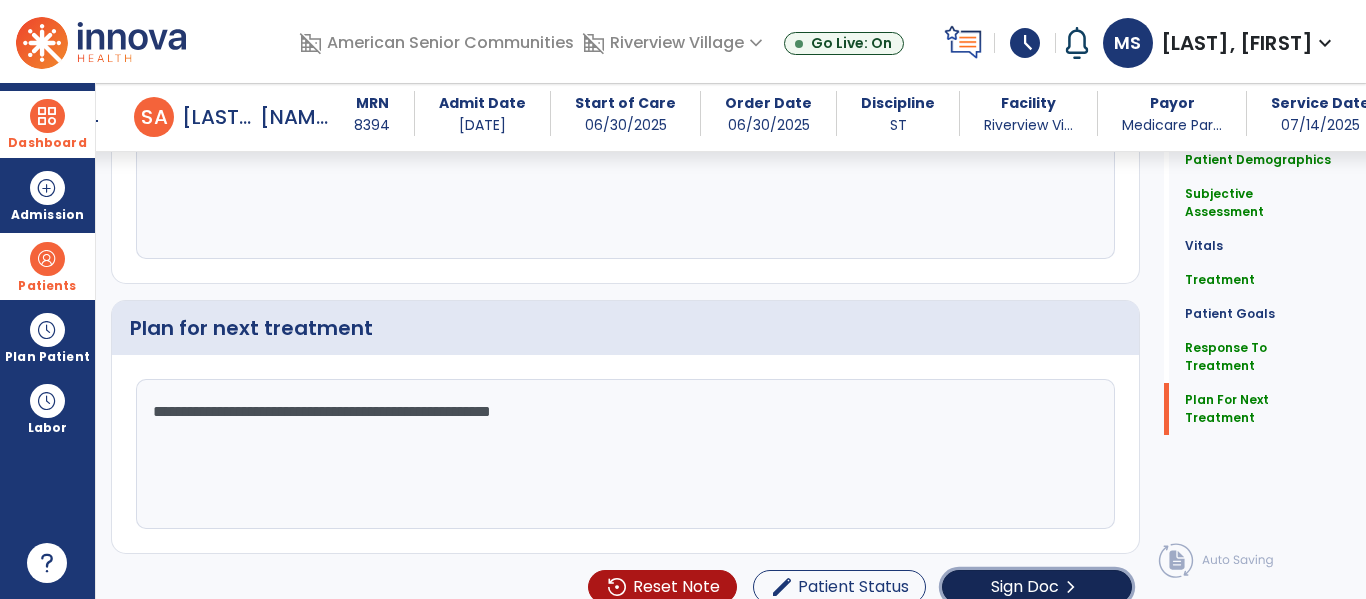 click on "Sign Doc  chevron_right" 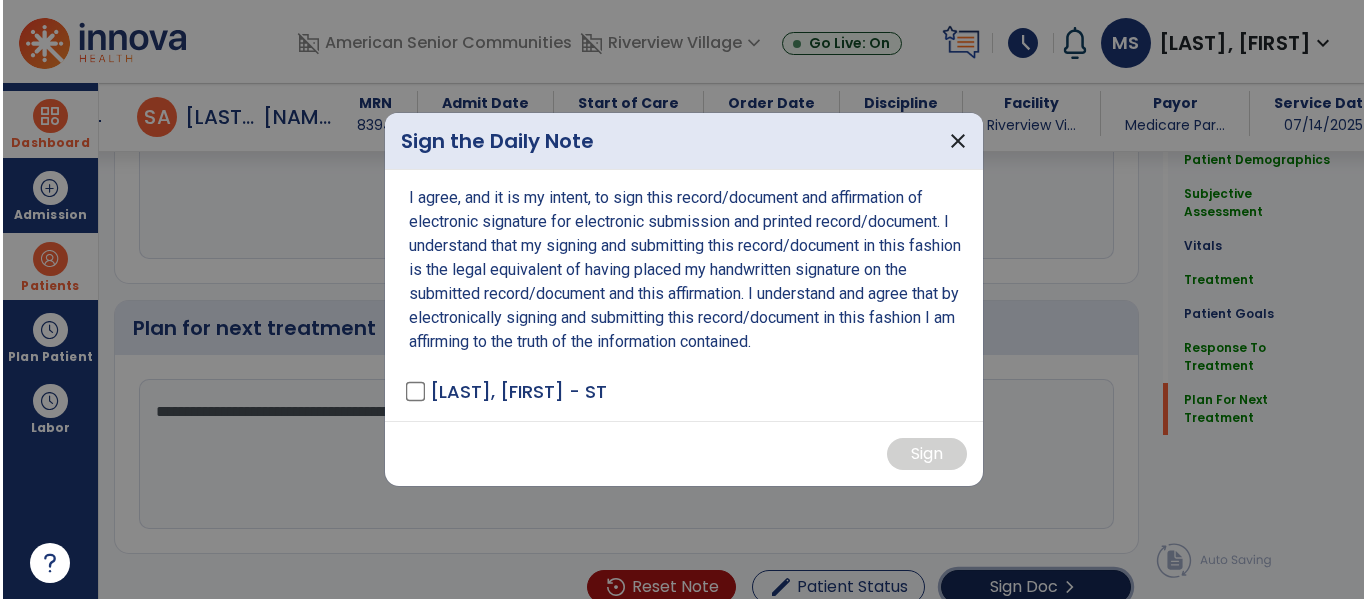 scroll, scrollTop: 2400, scrollLeft: 0, axis: vertical 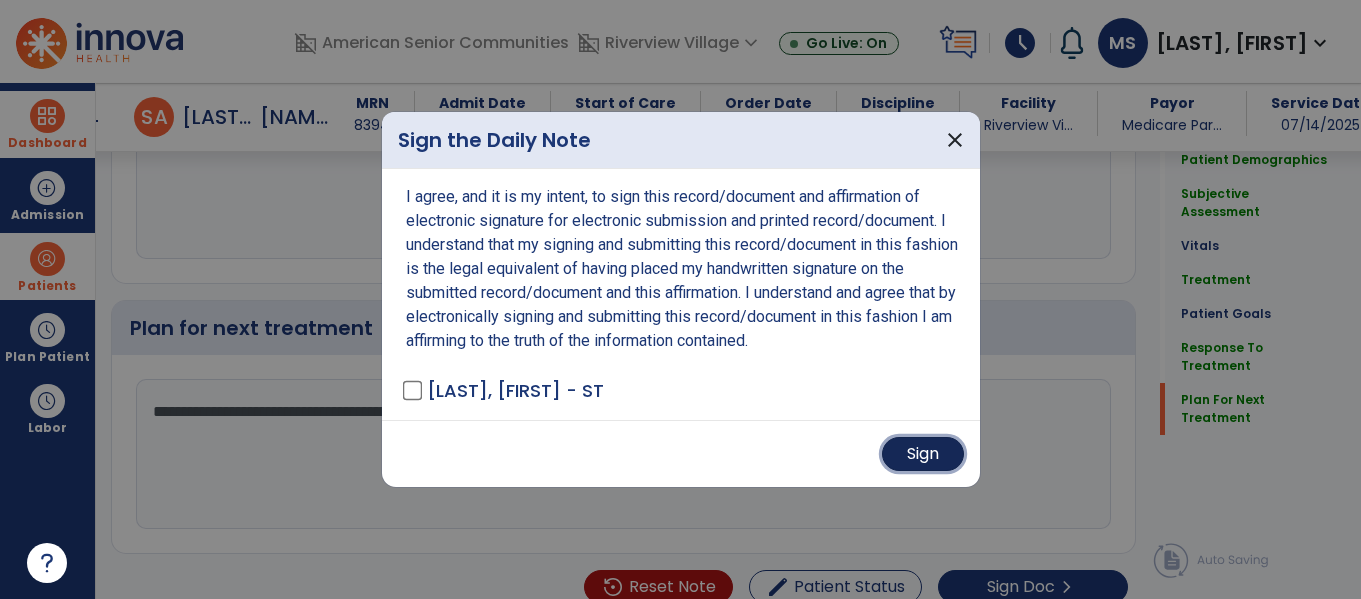 click on "Sign" at bounding box center (923, 454) 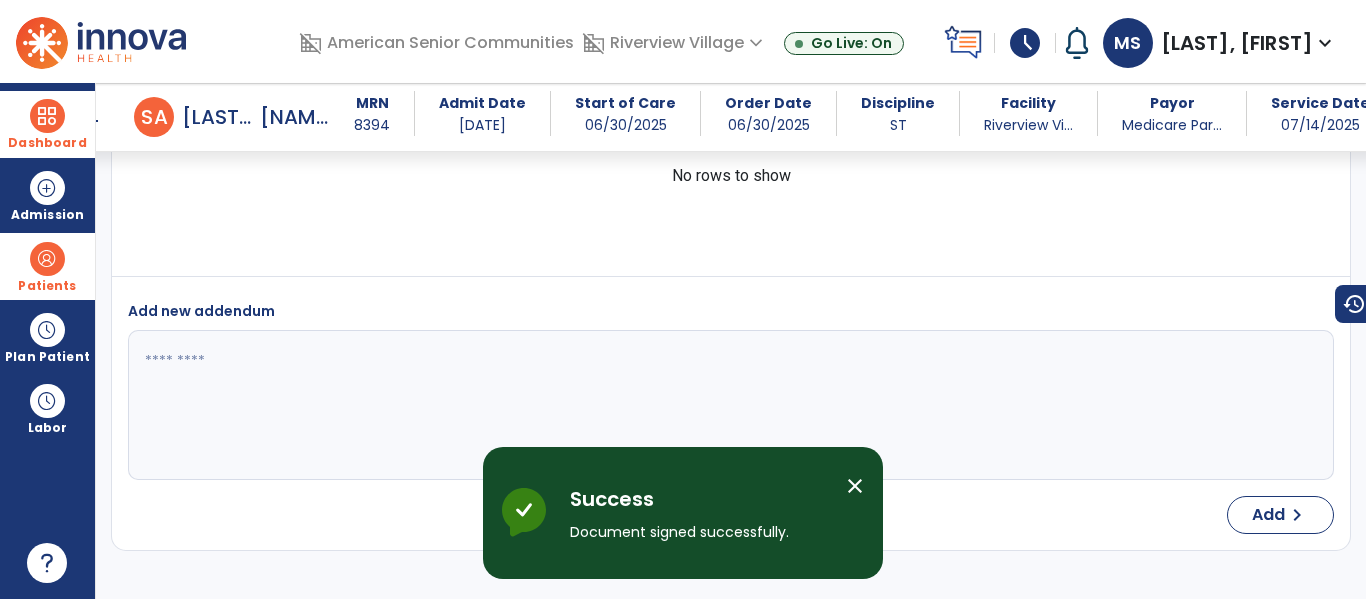 scroll, scrollTop: 3475, scrollLeft: 0, axis: vertical 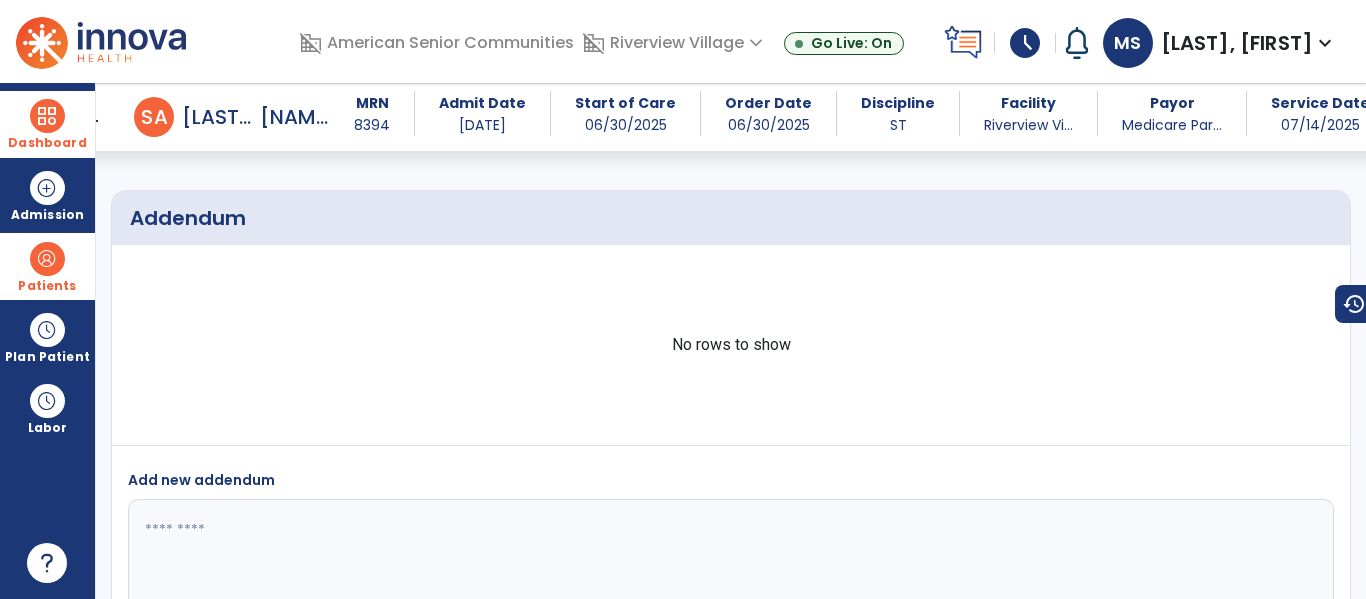 click on "Dashboard" at bounding box center [47, 124] 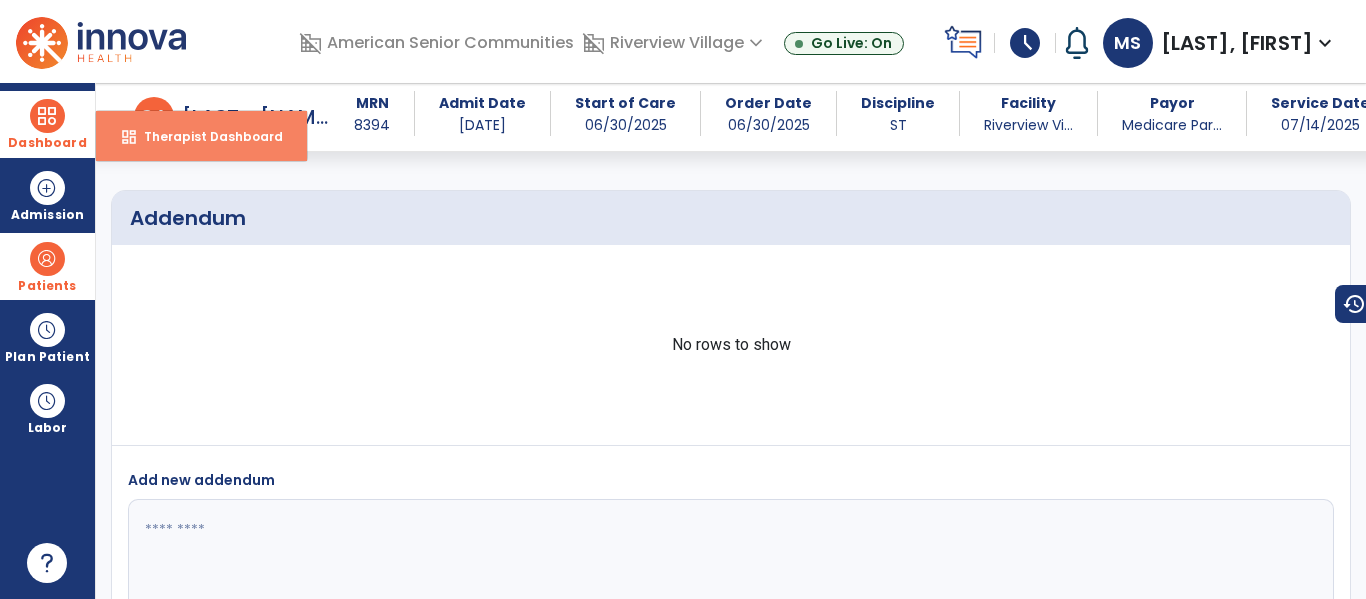 drag, startPoint x: 174, startPoint y: 141, endPoint x: 282, endPoint y: 160, distance: 109.65856 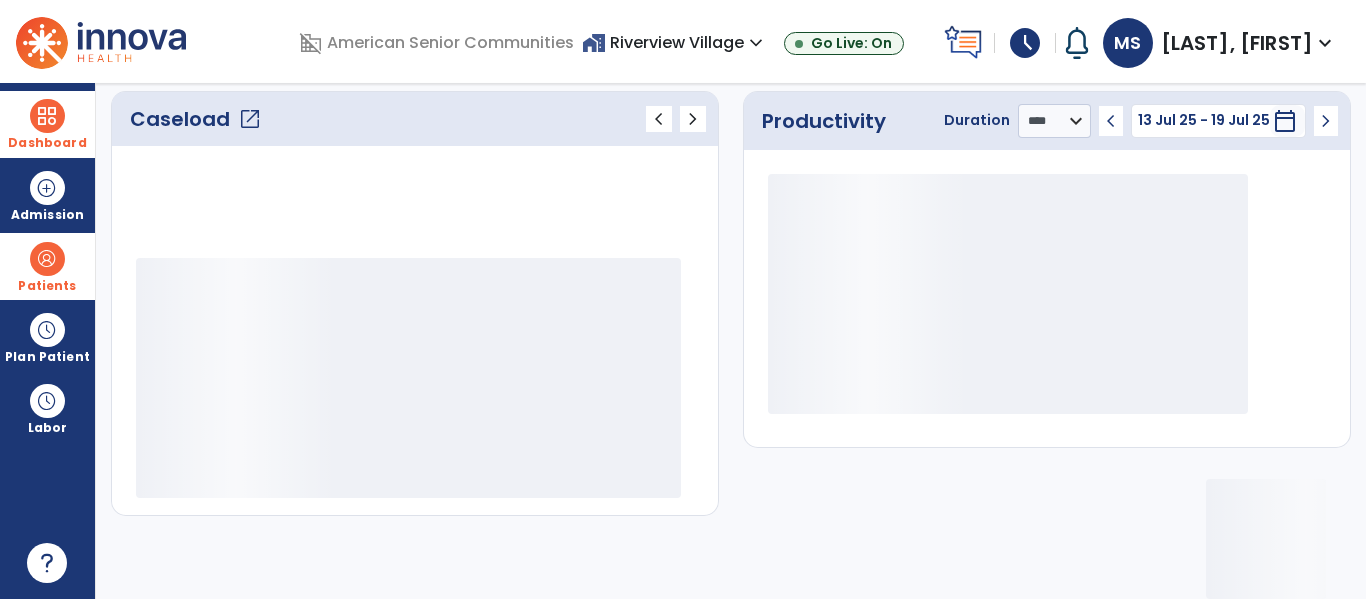 scroll, scrollTop: 278, scrollLeft: 0, axis: vertical 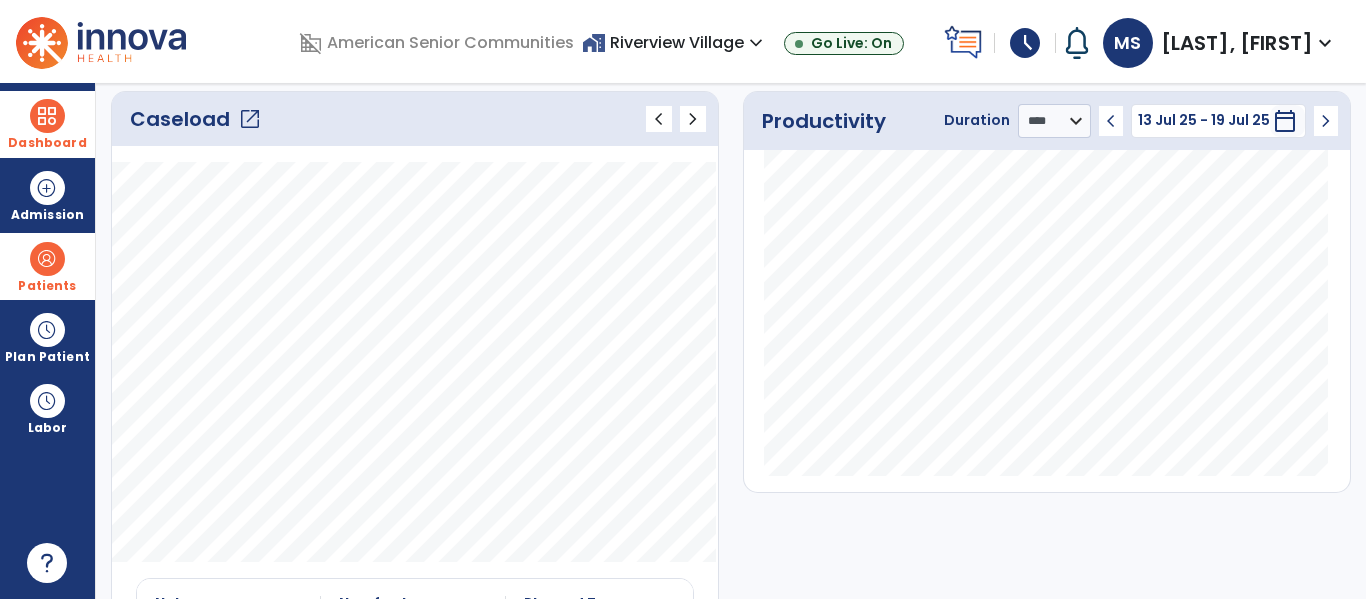 click on "open_in_new" 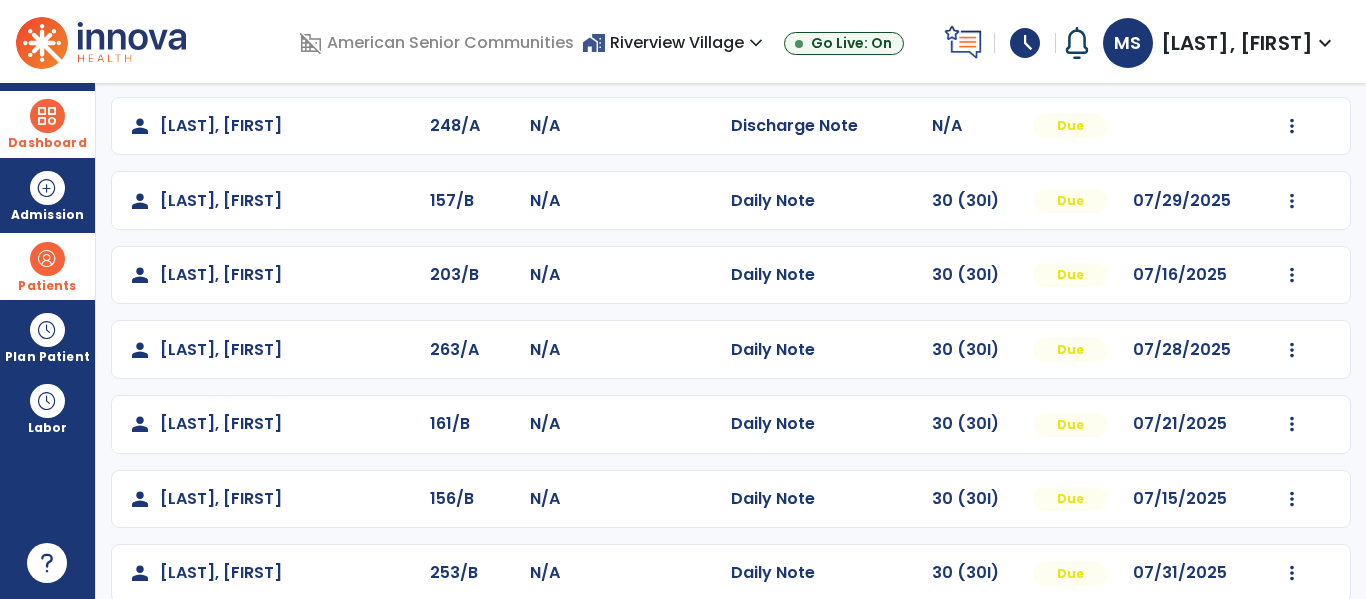 scroll, scrollTop: 811, scrollLeft: 0, axis: vertical 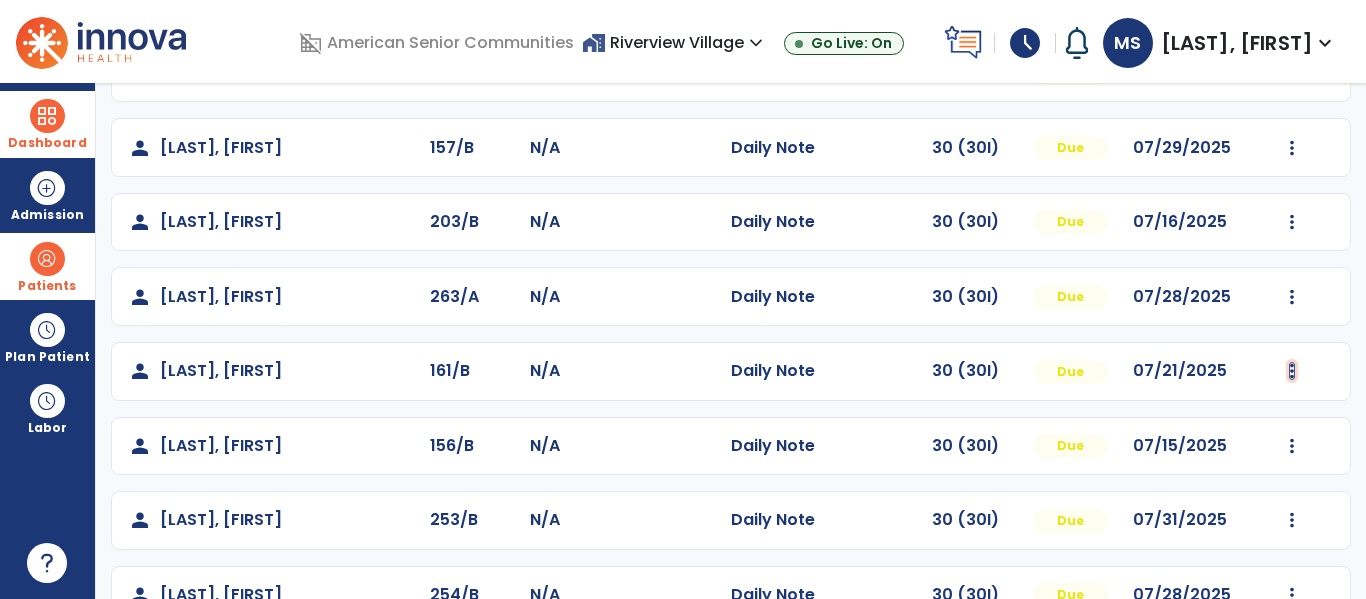 click at bounding box center (1292, -523) 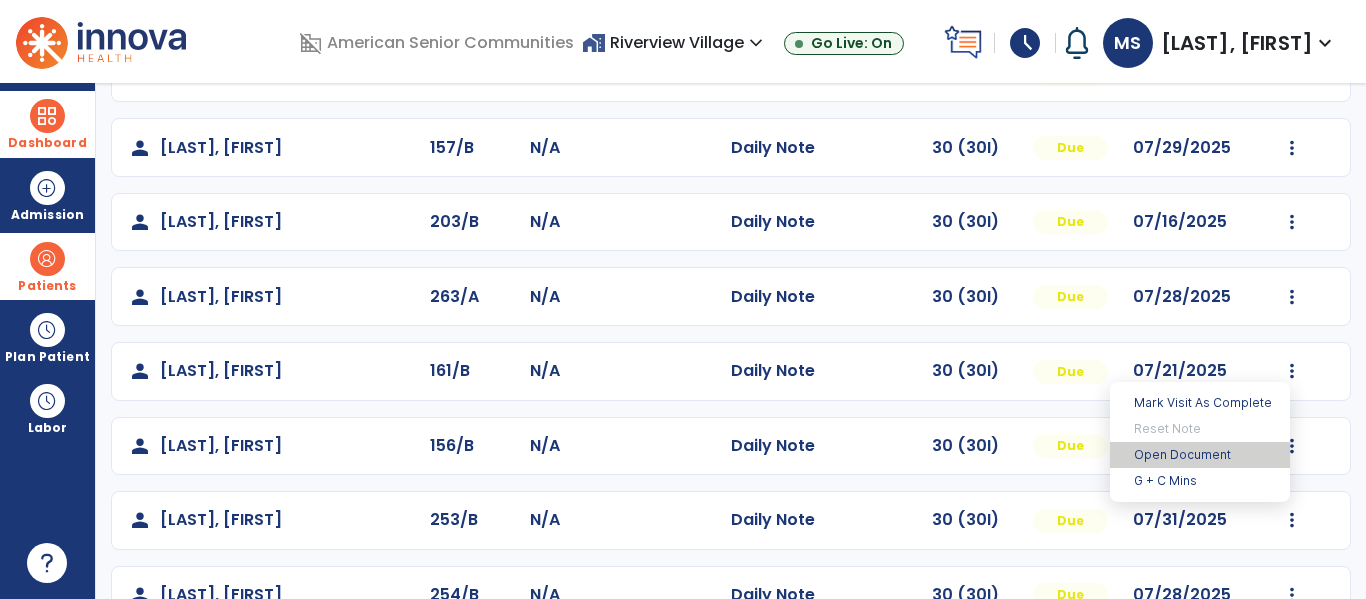 click on "Open Document" at bounding box center [1200, 455] 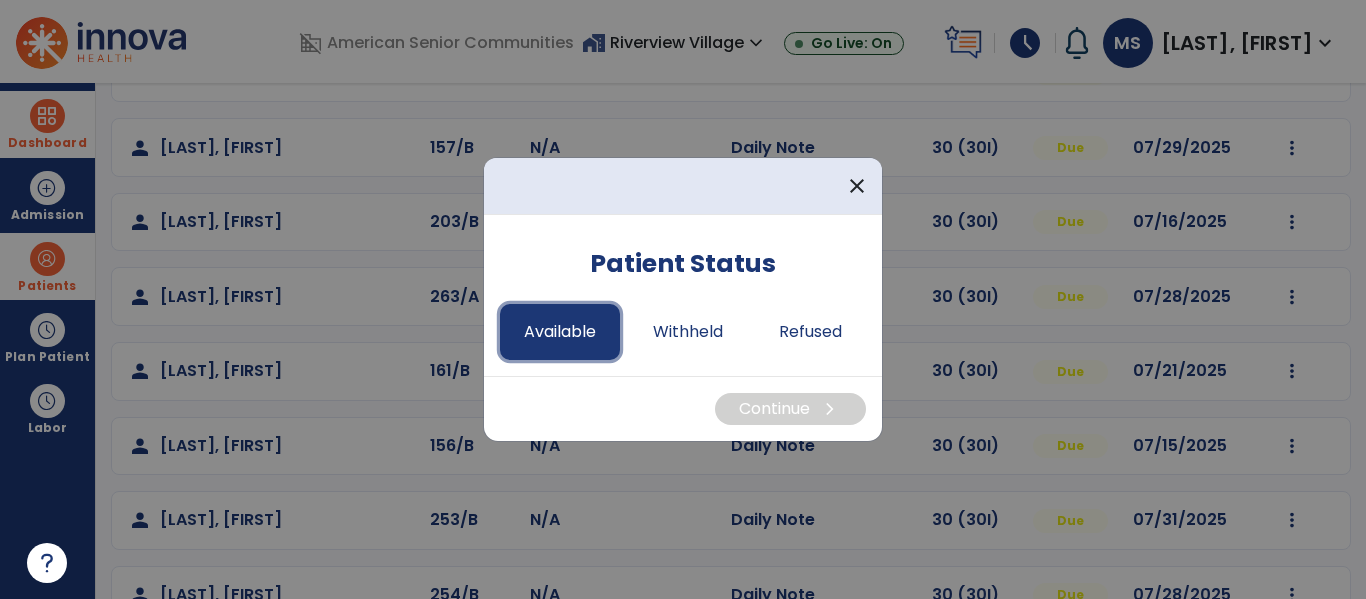 click on "Available" at bounding box center (560, 332) 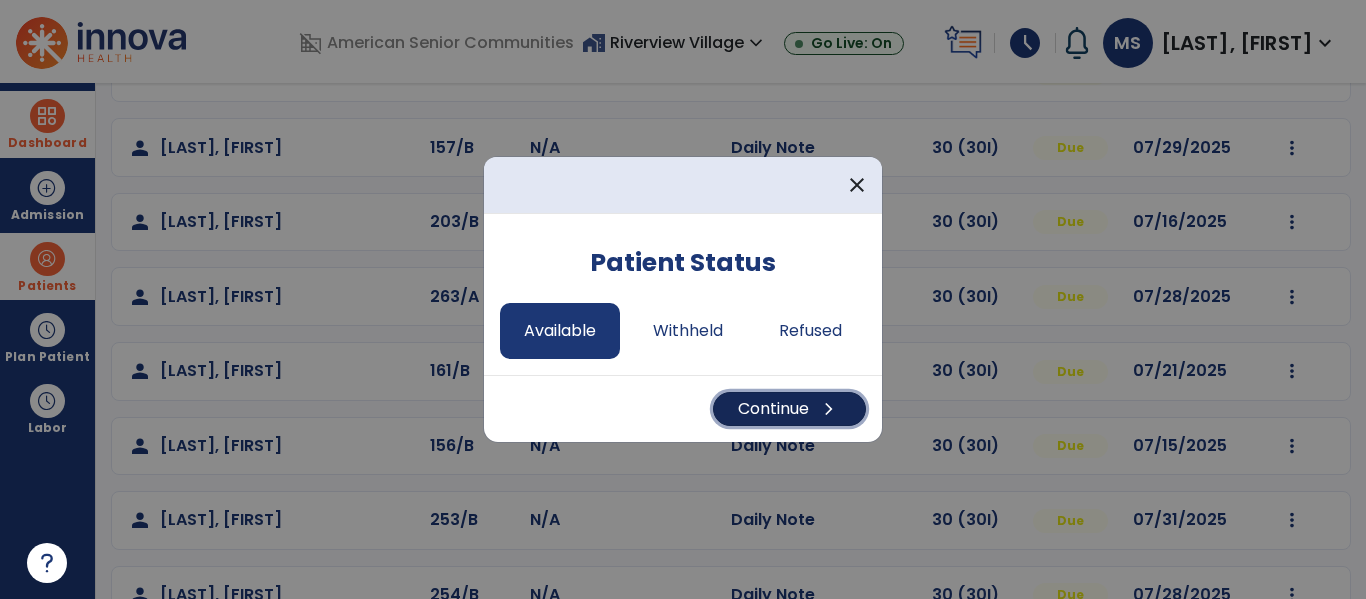 click on "chevron_right" at bounding box center (829, 409) 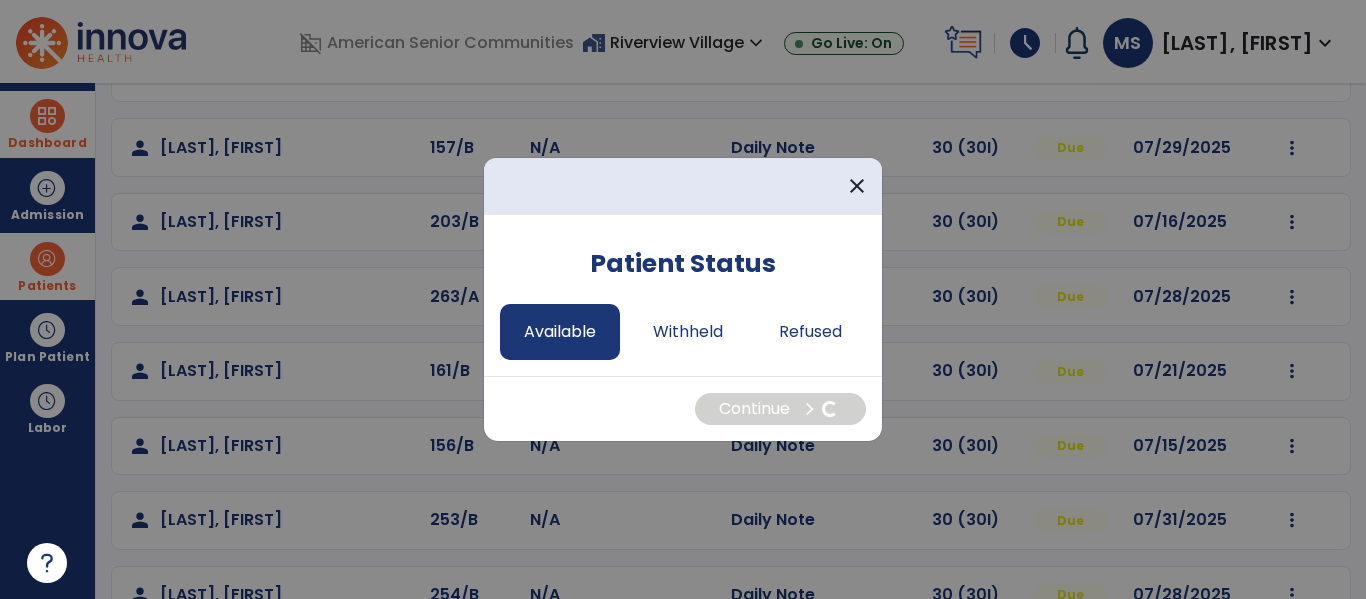 select on "*" 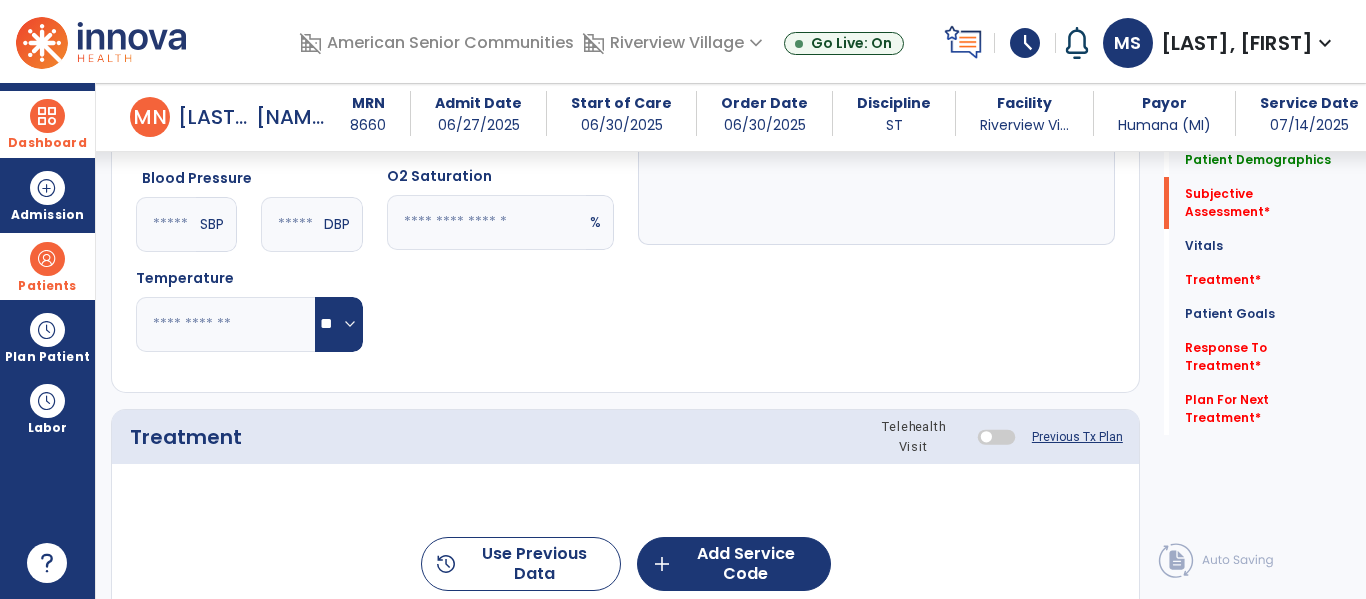 scroll, scrollTop: 388, scrollLeft: 0, axis: vertical 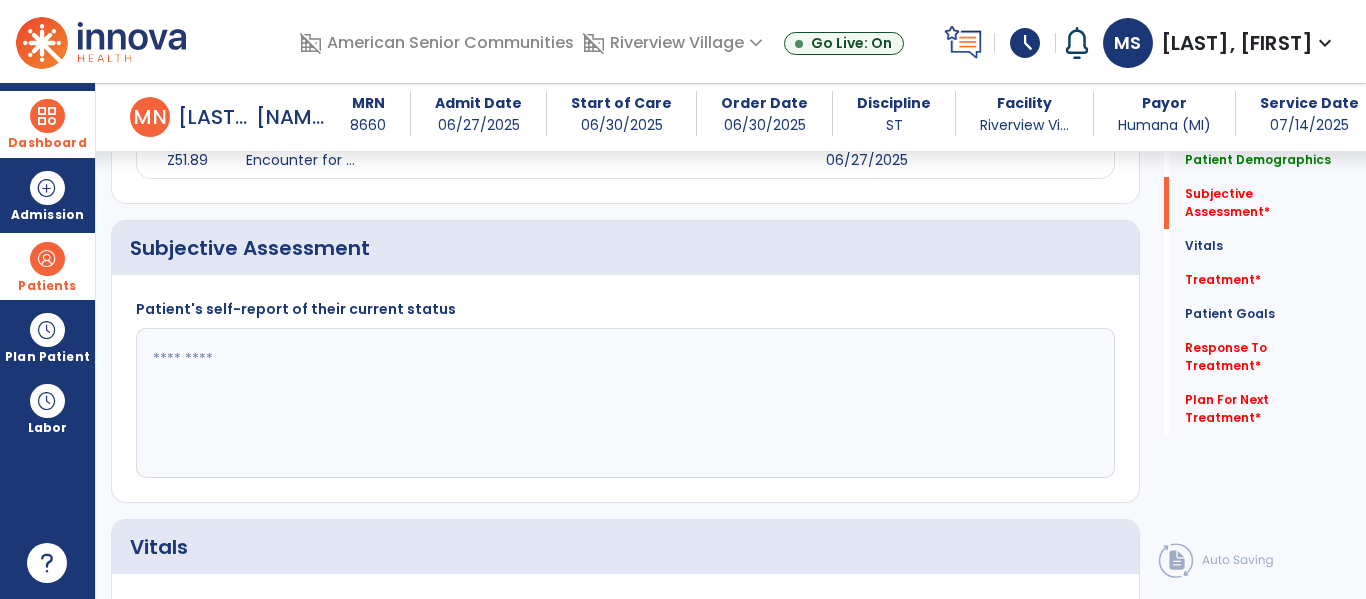 click 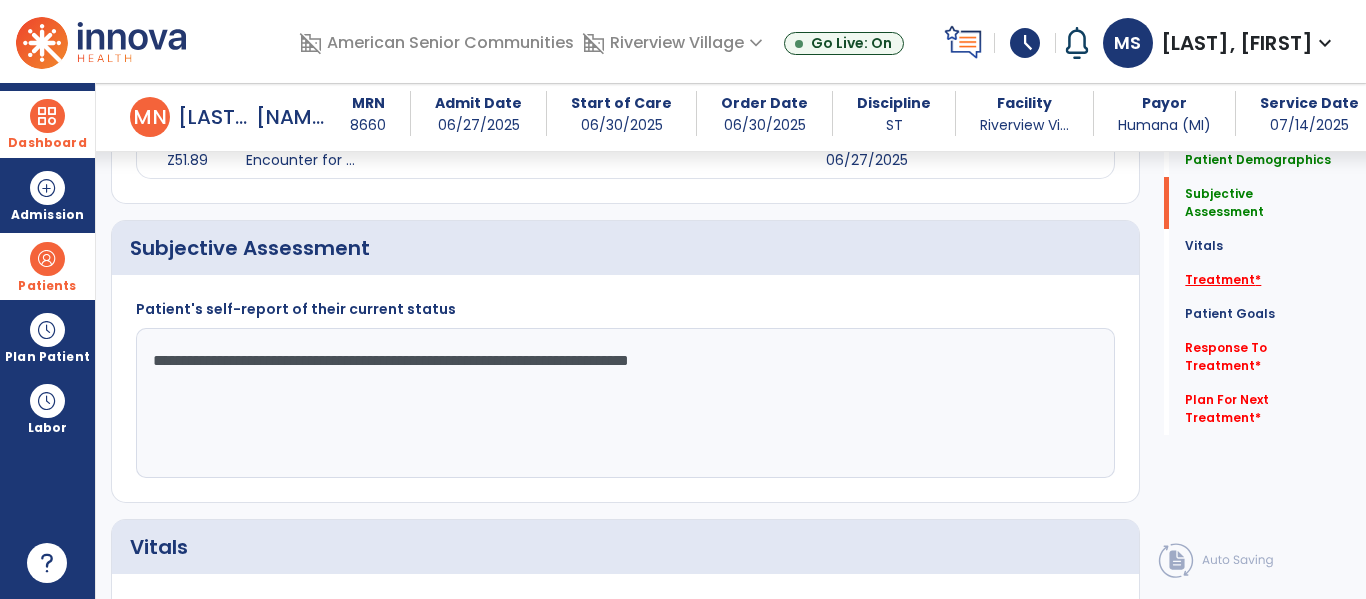 type on "**********" 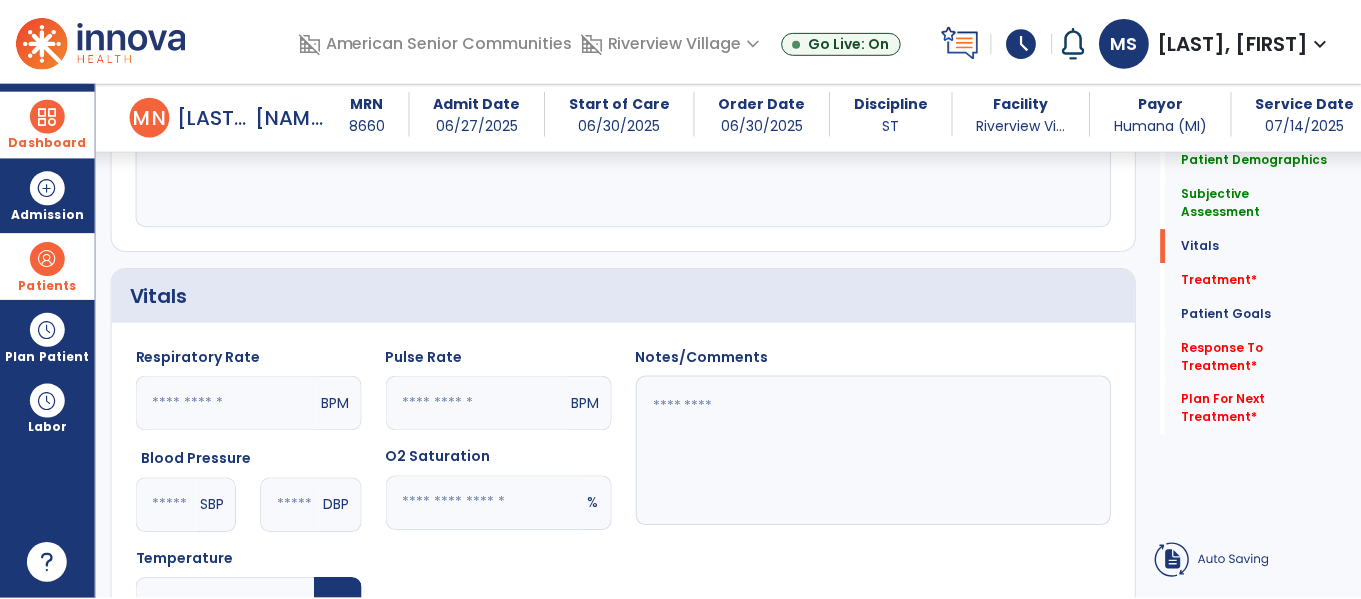 scroll, scrollTop: 1116, scrollLeft: 0, axis: vertical 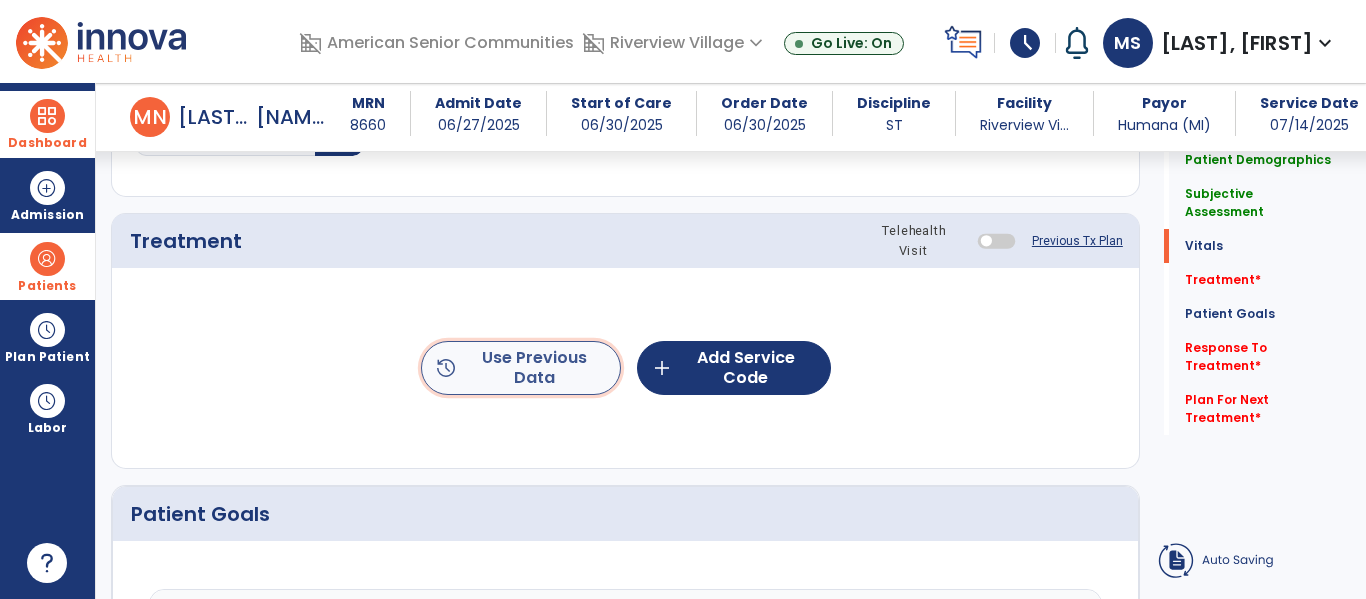 click on "history  Use Previous Data" 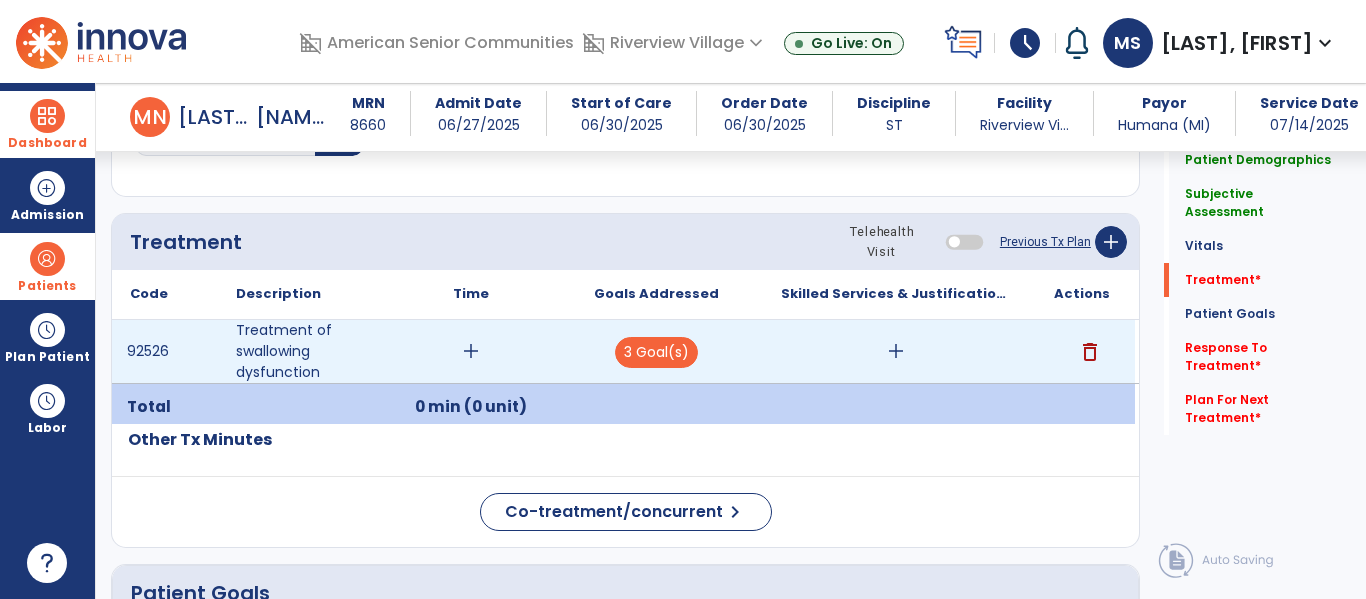 click on "add" at bounding box center [471, 351] 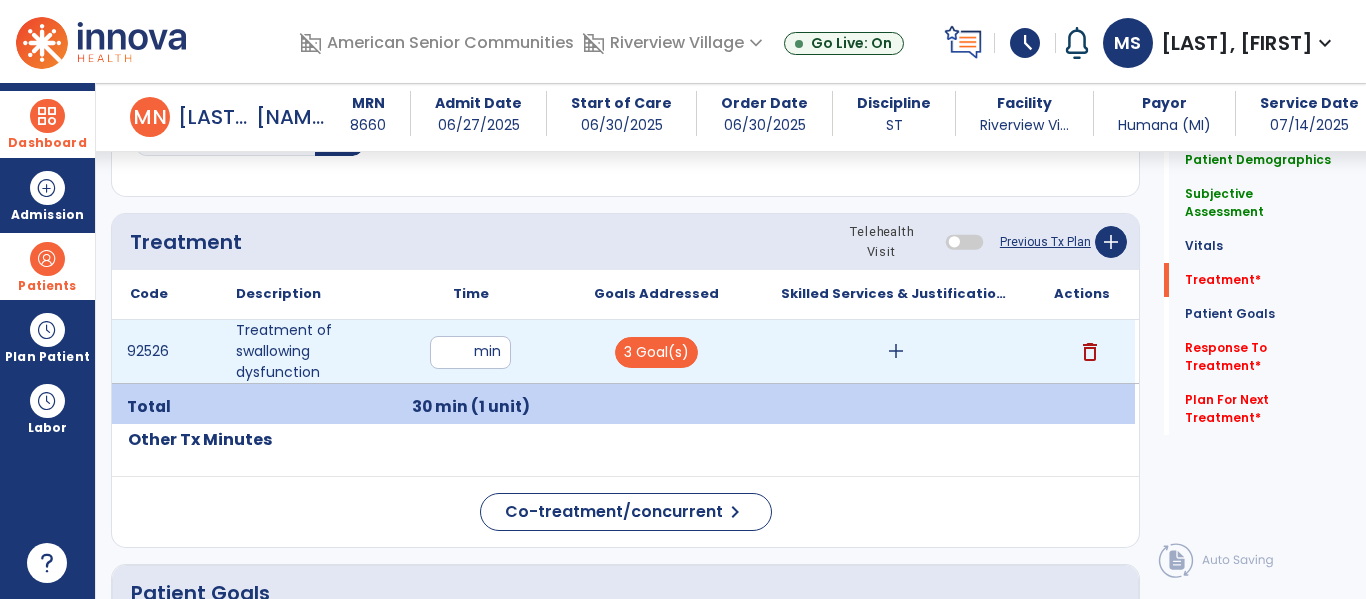 click on "add" at bounding box center [896, 351] 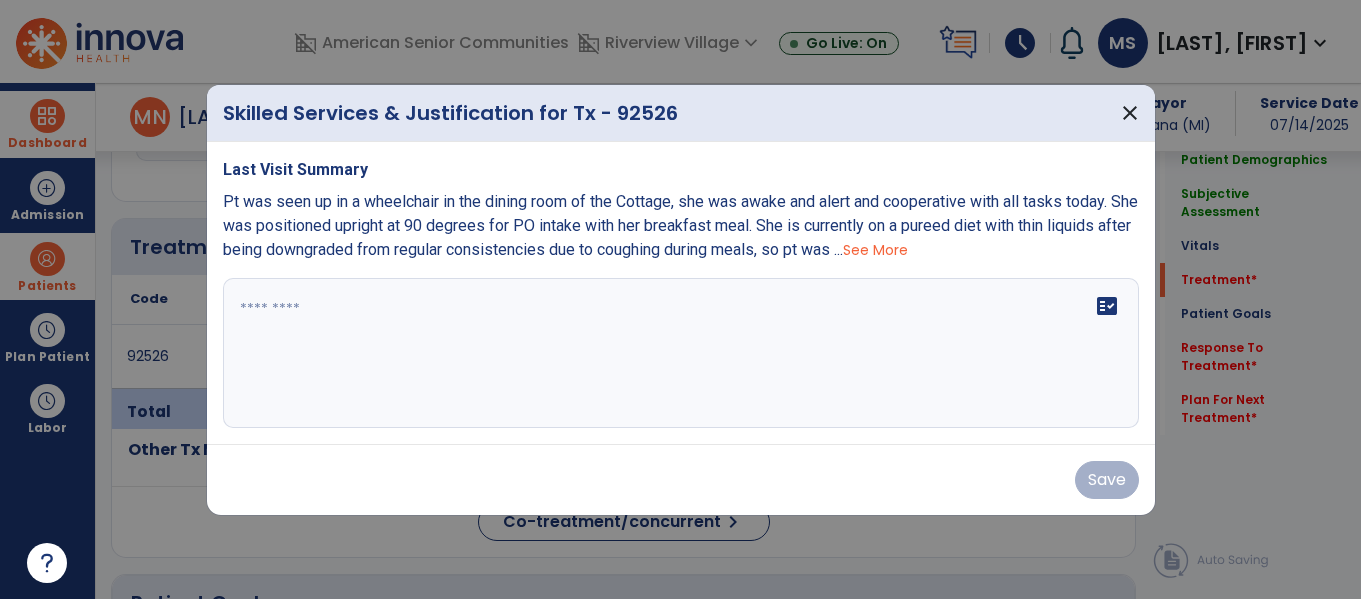 scroll, scrollTop: 1116, scrollLeft: 0, axis: vertical 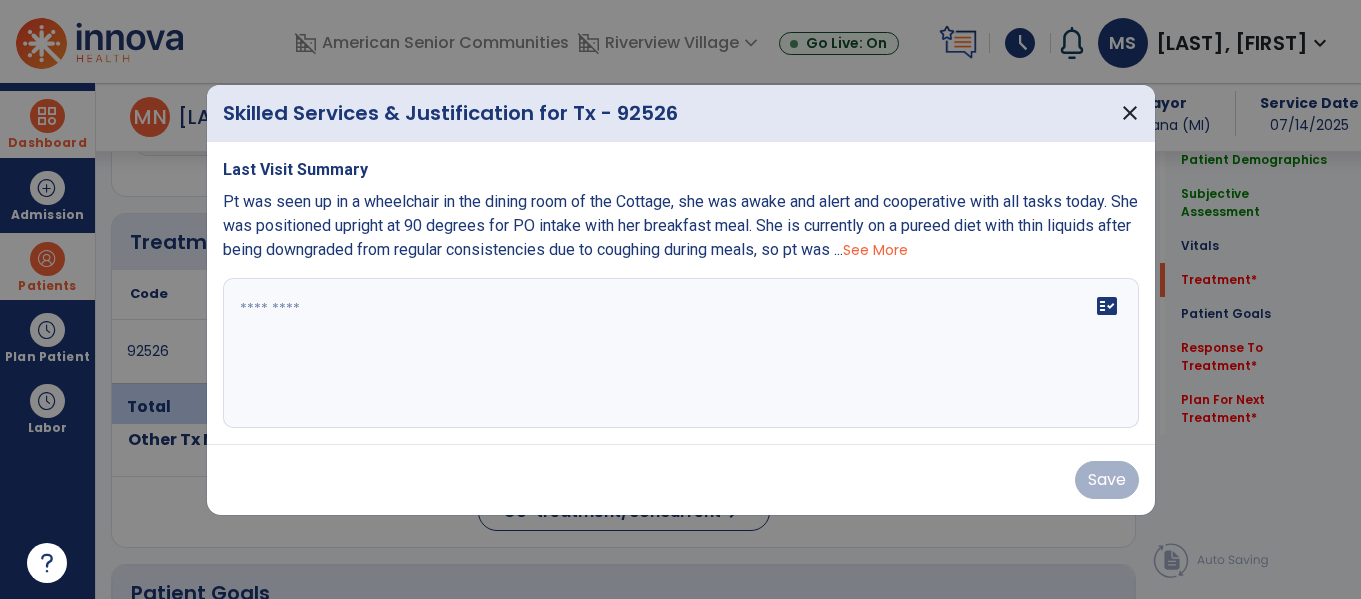 click on "Pt was seen up in a wheelchair in the dining room of the Cottage, she was awake and alert and cooperative with all tasks today. She was positioned upright at 90 degrees for PO intake with her breakfast meal. She is currently on a pureed diet with thin liquids after being downgraded from regular consistencies due to coughing during meals, so pt was  ...  See More" at bounding box center [681, 226] 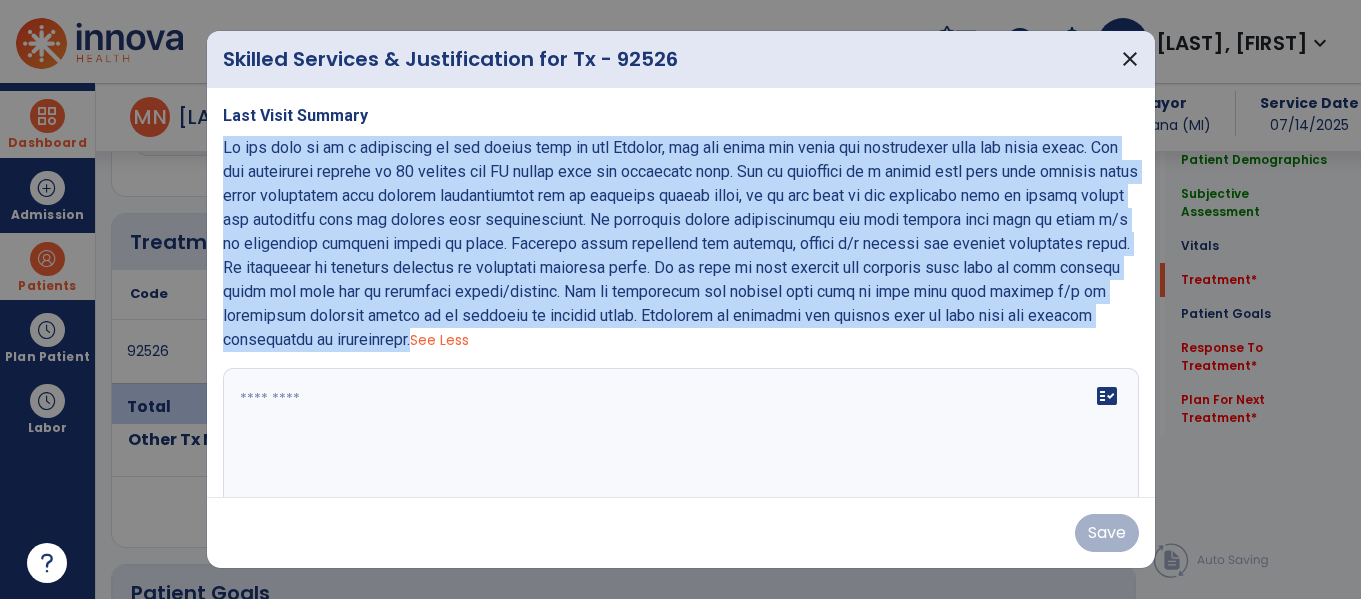 drag, startPoint x: 222, startPoint y: 141, endPoint x: 420, endPoint y: 344, distance: 283.57187 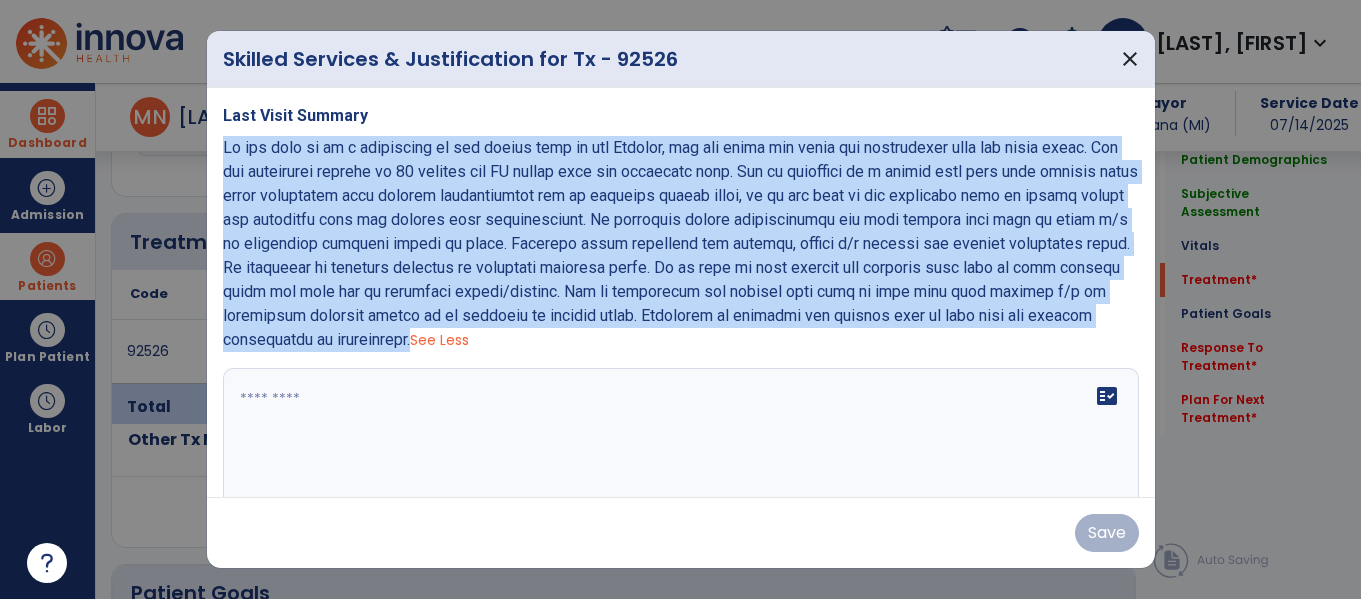 click on "See Less" at bounding box center (681, 244) 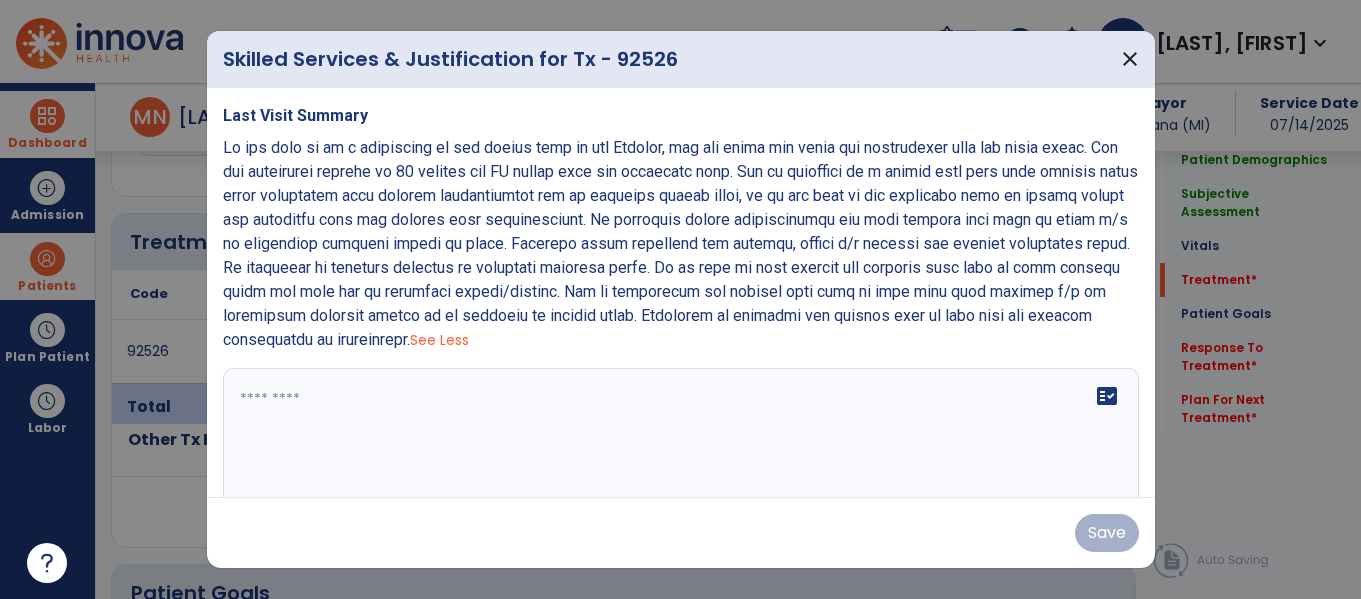 click on "See Less" at bounding box center (439, 340) 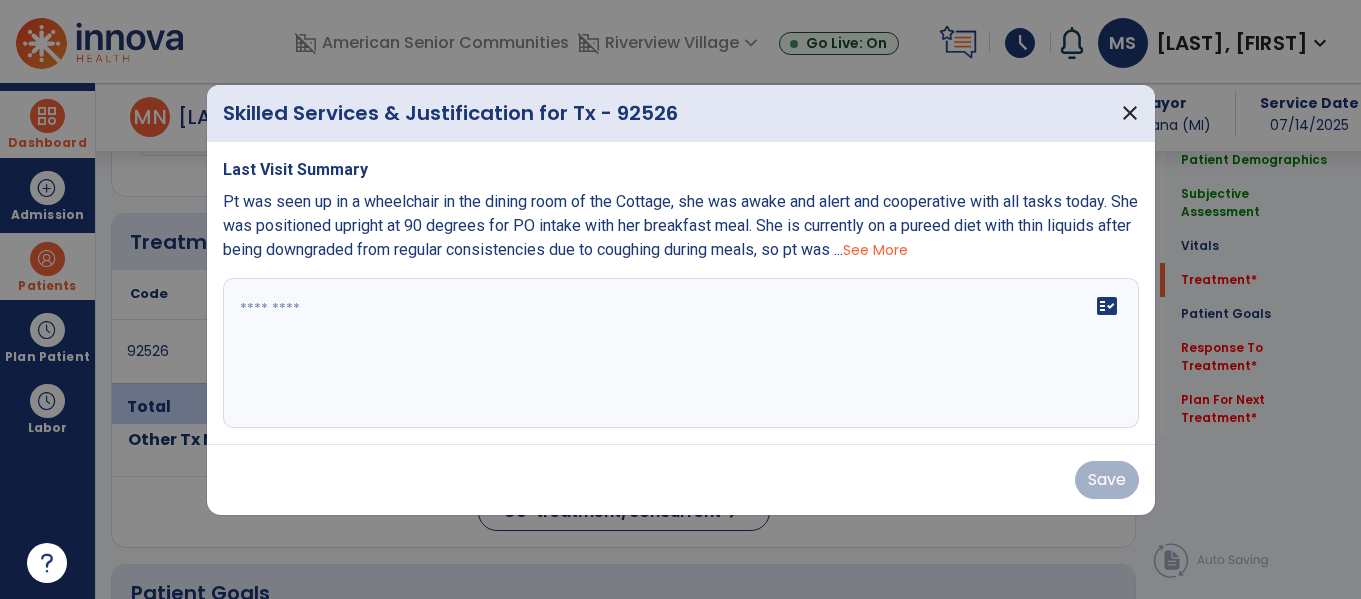 click on "fact_check" at bounding box center (681, 353) 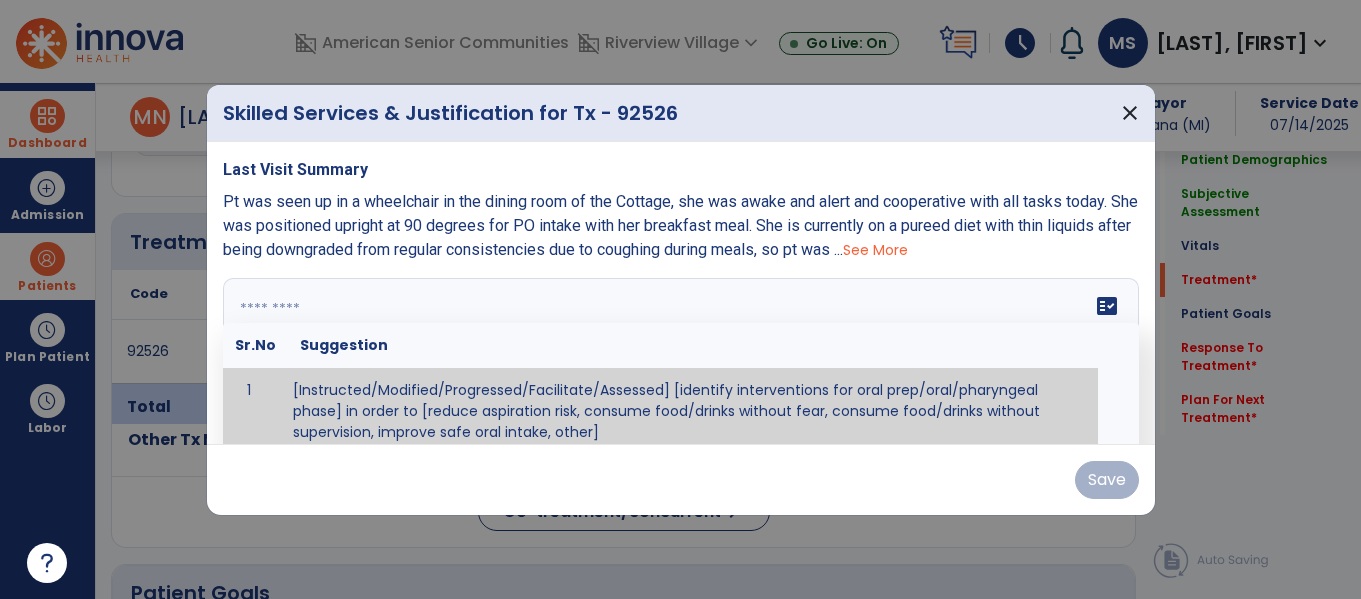 scroll, scrollTop: 12, scrollLeft: 0, axis: vertical 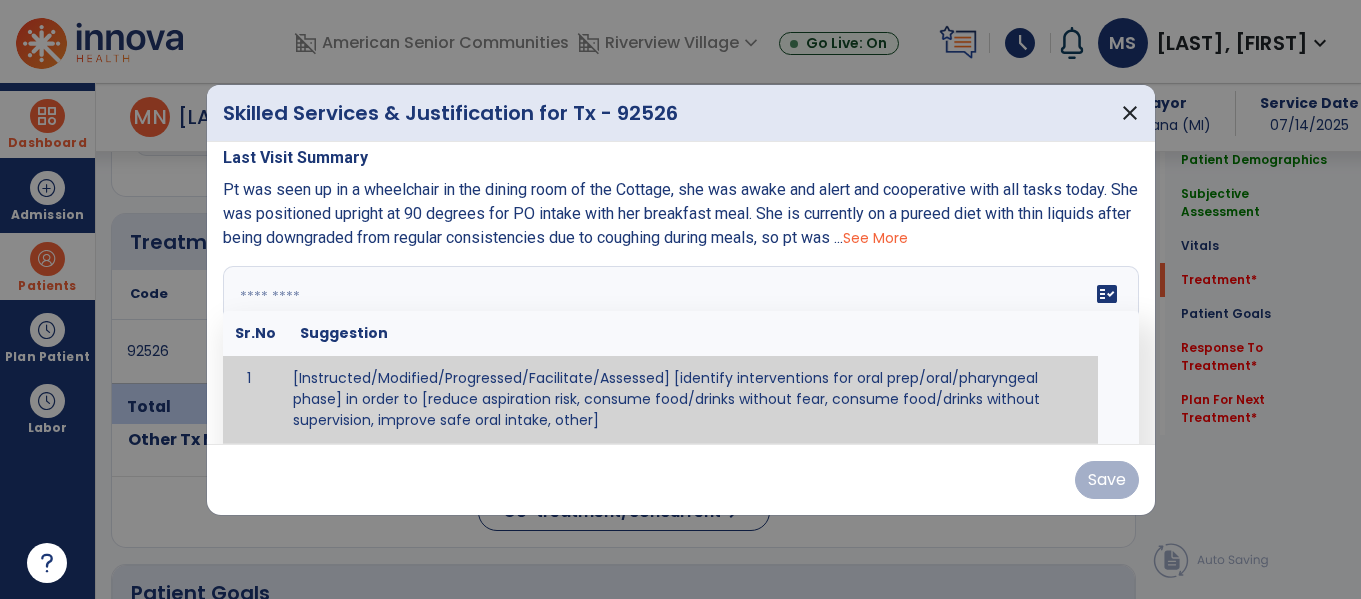 paste on "**********" 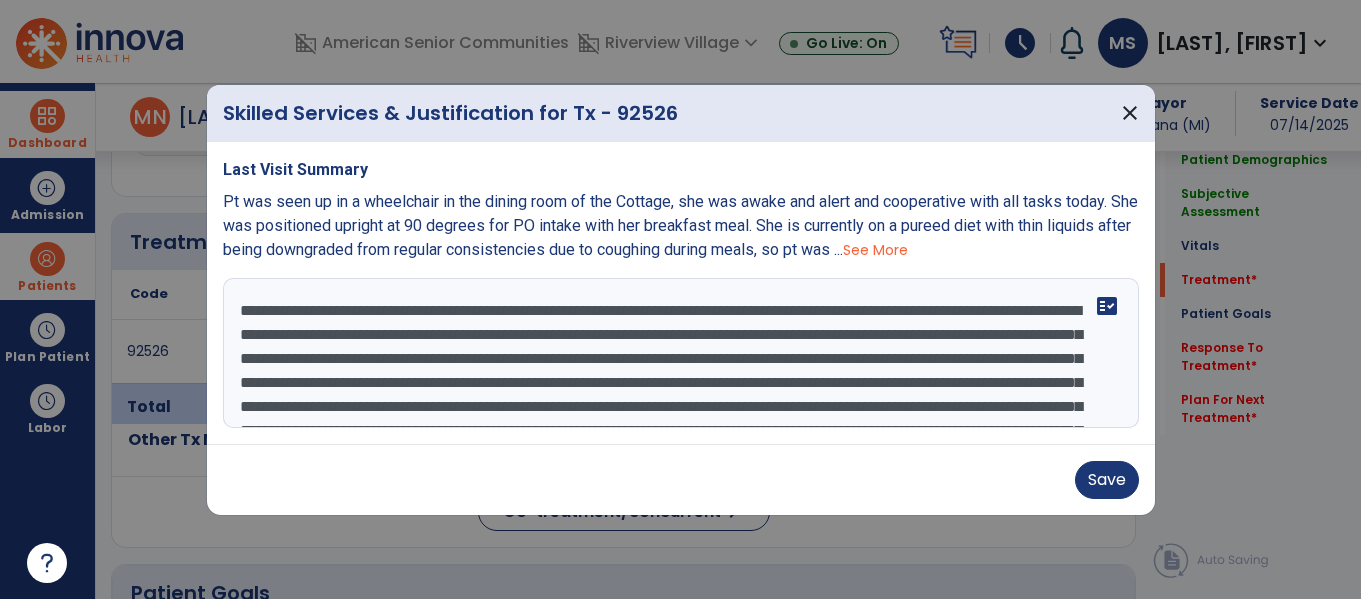 scroll, scrollTop: 136, scrollLeft: 0, axis: vertical 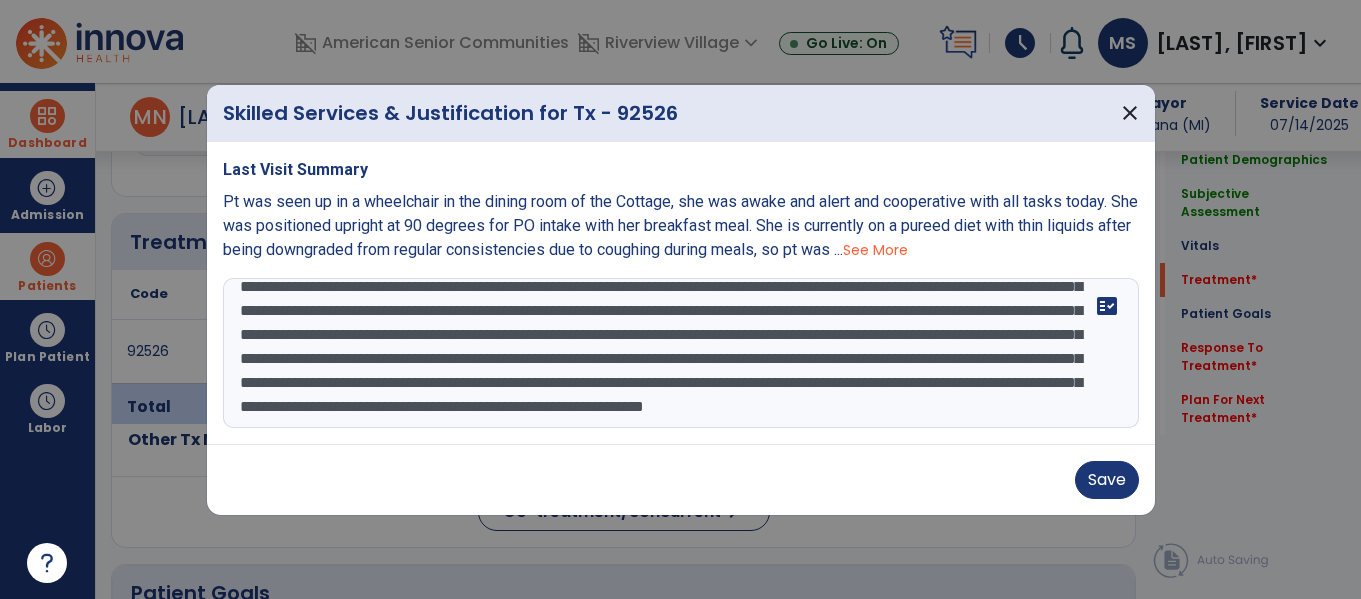 type on "**********" 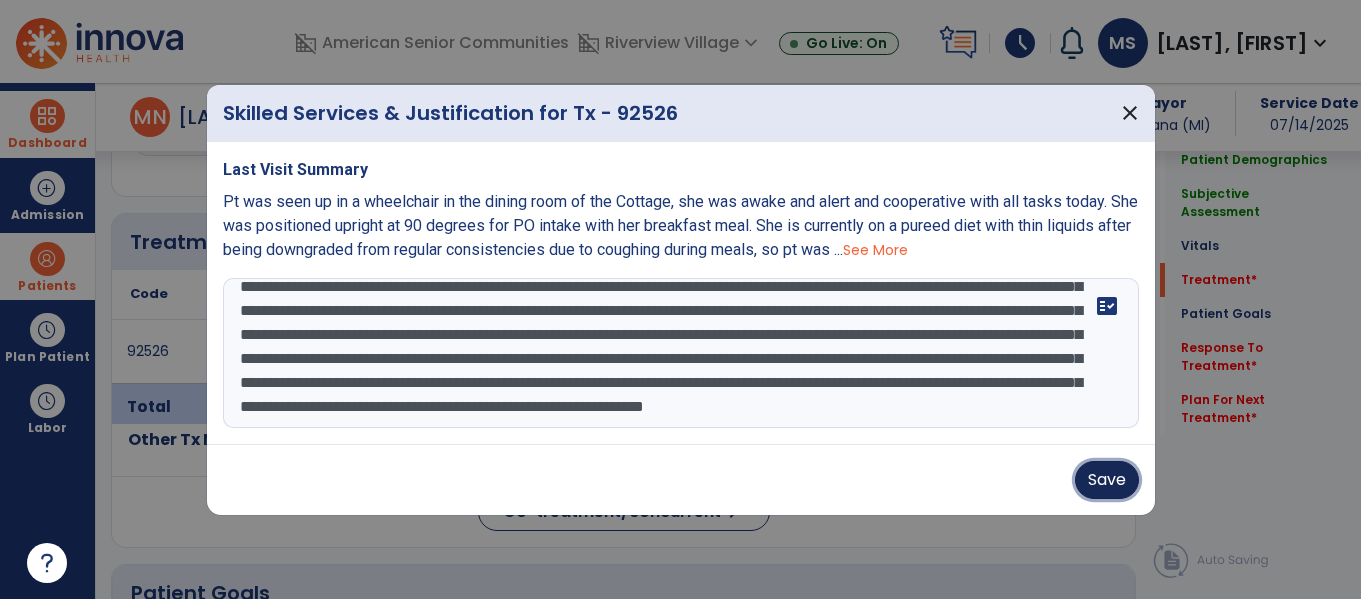 click on "Save" at bounding box center [1107, 480] 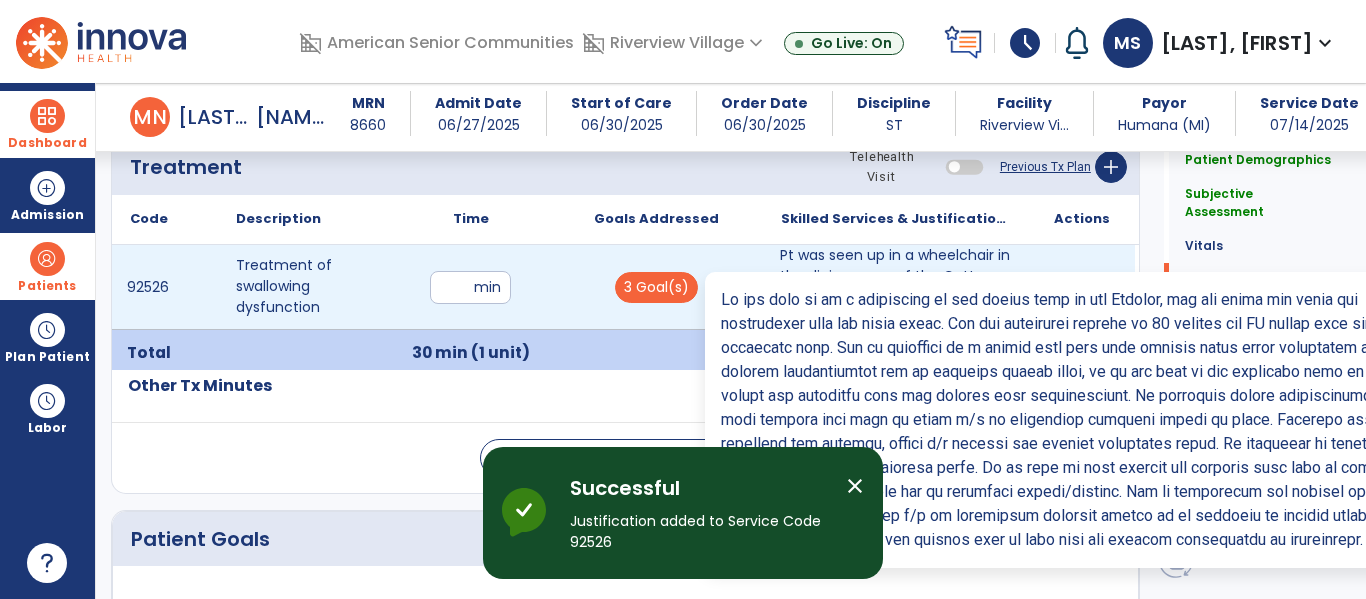 scroll, scrollTop: 1198, scrollLeft: 0, axis: vertical 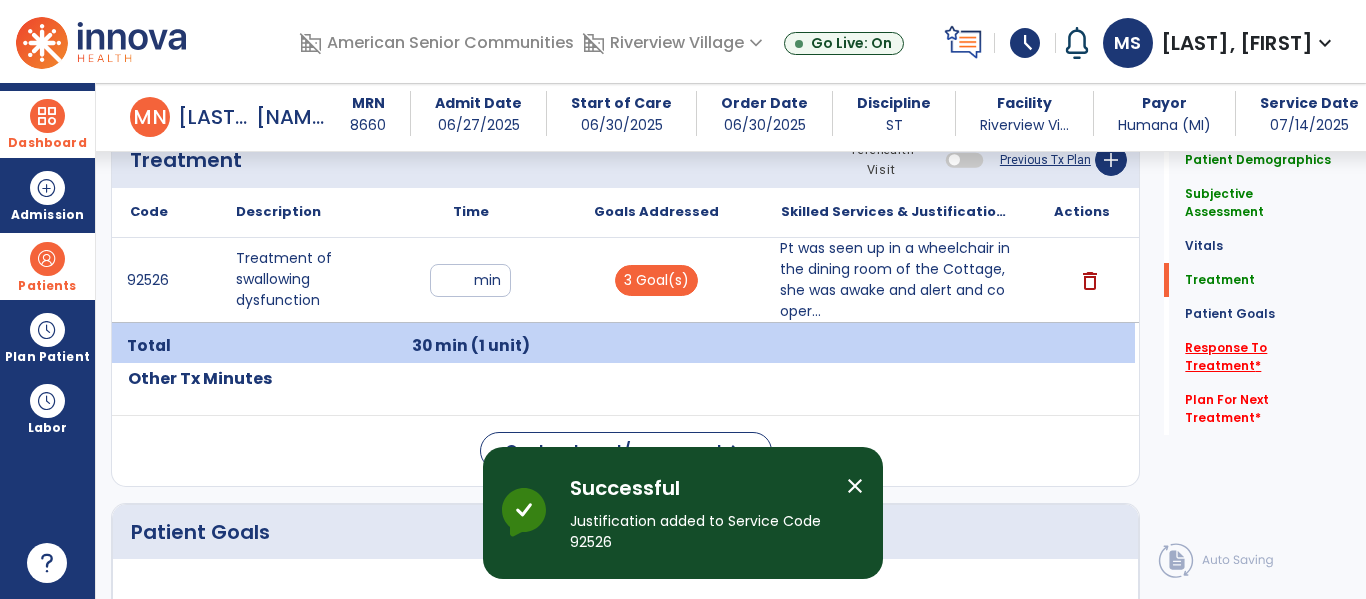 click on "Response To Treatment   *" 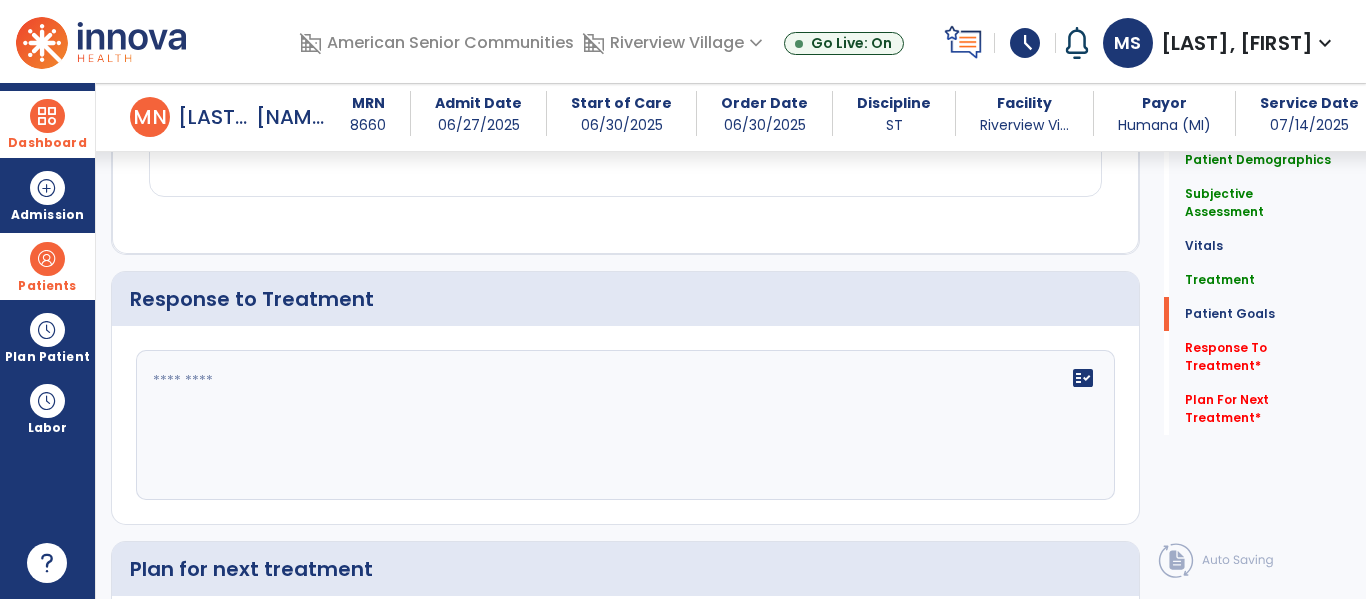 scroll, scrollTop: 2667, scrollLeft: 0, axis: vertical 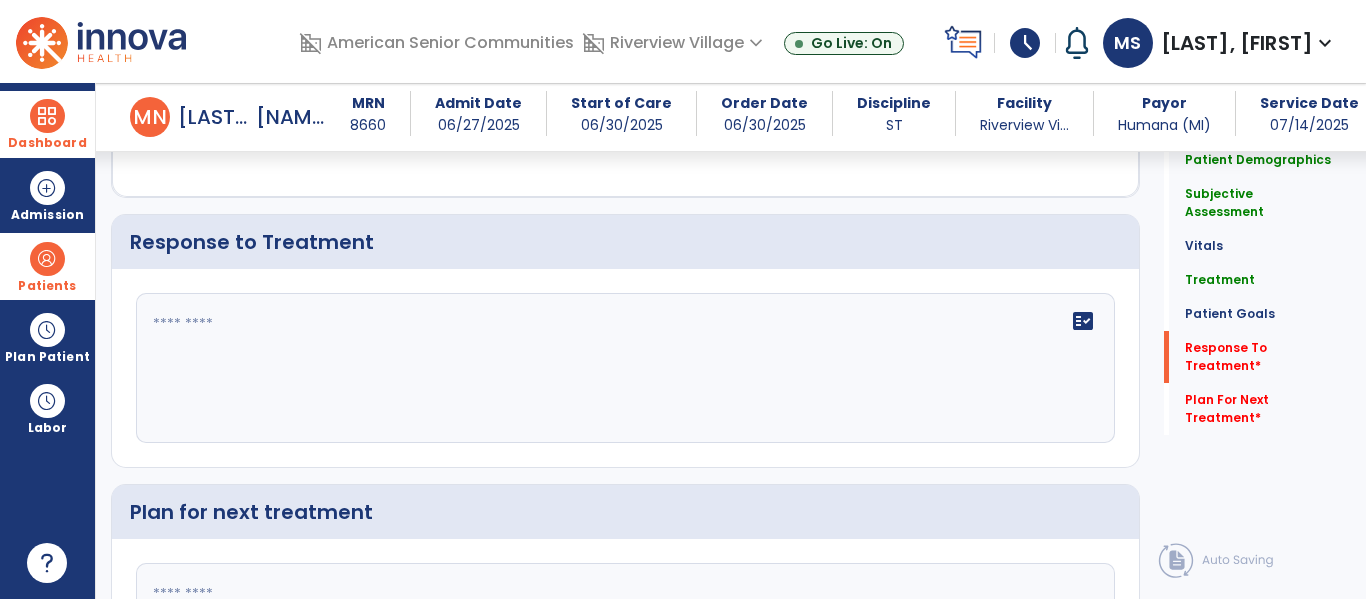 click 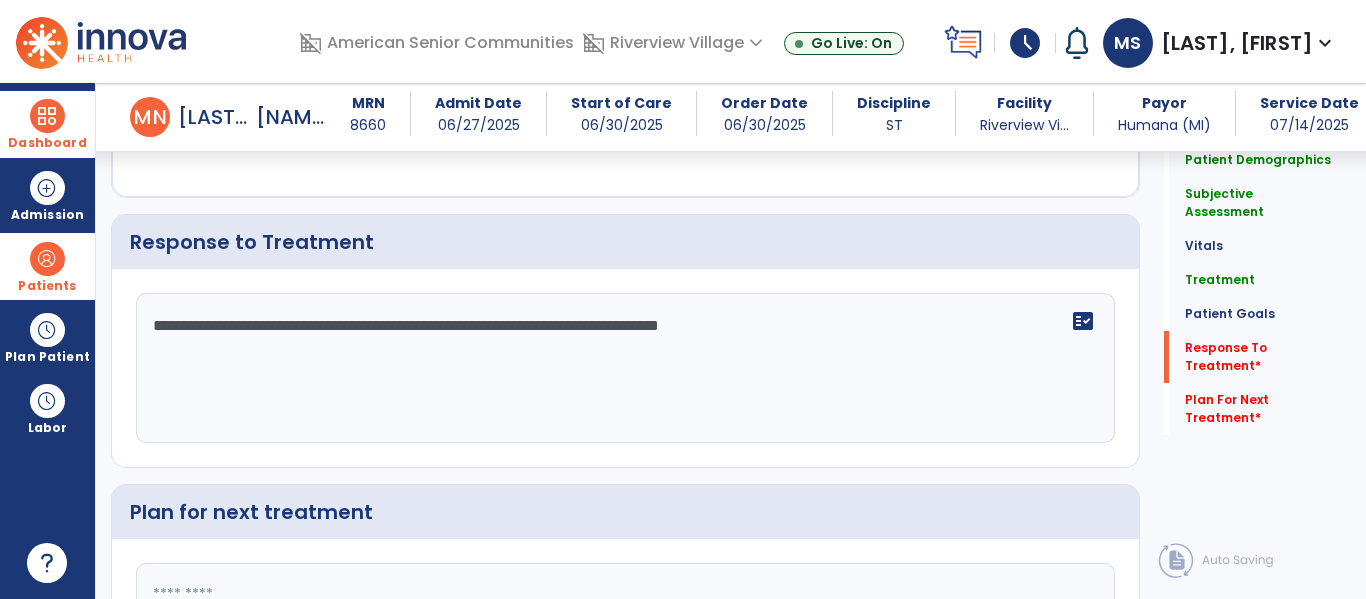 type on "**********" 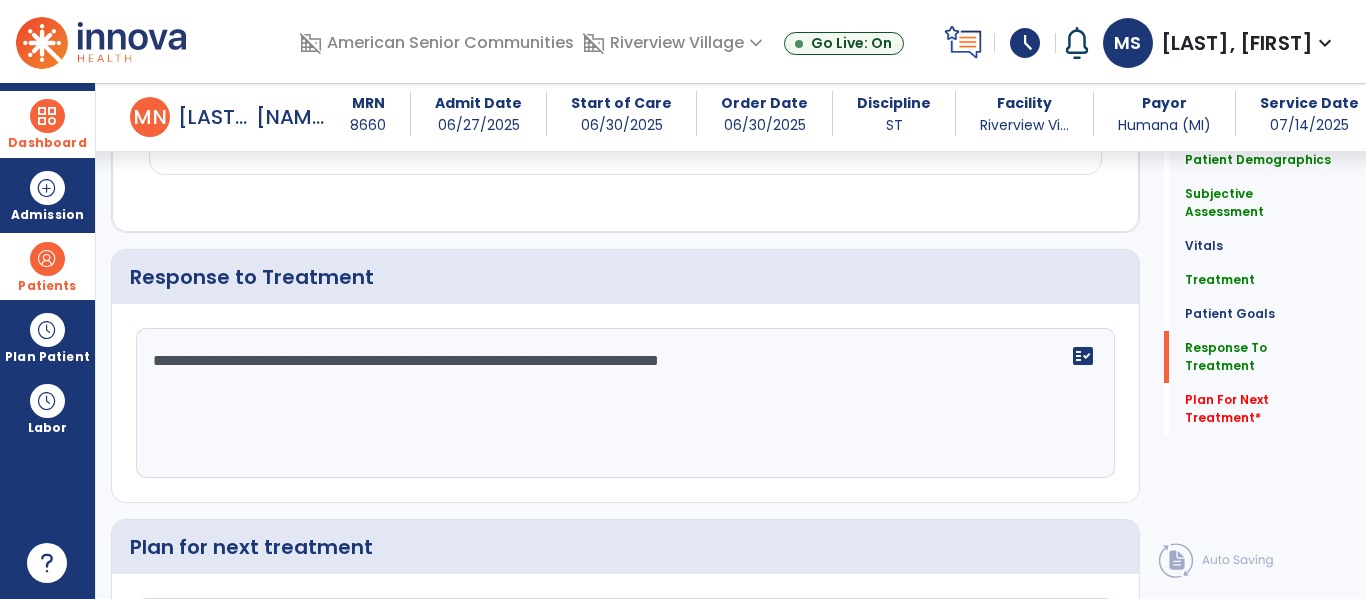 scroll, scrollTop: 2676, scrollLeft: 0, axis: vertical 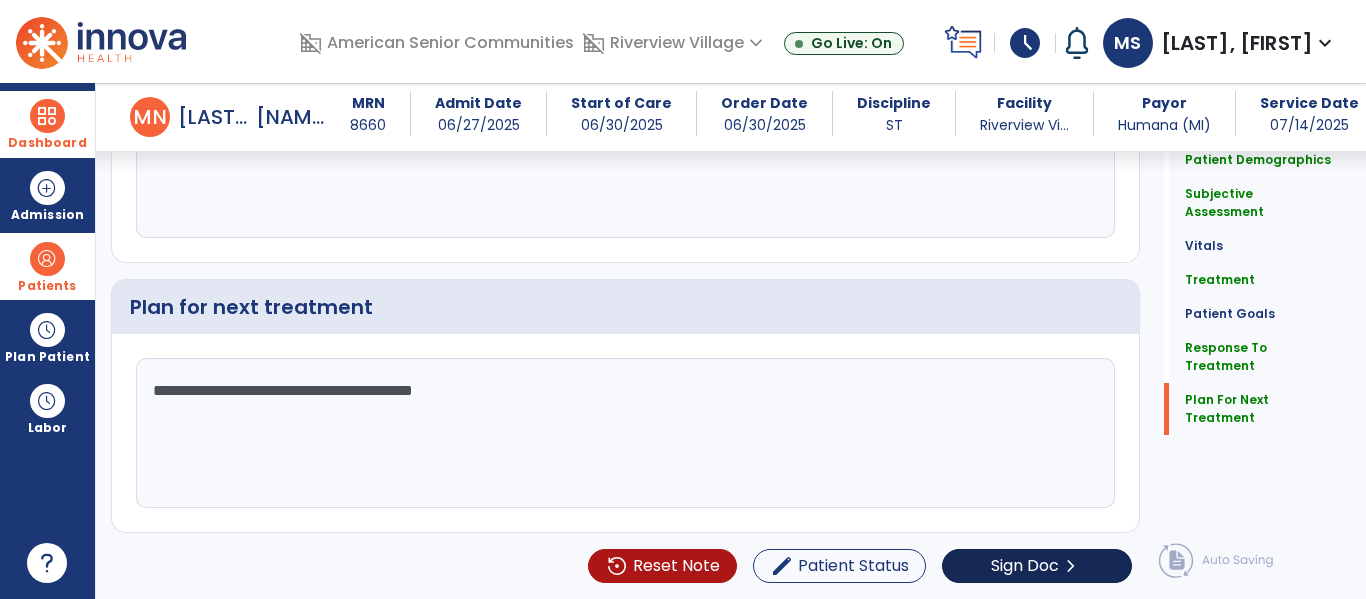 type on "**********" 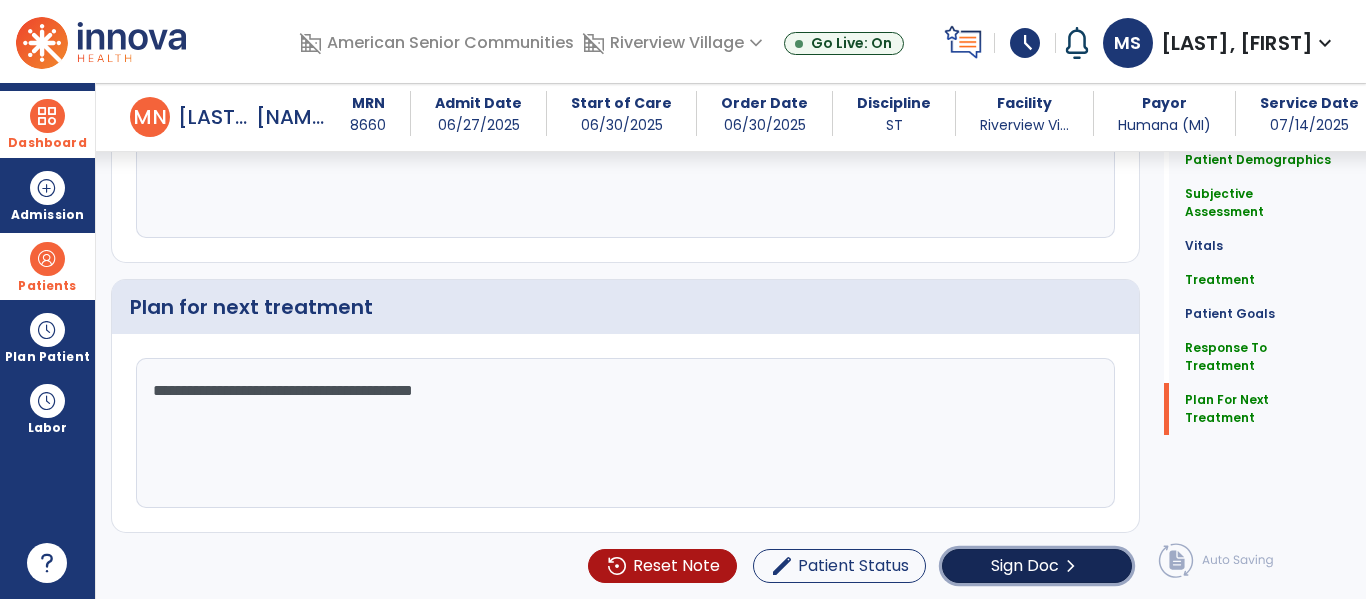 click on "Sign Doc" 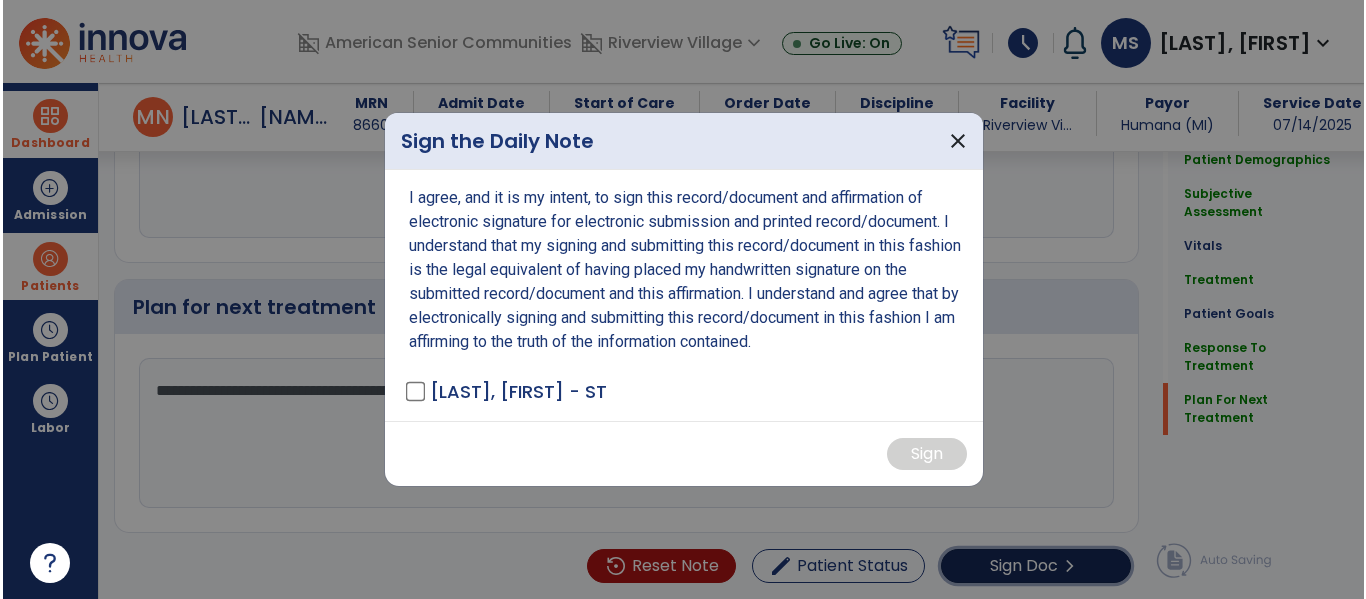 scroll, scrollTop: 2872, scrollLeft: 0, axis: vertical 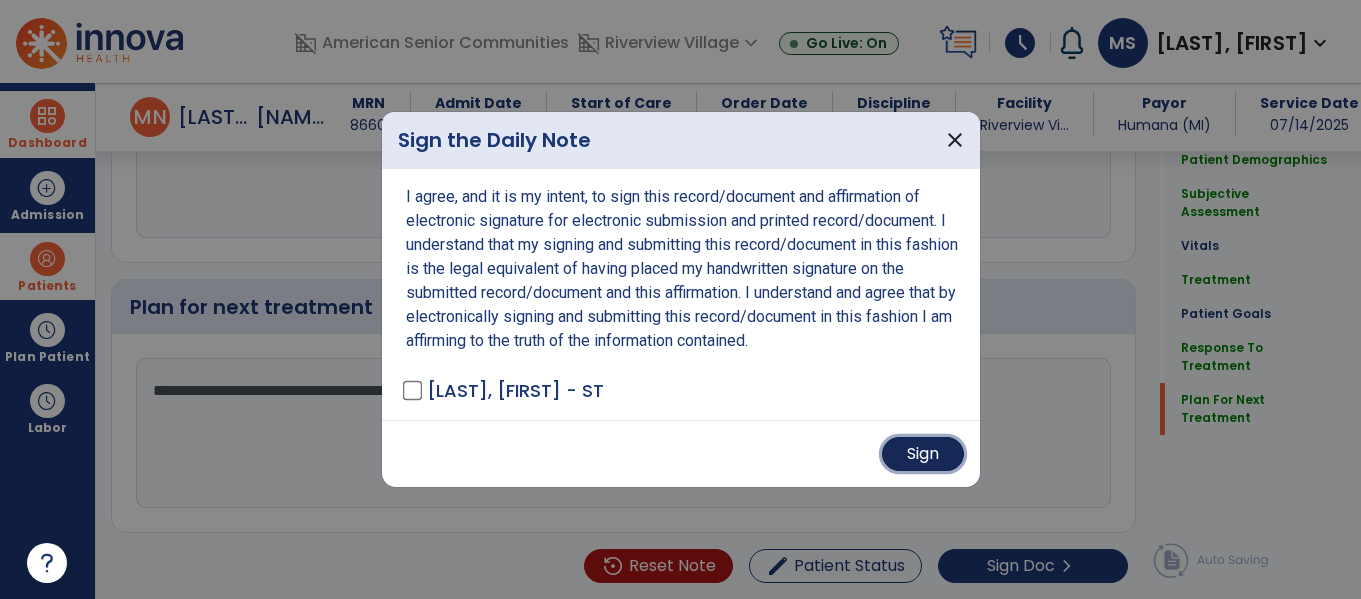 click on "Sign" at bounding box center [923, 454] 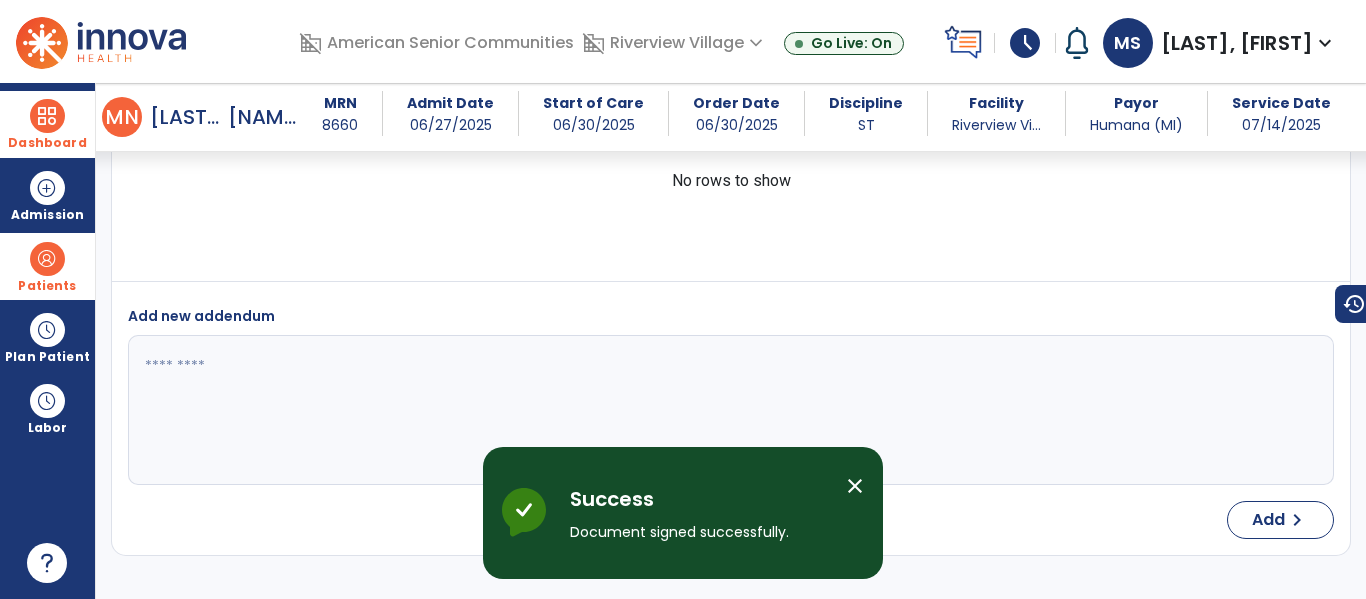 click at bounding box center [47, 116] 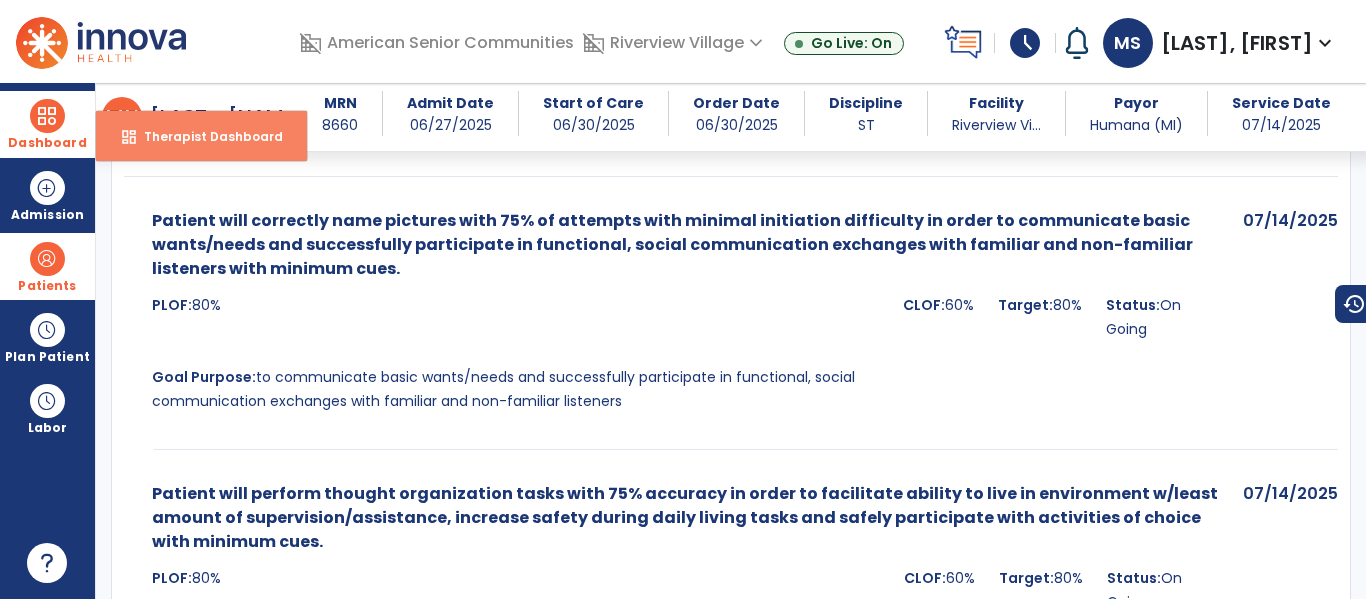 click on "Therapist Dashboard" at bounding box center (205, 136) 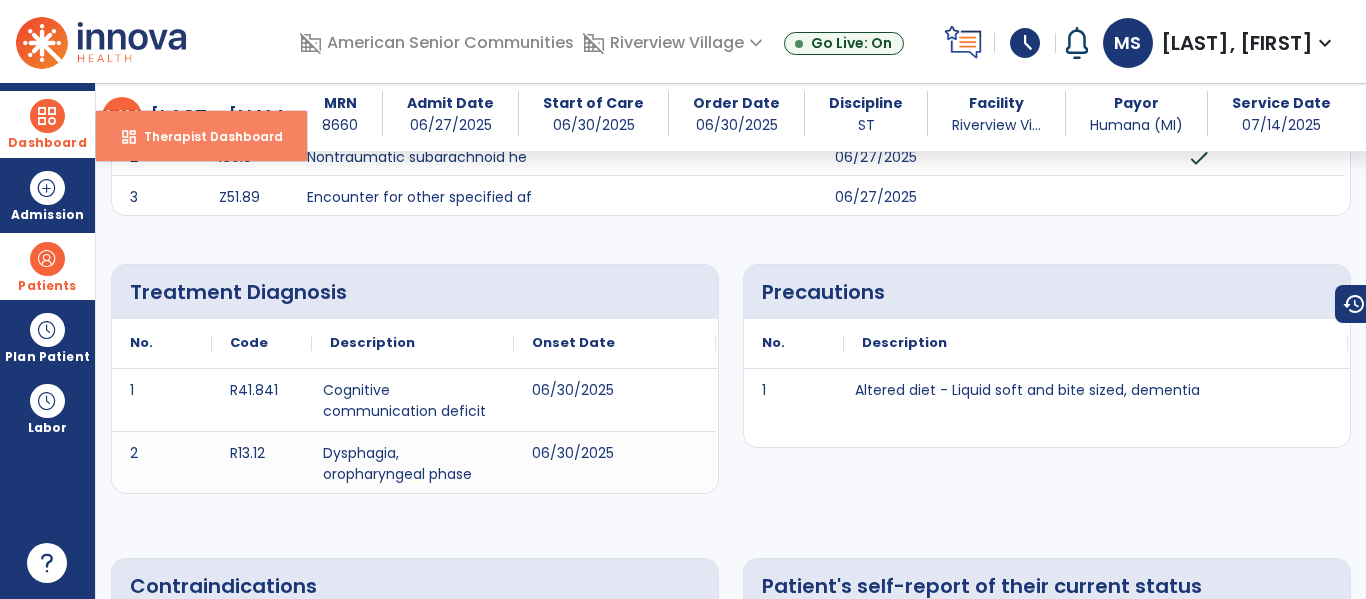 select on "****" 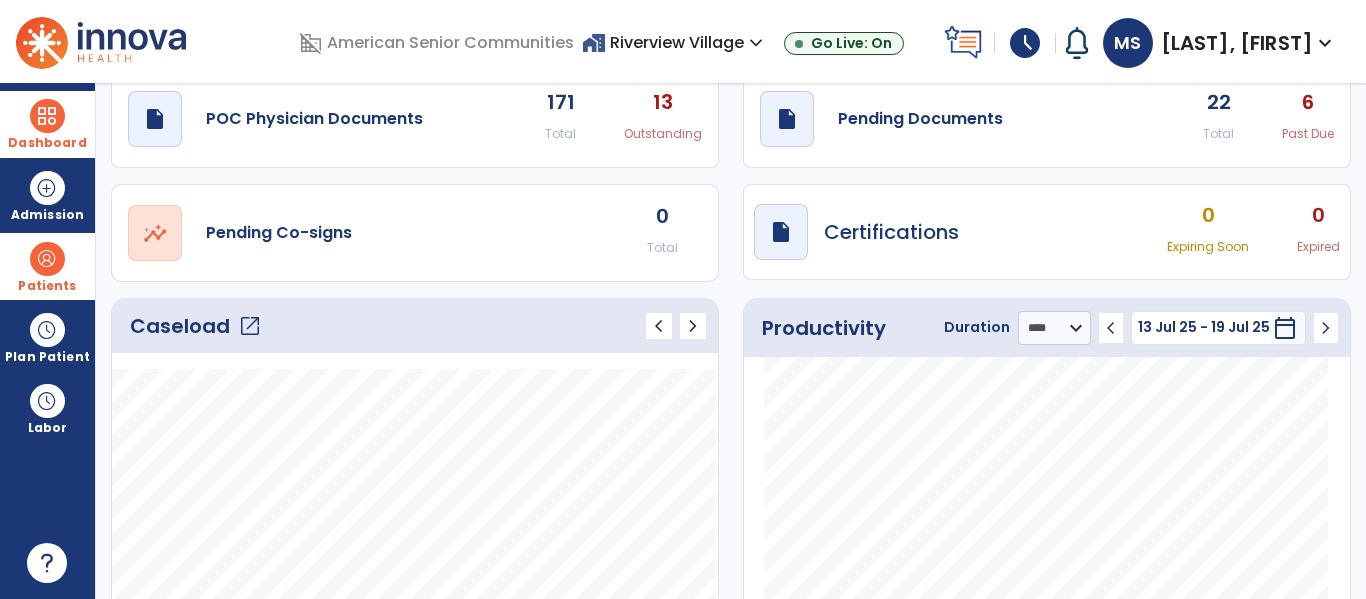 scroll, scrollTop: 0, scrollLeft: 0, axis: both 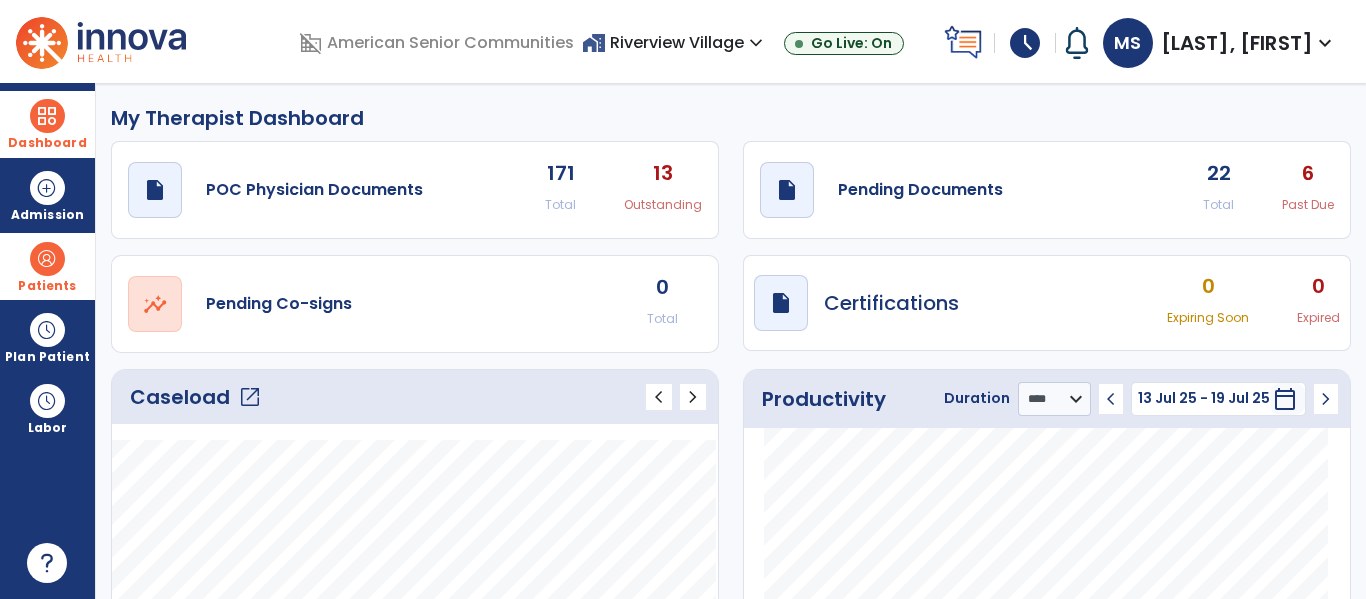 click on "Caseload   open_in_new   chevron_left   chevron_right" 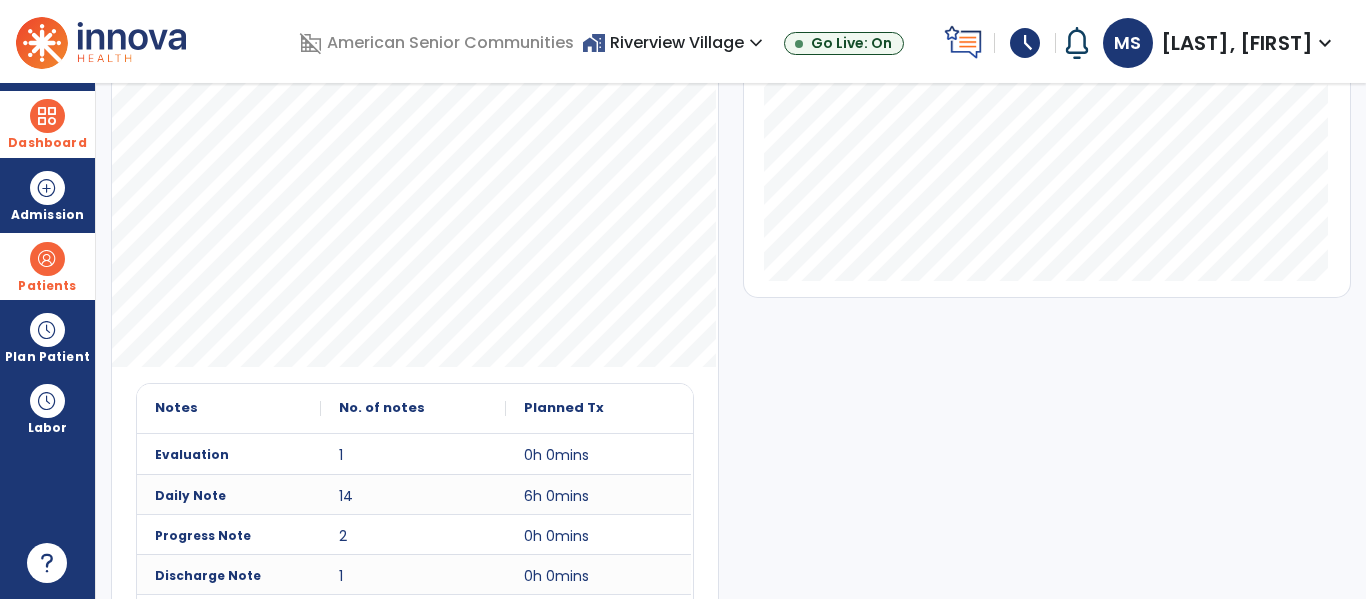 scroll, scrollTop: 0, scrollLeft: 0, axis: both 